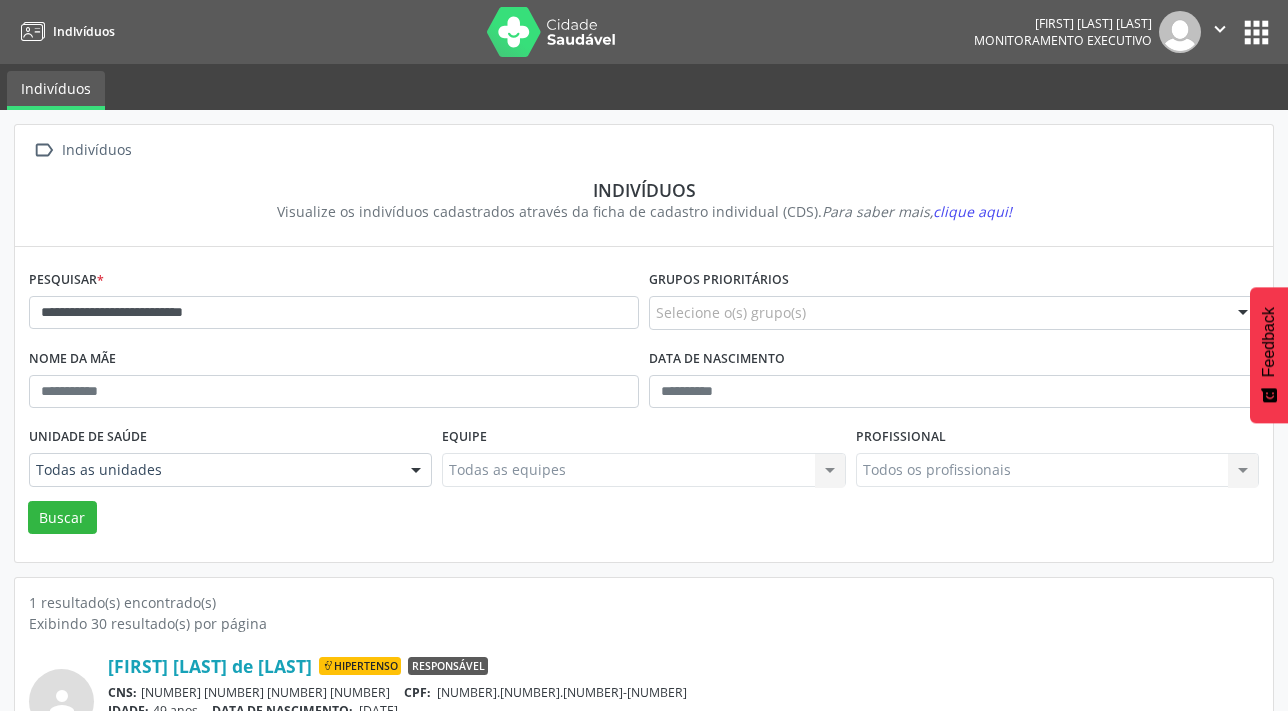 scroll, scrollTop: 0, scrollLeft: 0, axis: both 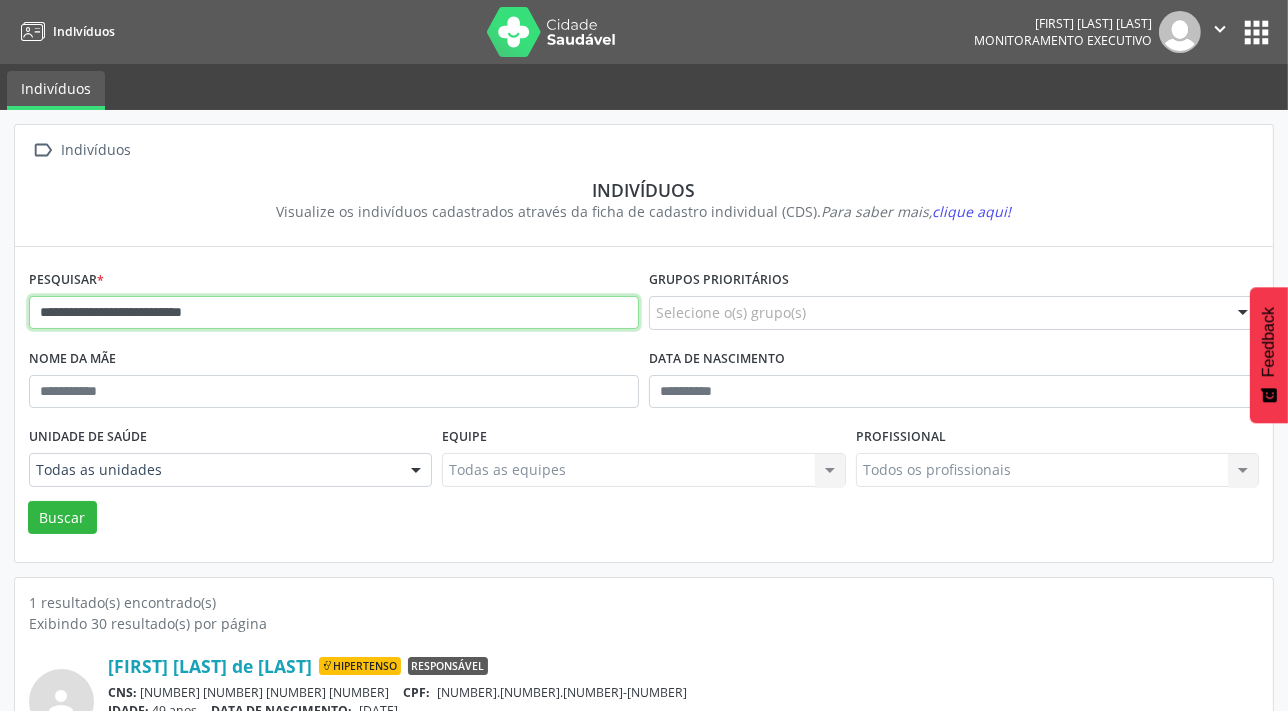 click on "**********" at bounding box center (334, 313) 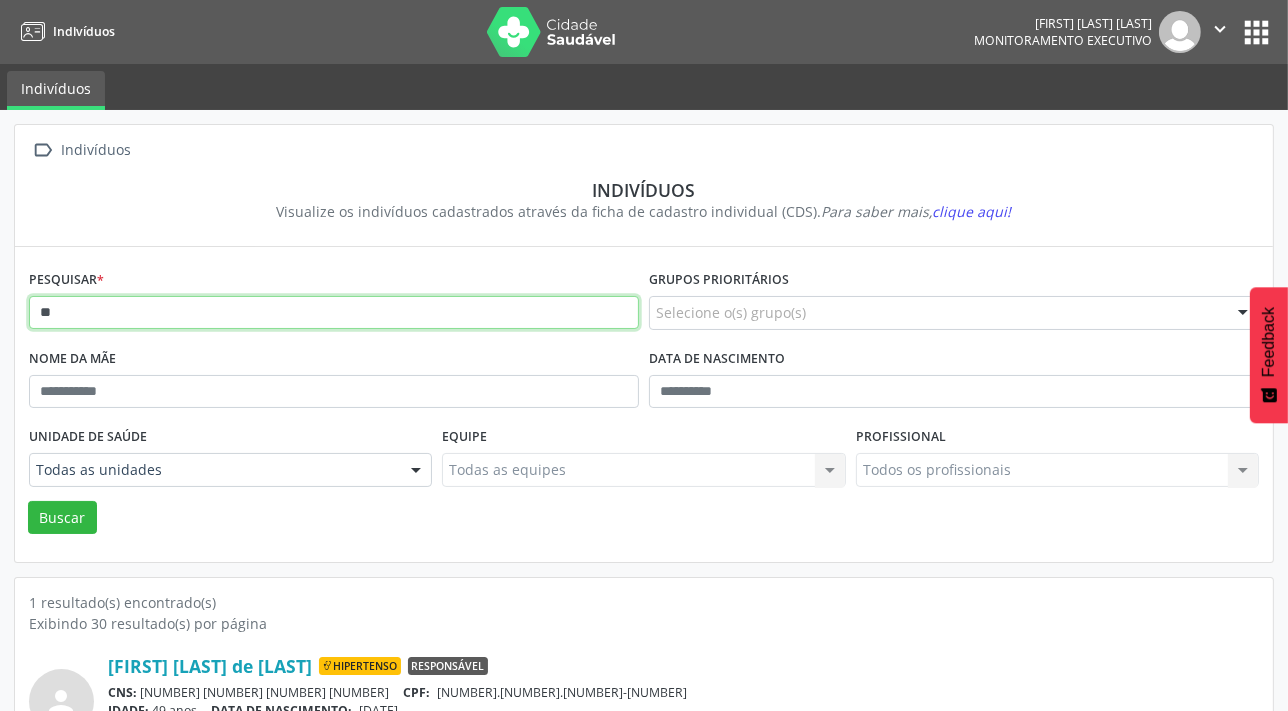 type on "*" 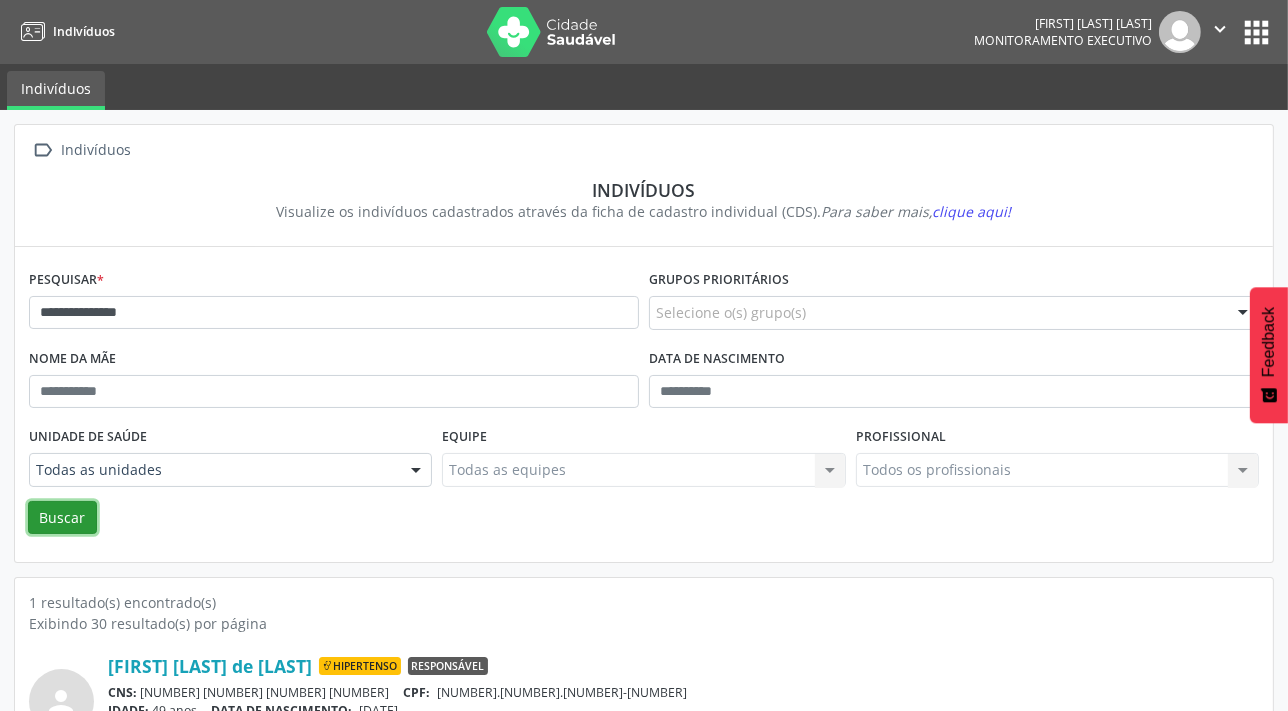 click on "Buscar" at bounding box center (62, 518) 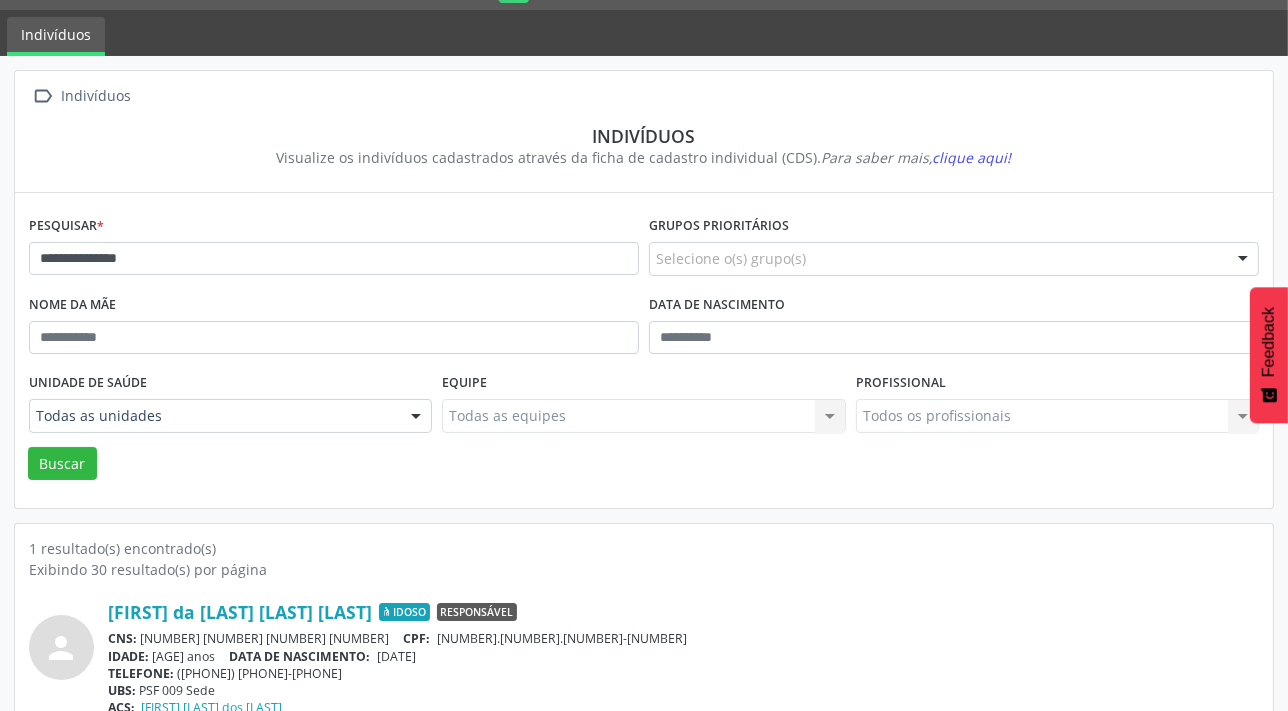 scroll, scrollTop: 103, scrollLeft: 0, axis: vertical 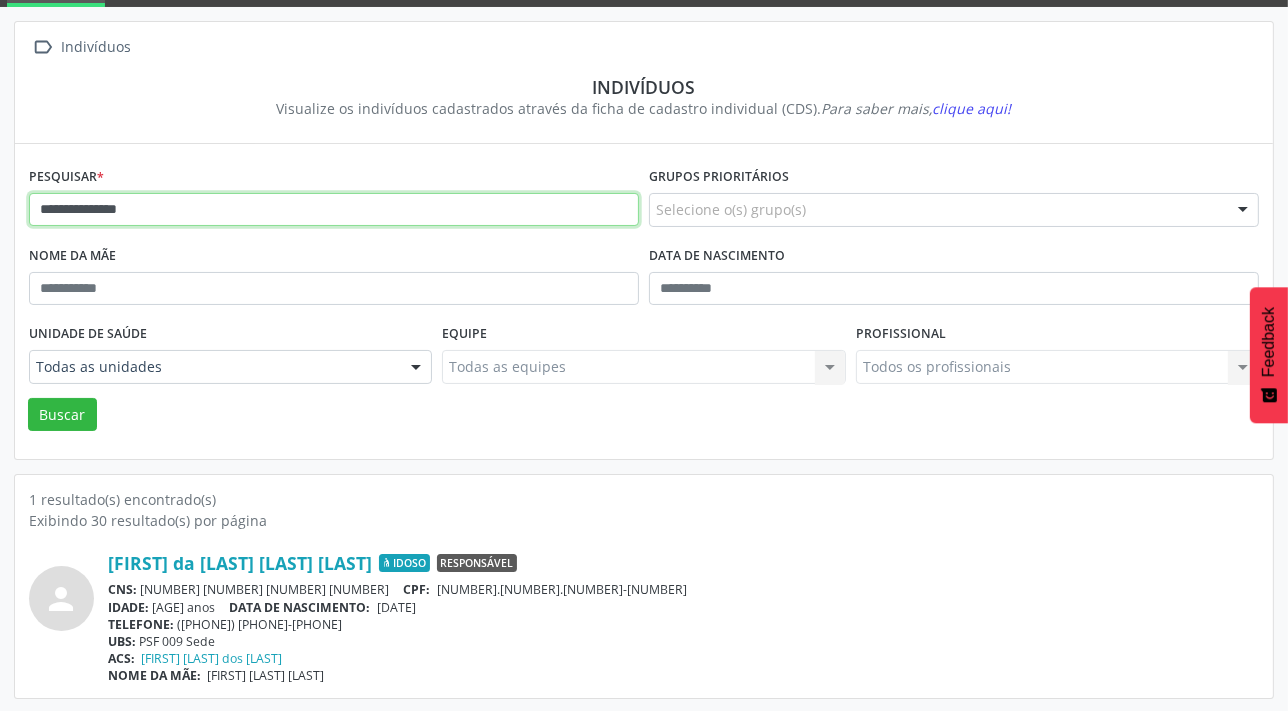 click on "**********" at bounding box center (334, 210) 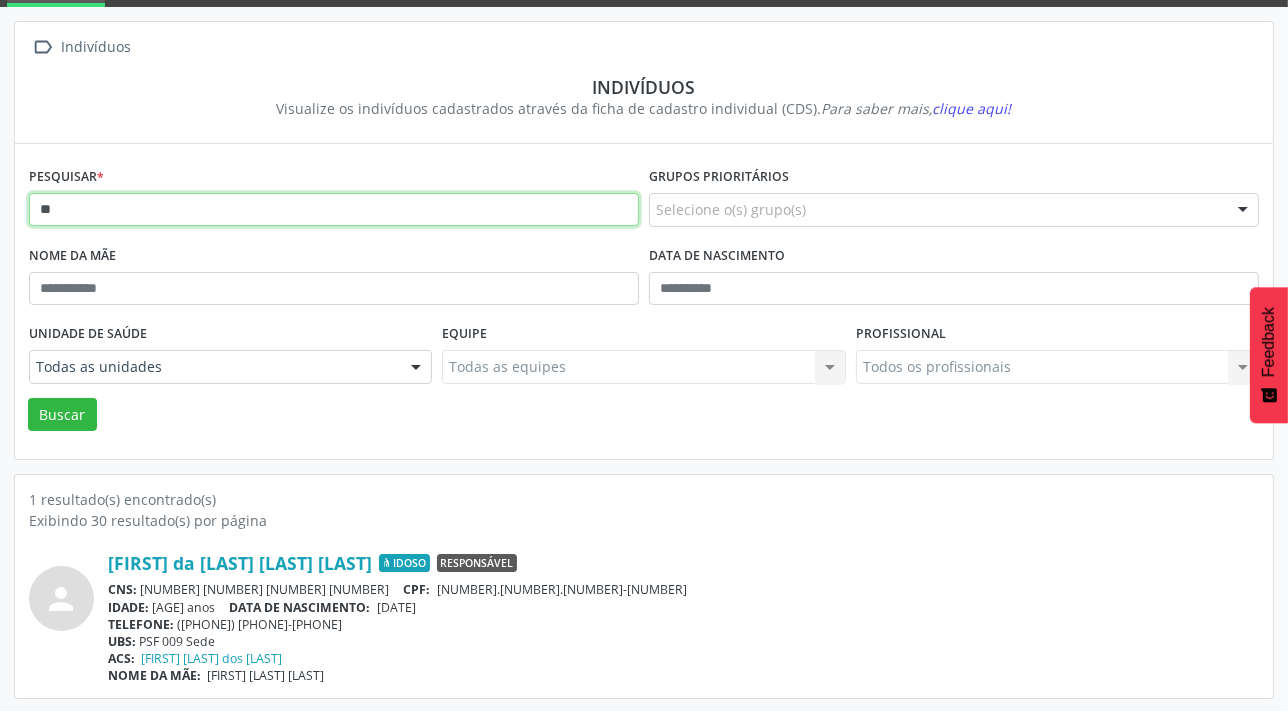 type on "*" 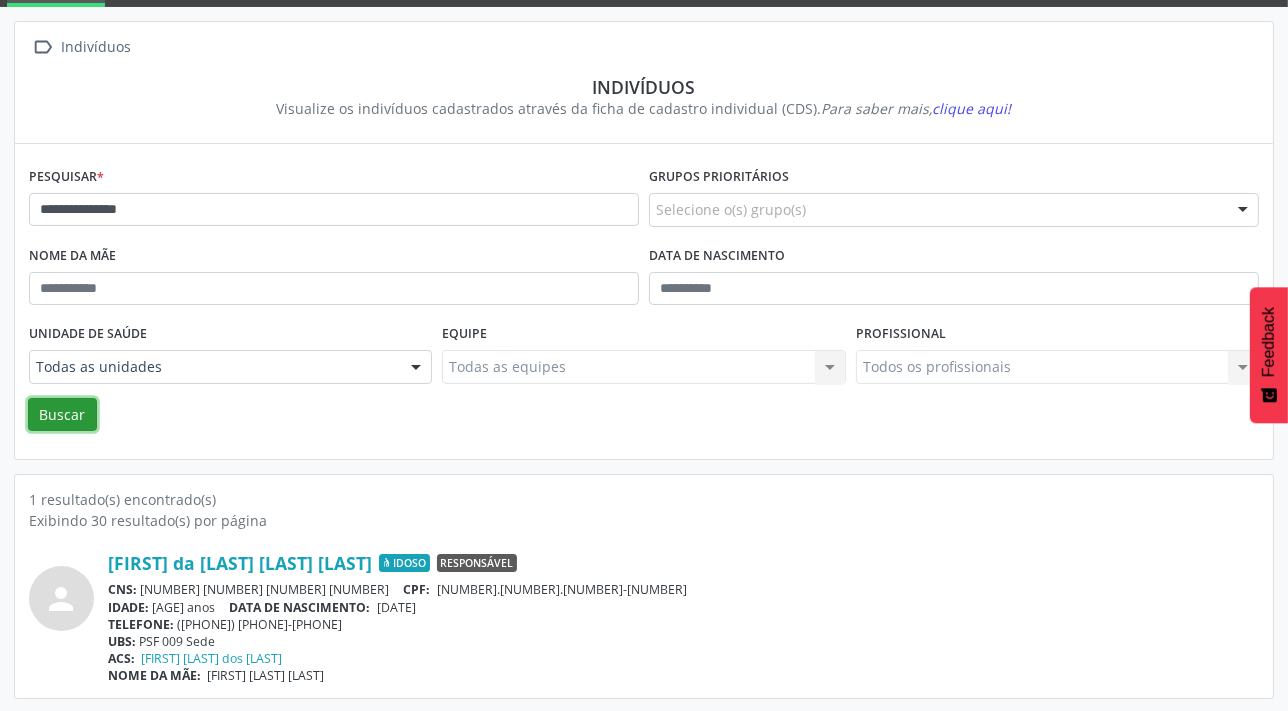 click on "Buscar" at bounding box center (62, 415) 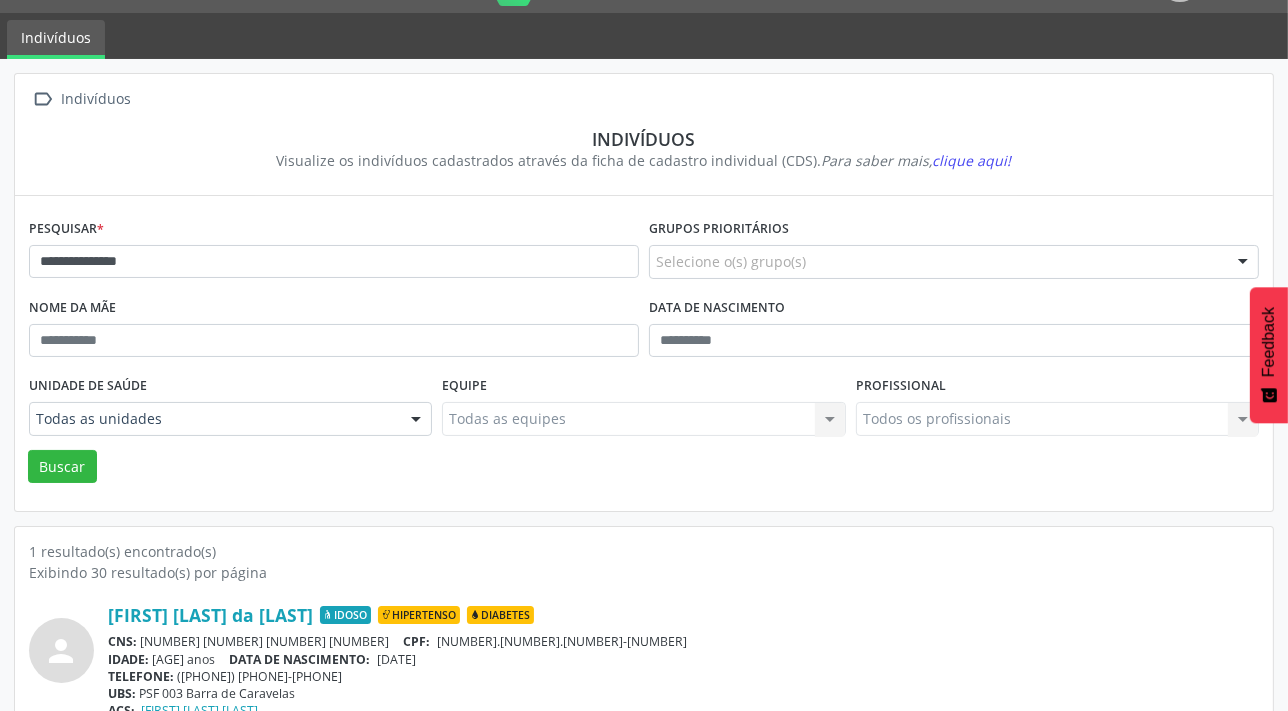 scroll, scrollTop: 103, scrollLeft: 0, axis: vertical 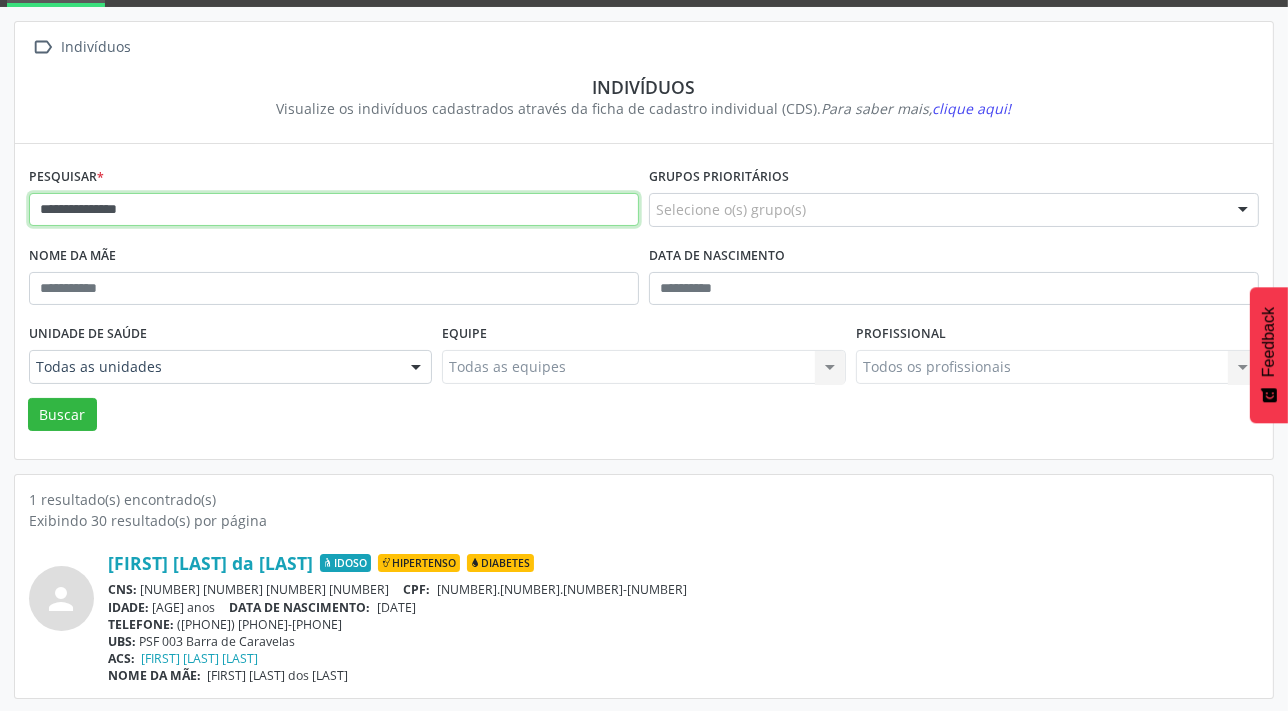 click on "**********" at bounding box center (334, 210) 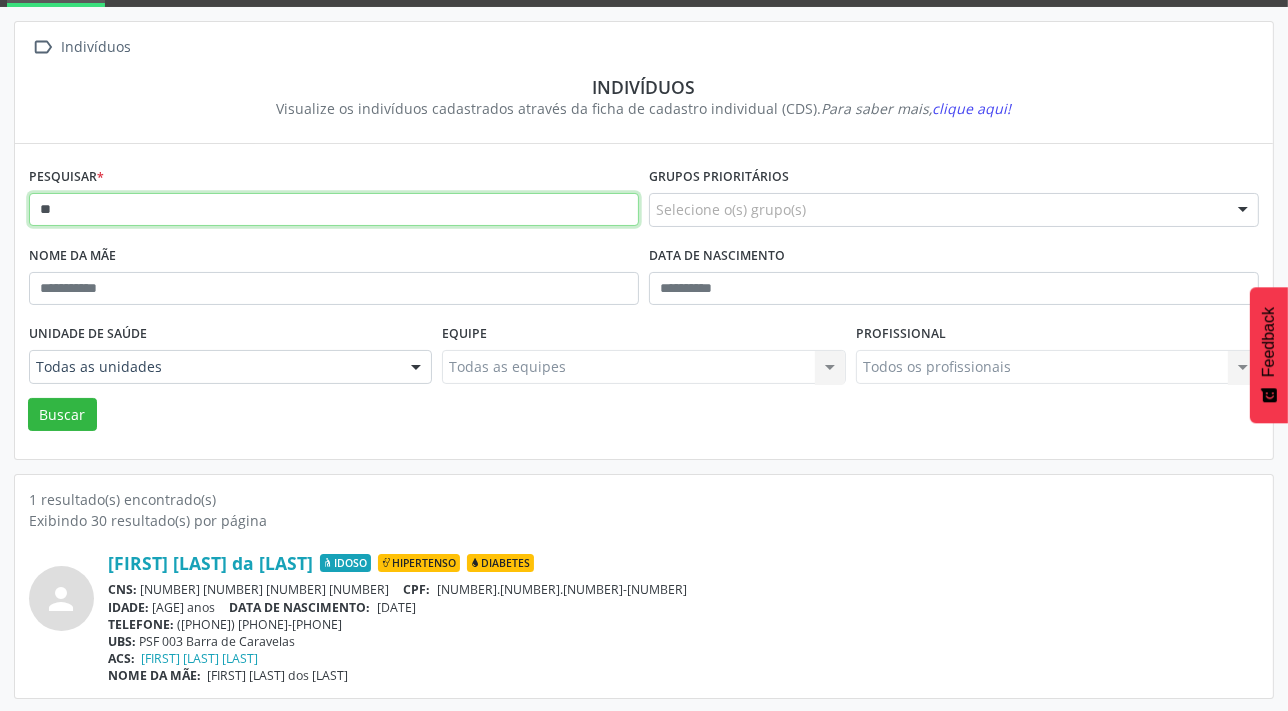 type on "*" 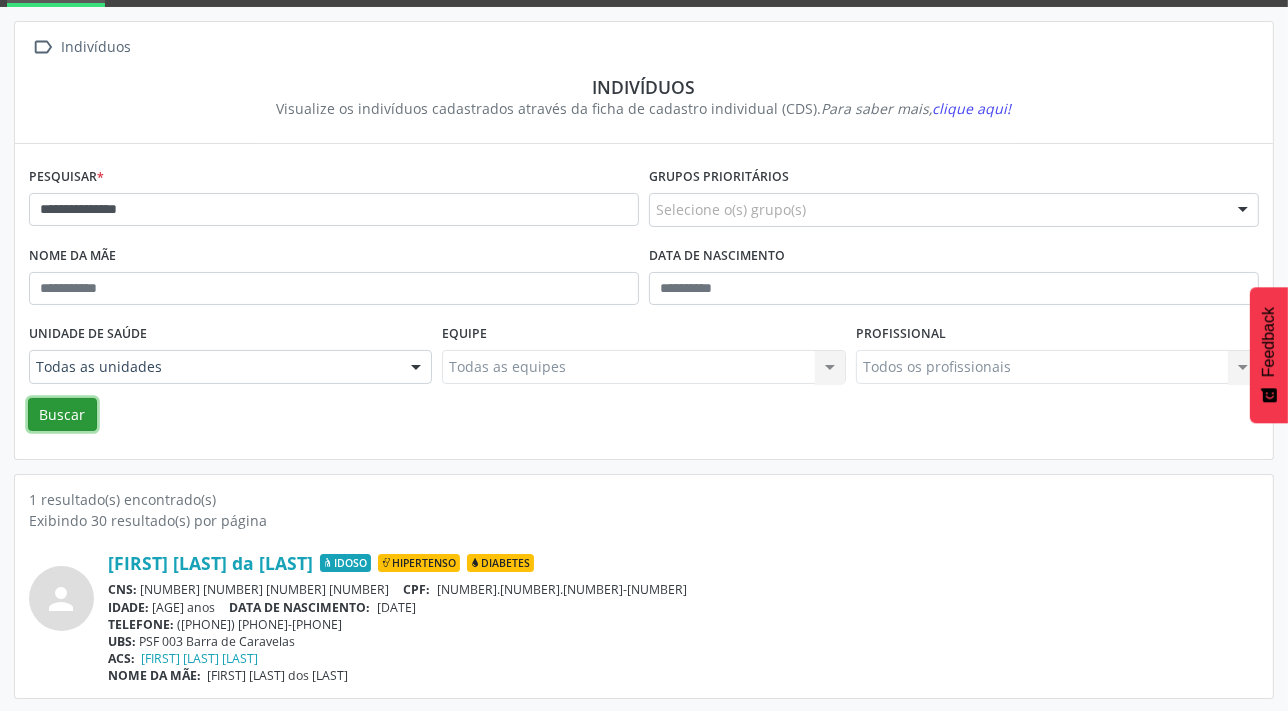 click on "Buscar" at bounding box center [62, 415] 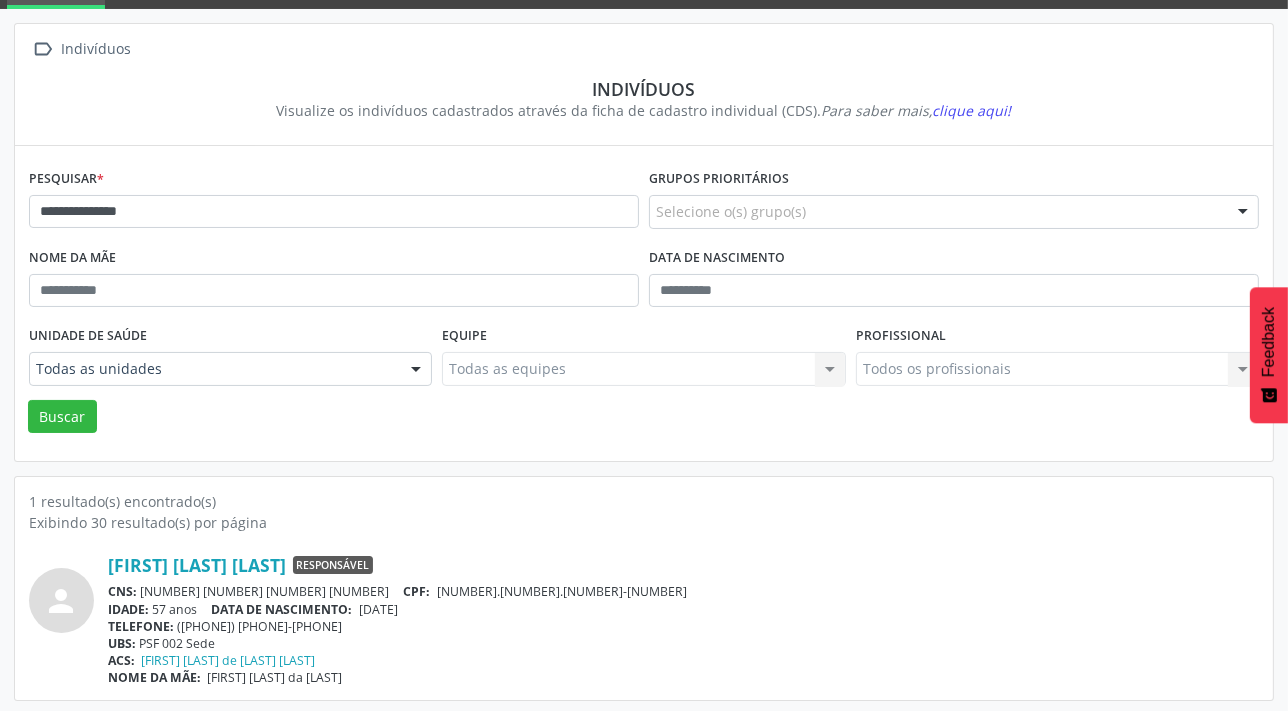 scroll, scrollTop: 103, scrollLeft: 0, axis: vertical 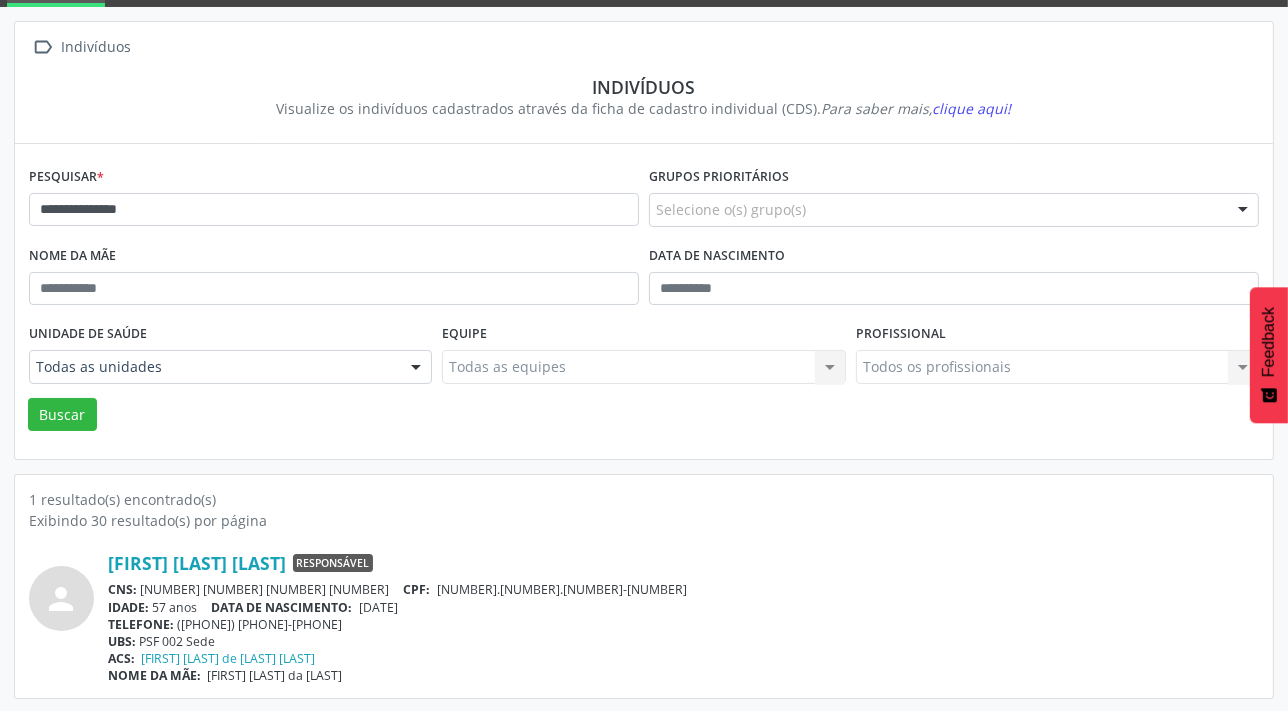 click on "**********" at bounding box center [644, 252] 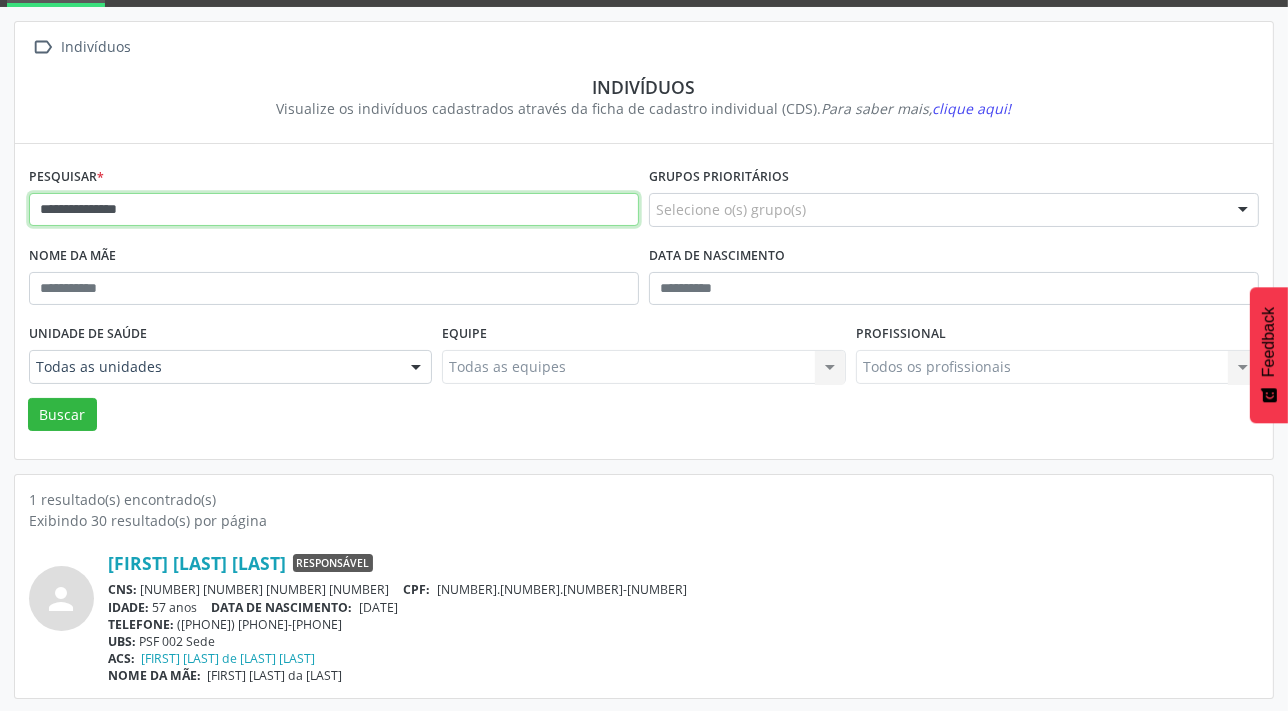 click on "**********" at bounding box center [334, 210] 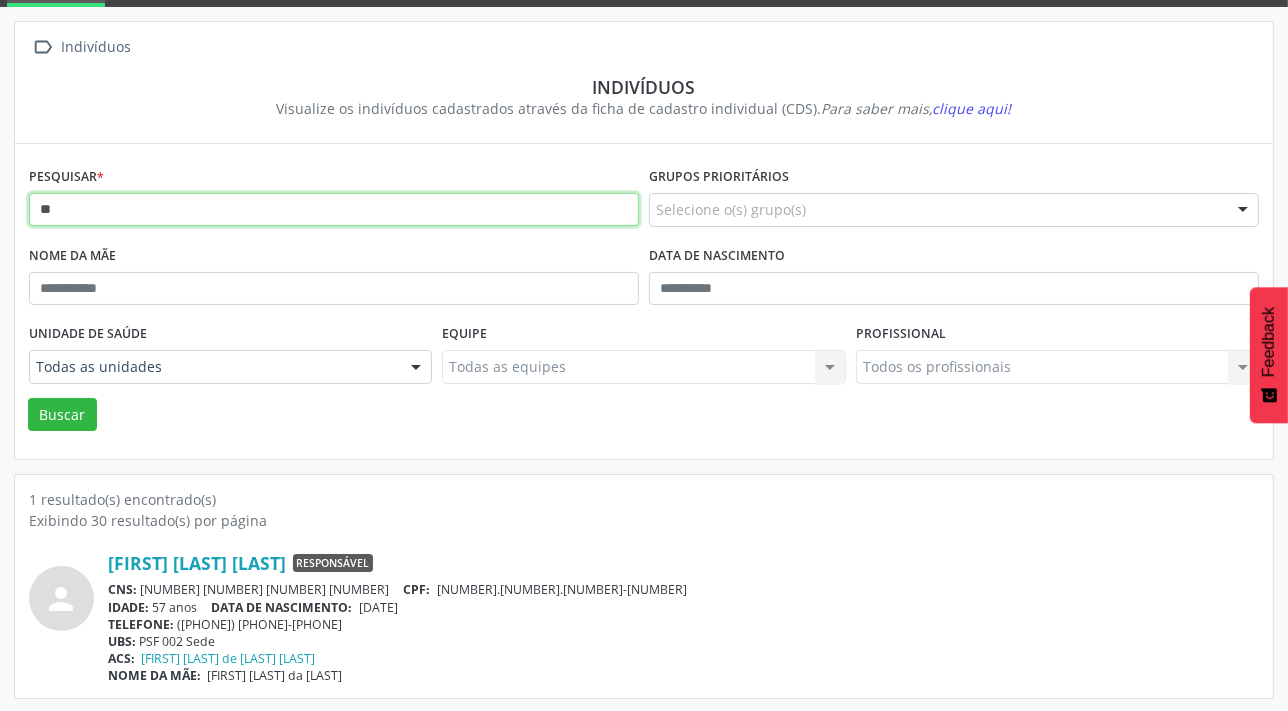 type on "*" 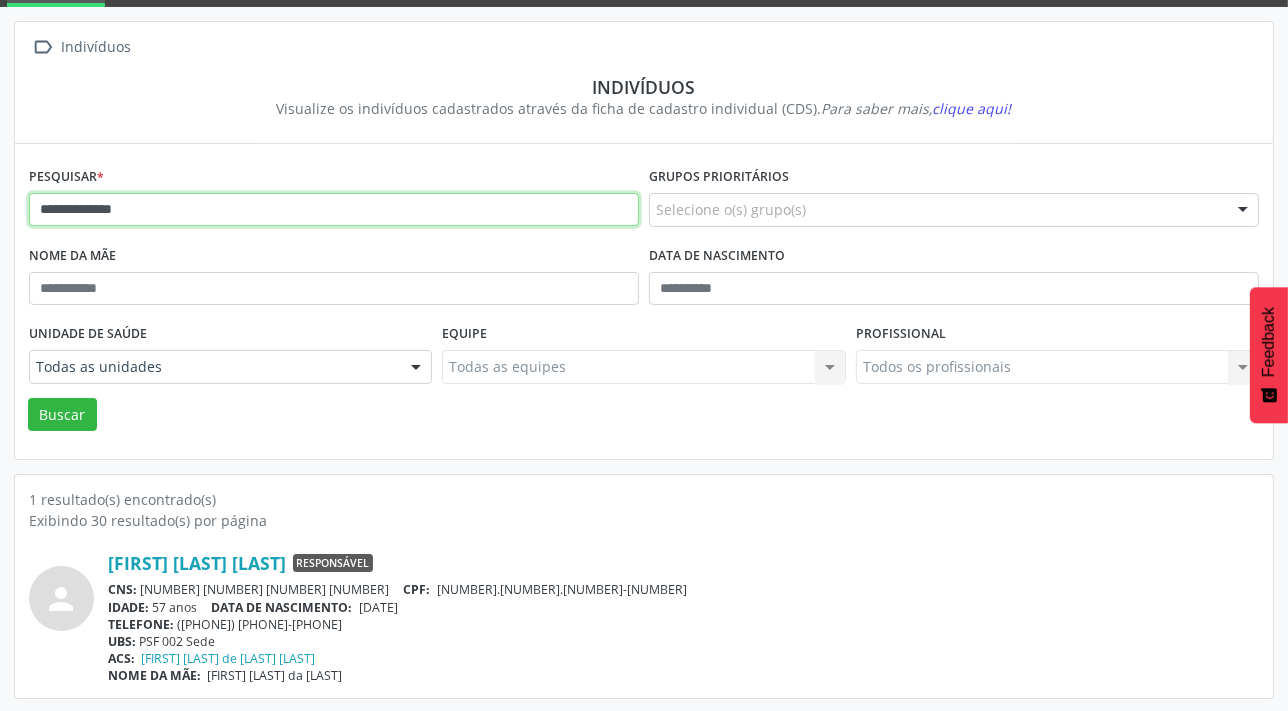 click on "**********" at bounding box center (334, 210) 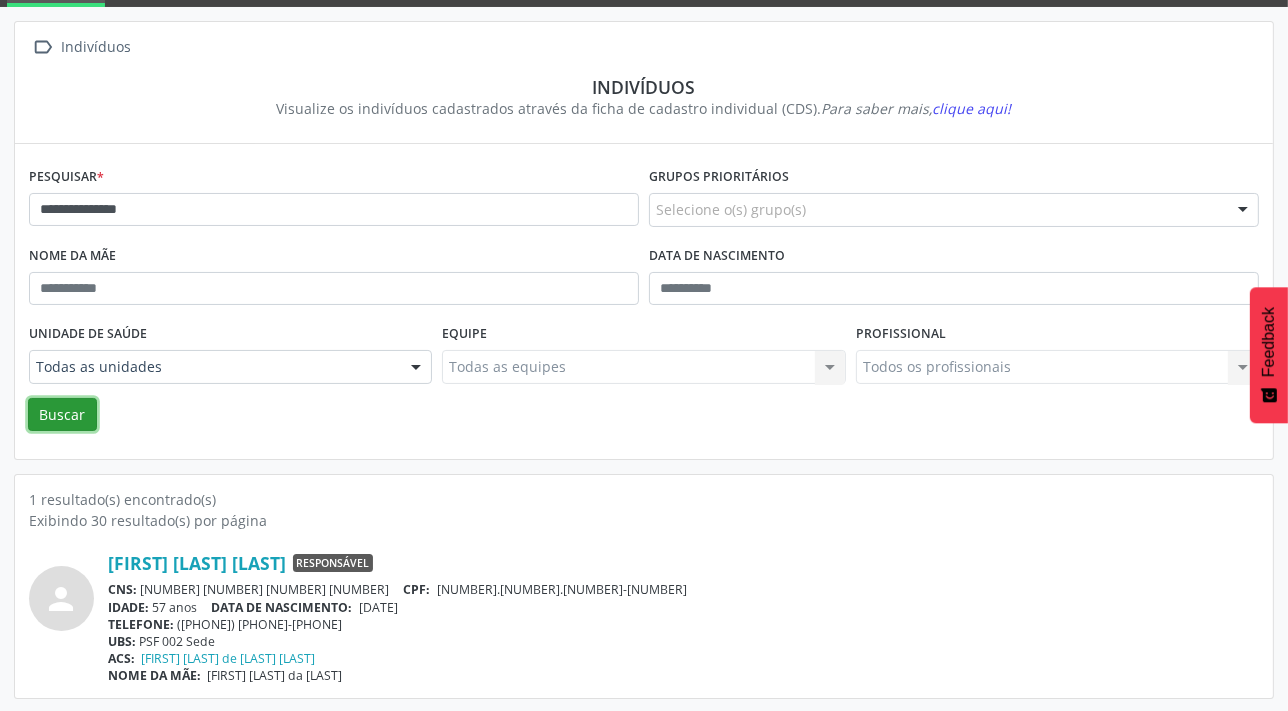 drag, startPoint x: 136, startPoint y: 318, endPoint x: 66, endPoint y: 424, distance: 127.02756 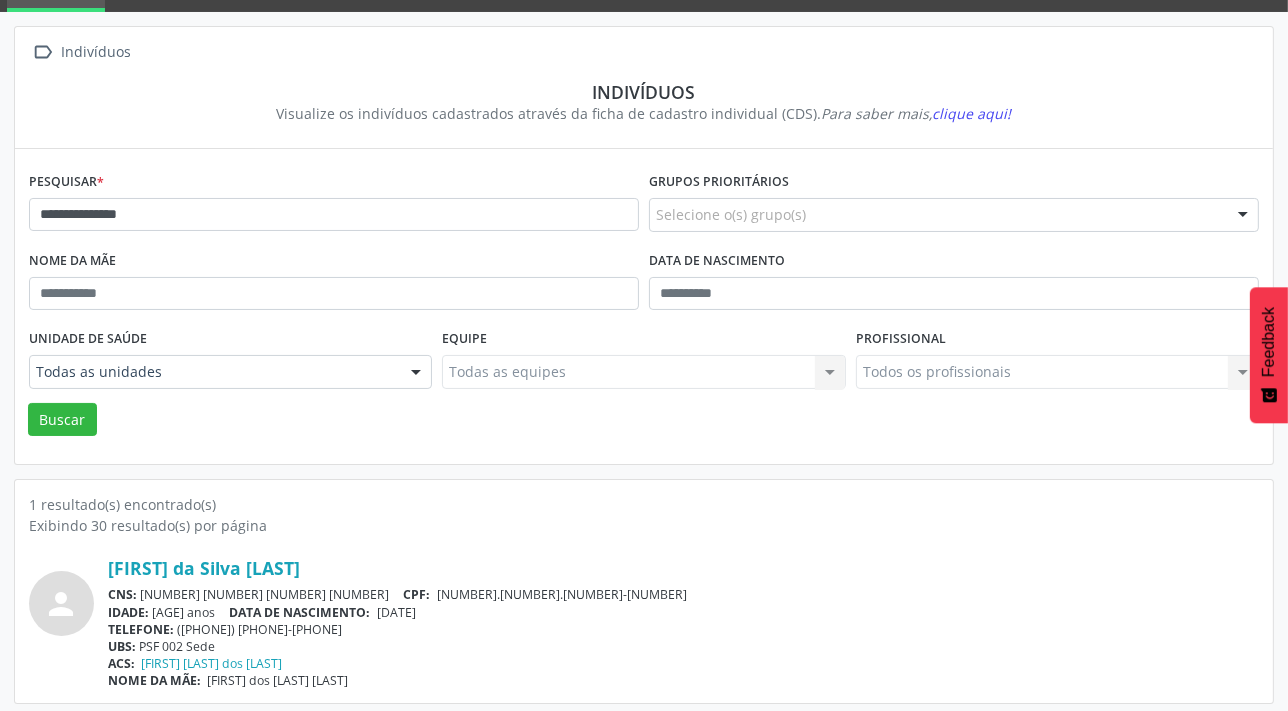 scroll, scrollTop: 103, scrollLeft: 0, axis: vertical 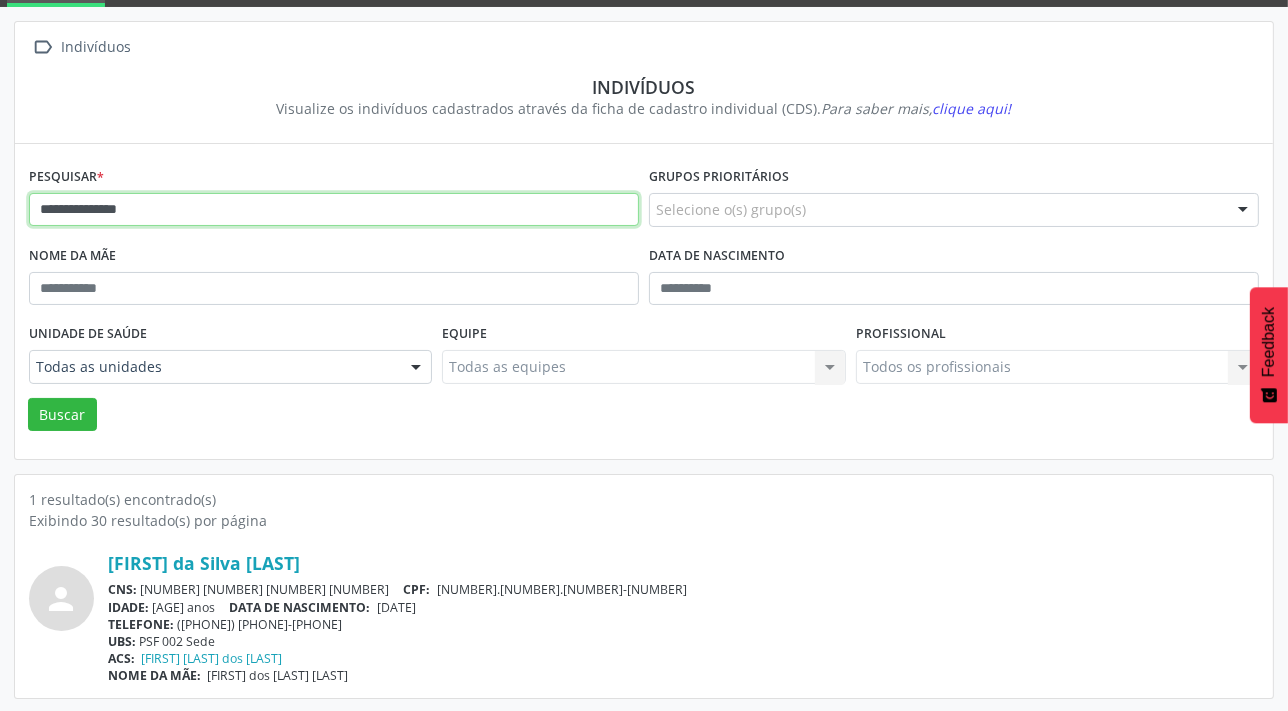 click on "**********" at bounding box center [334, 210] 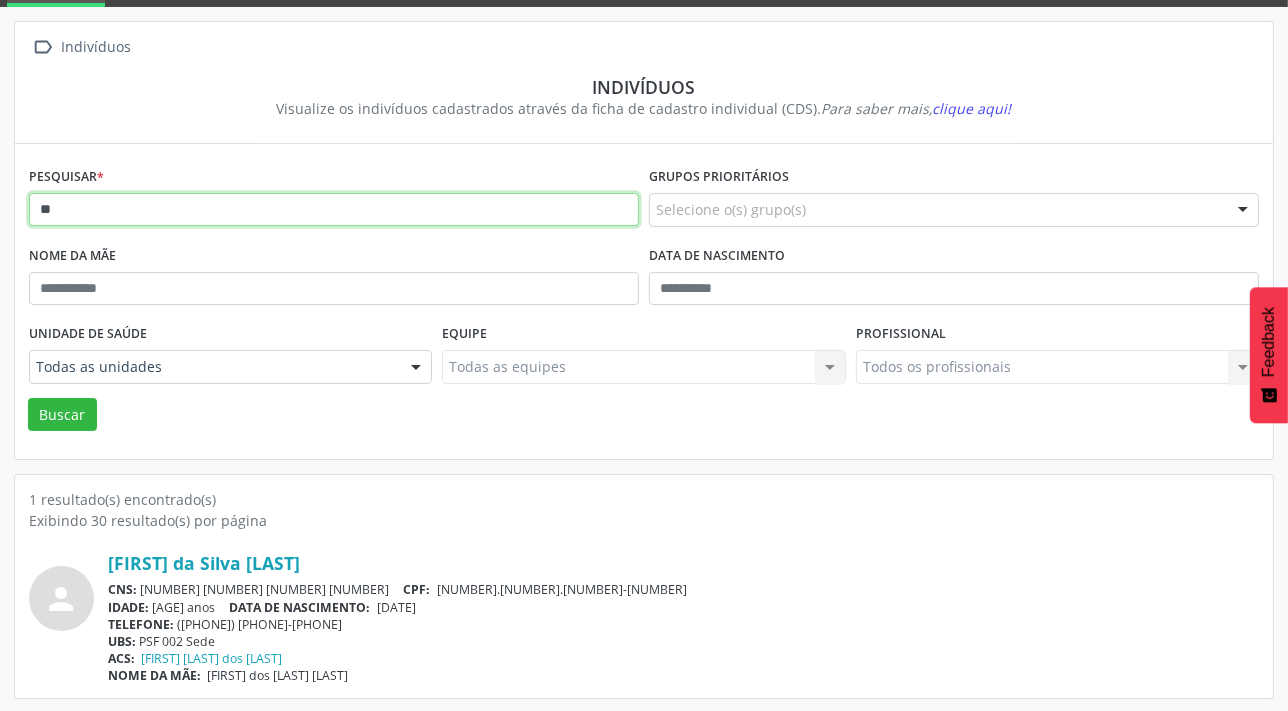 type on "*" 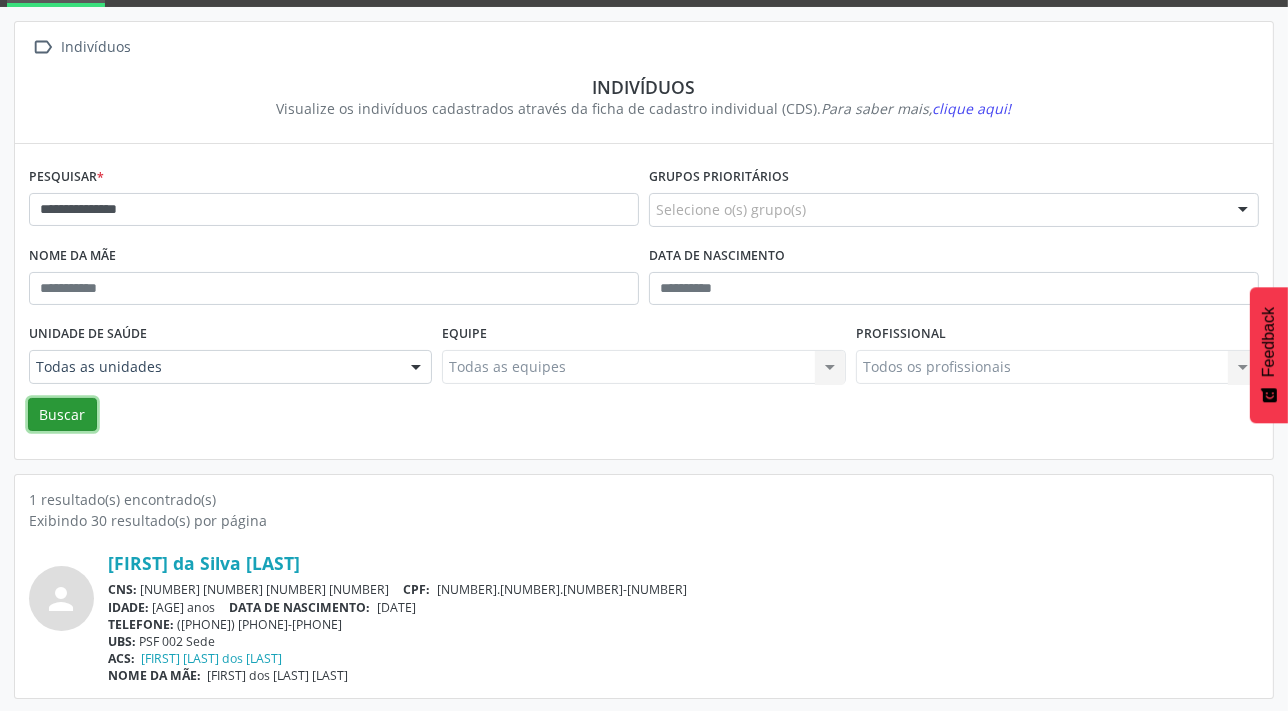 click on "Buscar" at bounding box center (62, 415) 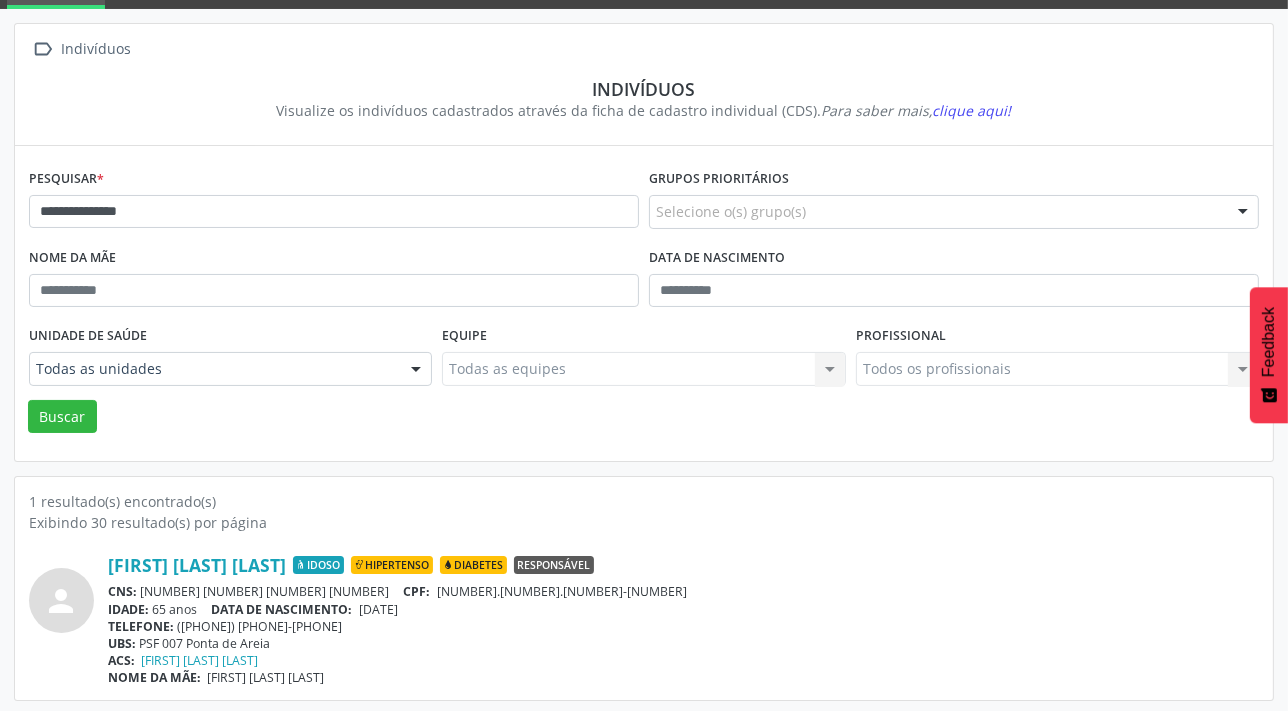 scroll, scrollTop: 103, scrollLeft: 0, axis: vertical 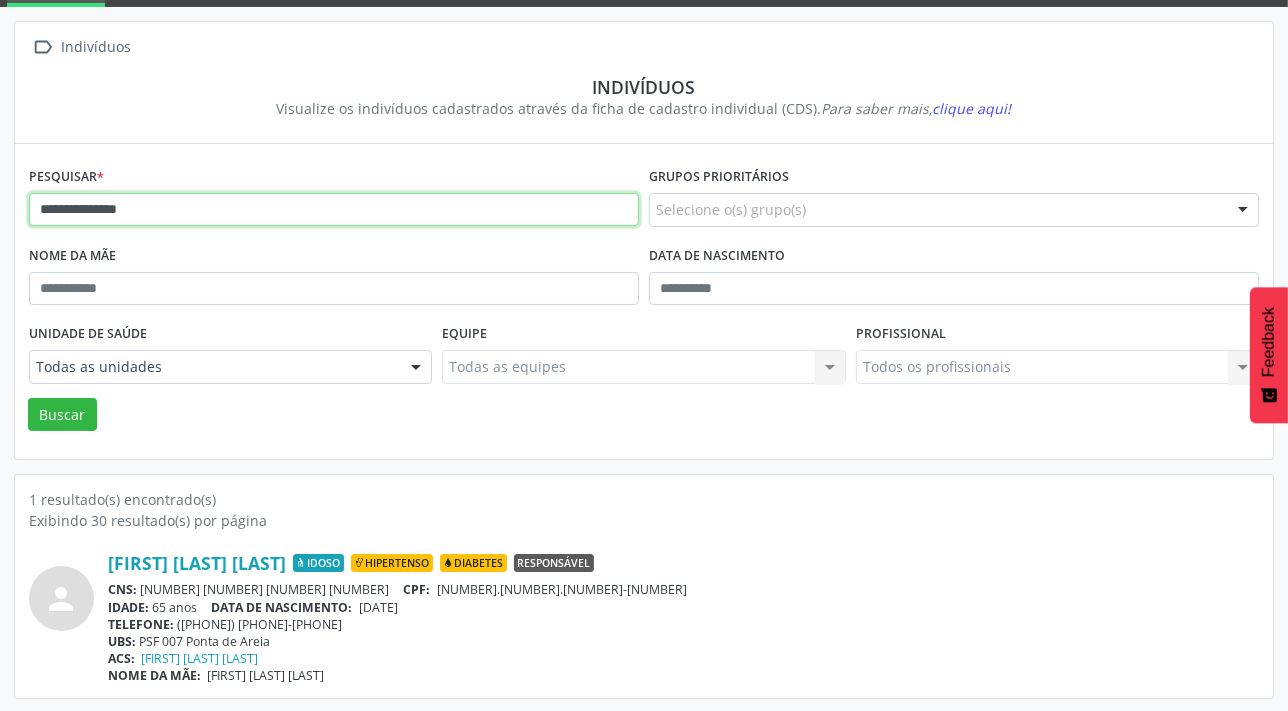 click on "**********" at bounding box center [334, 210] 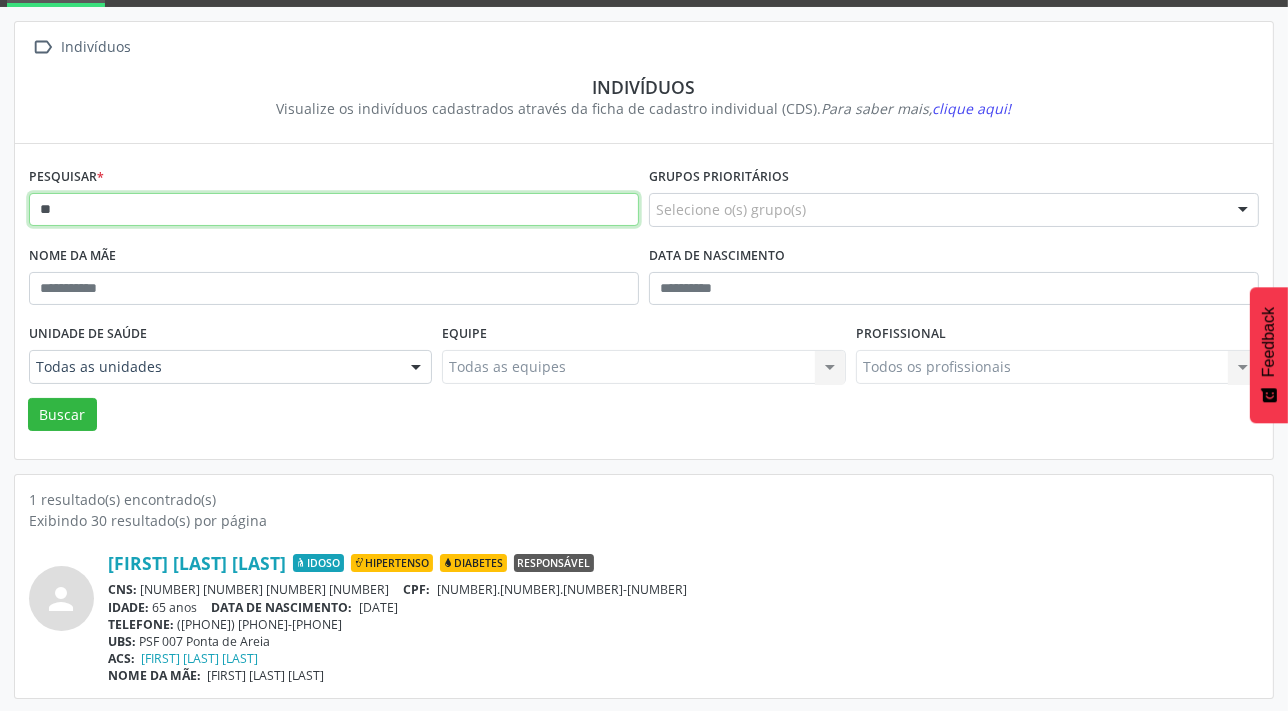 type on "*" 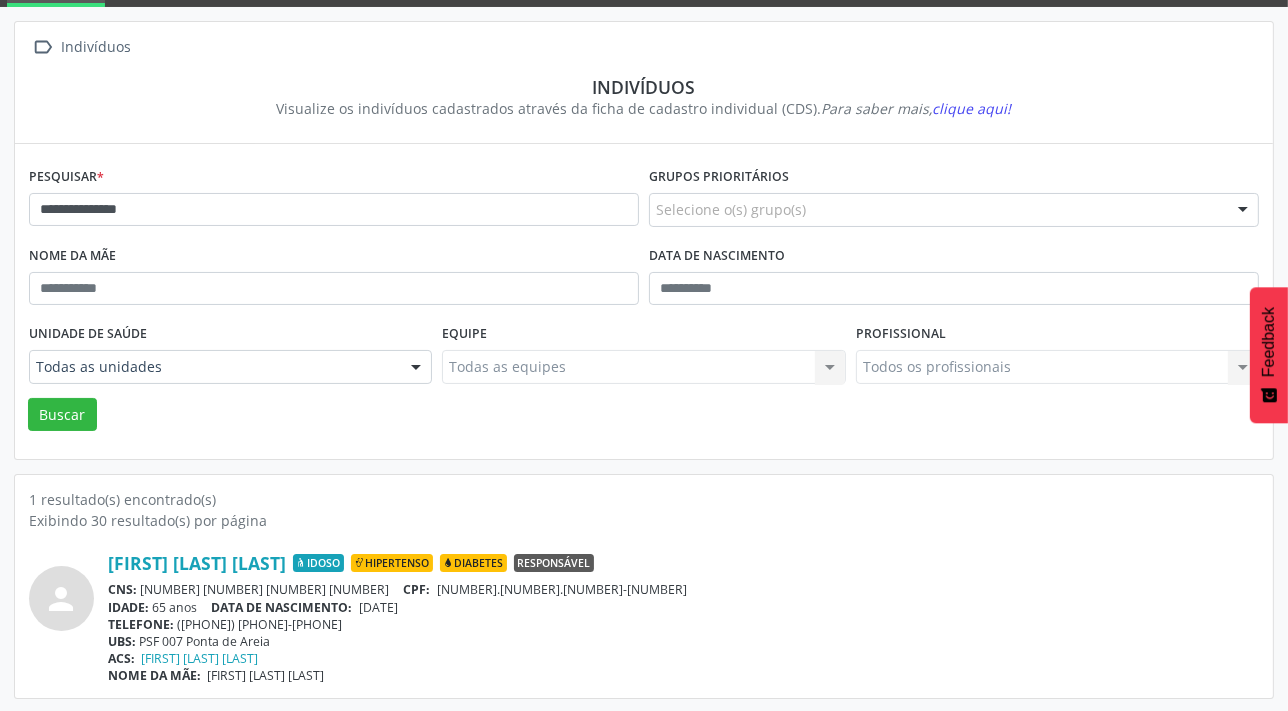 click on "Unidade de saúde
Todas as unidades         Todas as unidades   PSF 001 Sede   PSF 002 Sede   PSF 003 Barra de Caravelas   PSF 005 Rancho Alegre   PSF 006 Barcelona   PSF 007 Ponta de Areia   PSF 008 Nova Tribuna   PSF 009 Sede   PSF Juerana
Nenhum resultado encontrado para: "   "
Não há nenhuma opção para ser exibida." at bounding box center (230, 358) 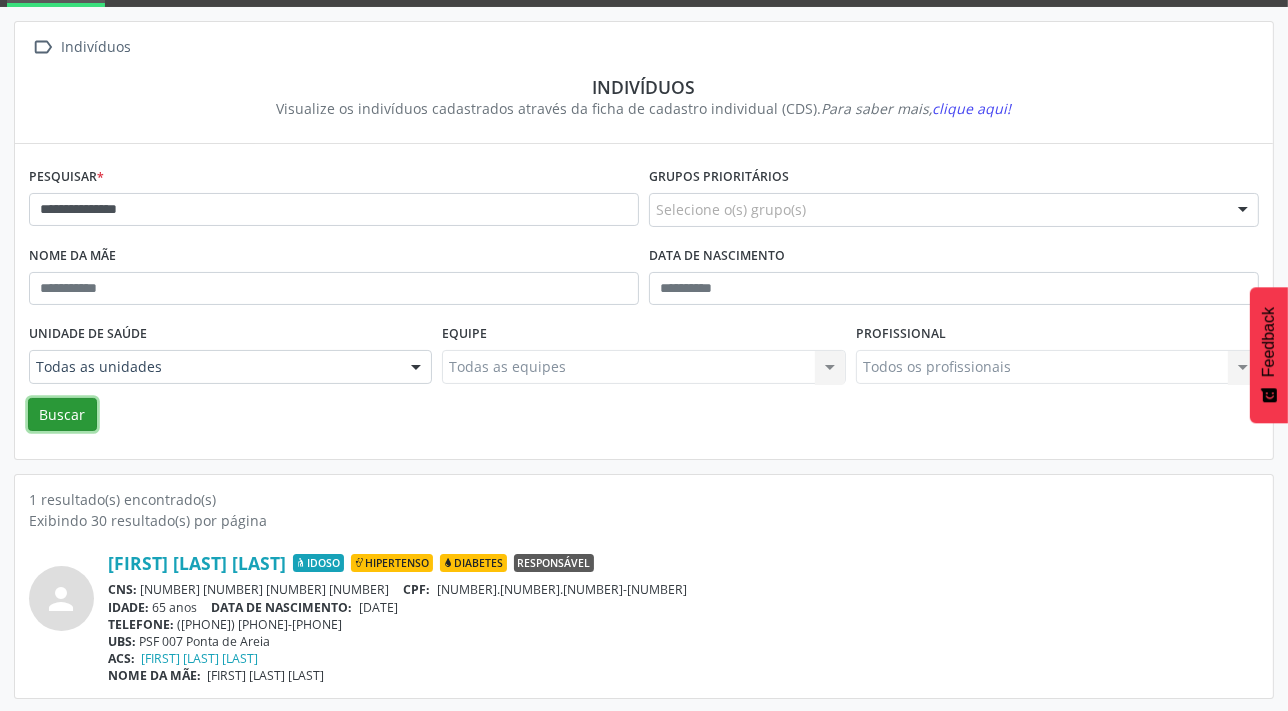 click on "Buscar" at bounding box center (62, 415) 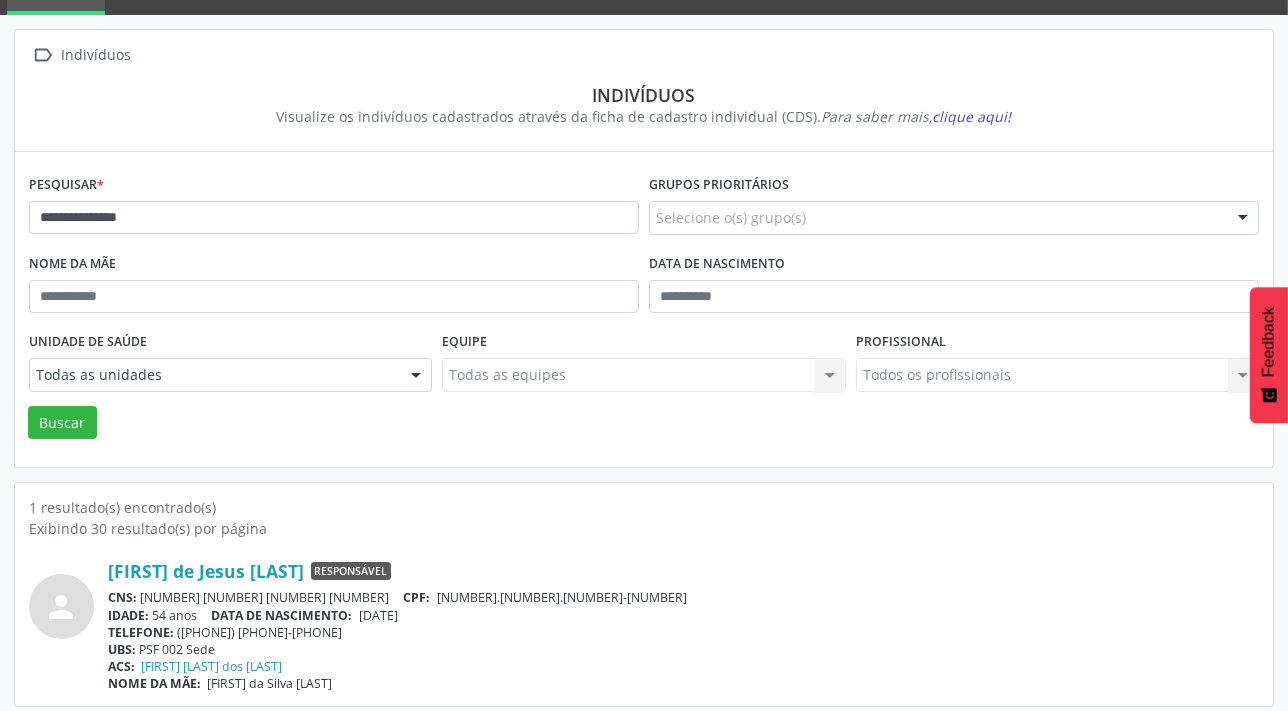 scroll, scrollTop: 103, scrollLeft: 0, axis: vertical 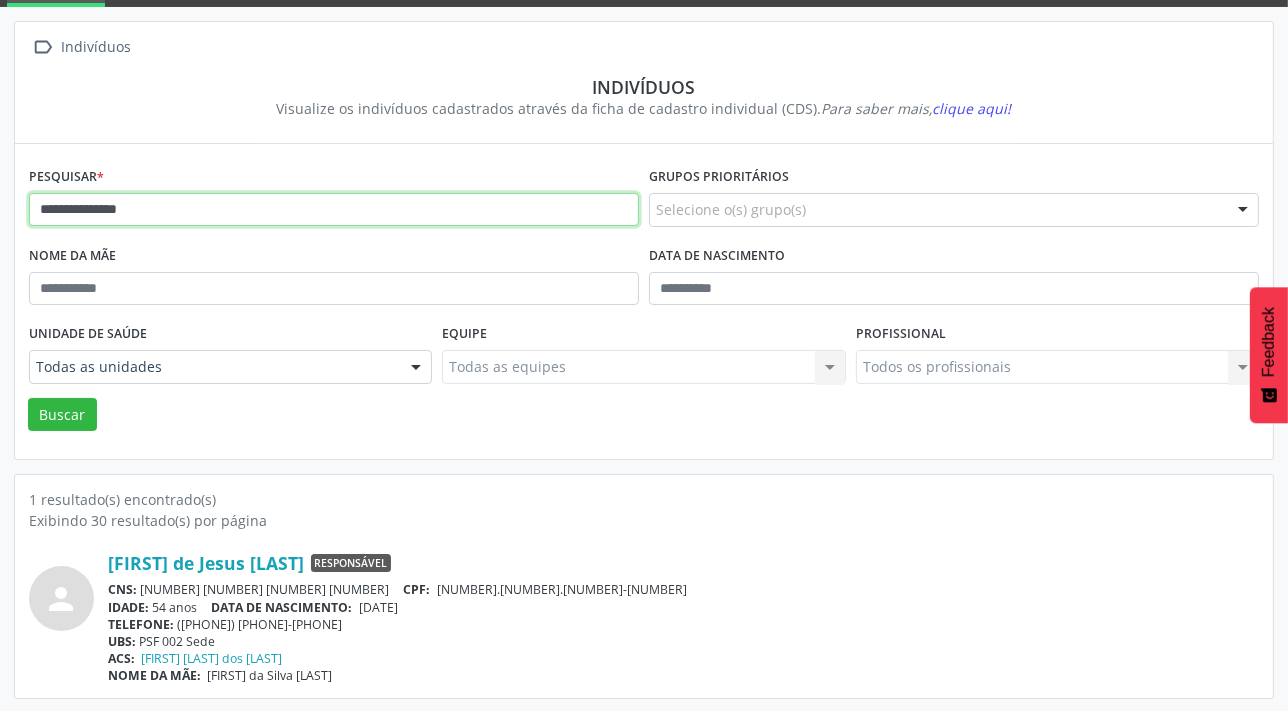 click on "**********" at bounding box center [334, 210] 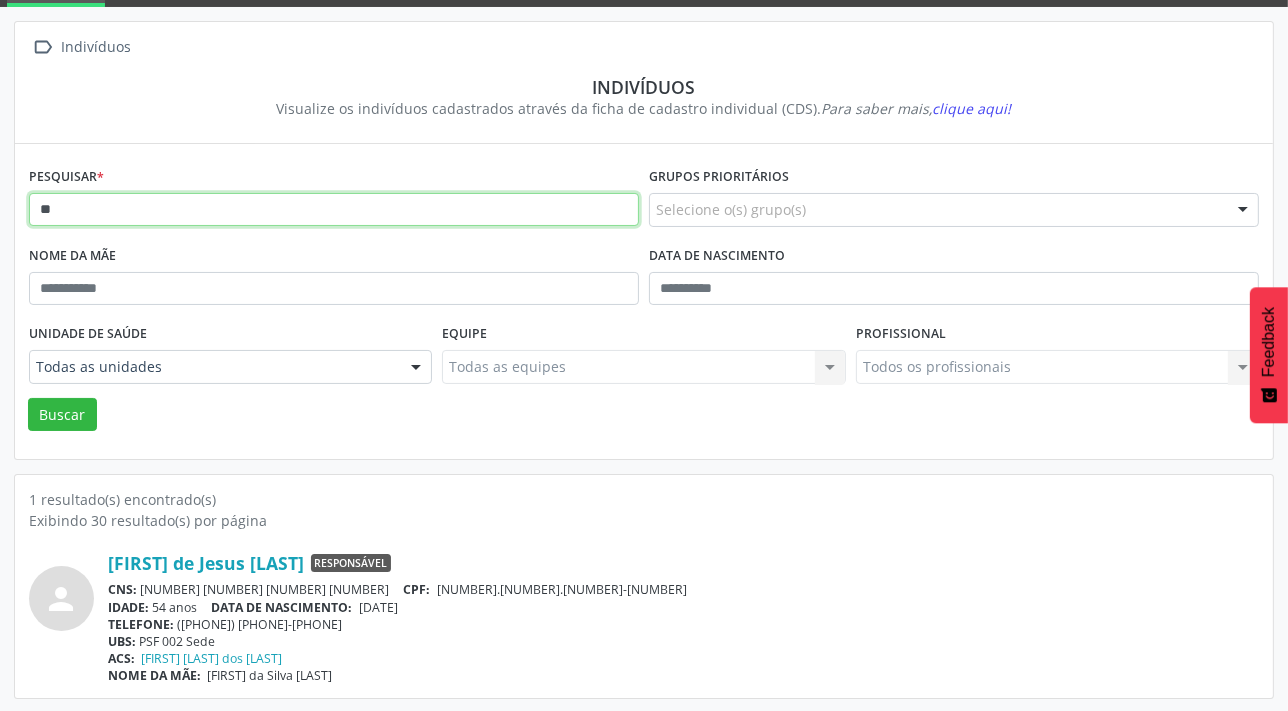 type on "*" 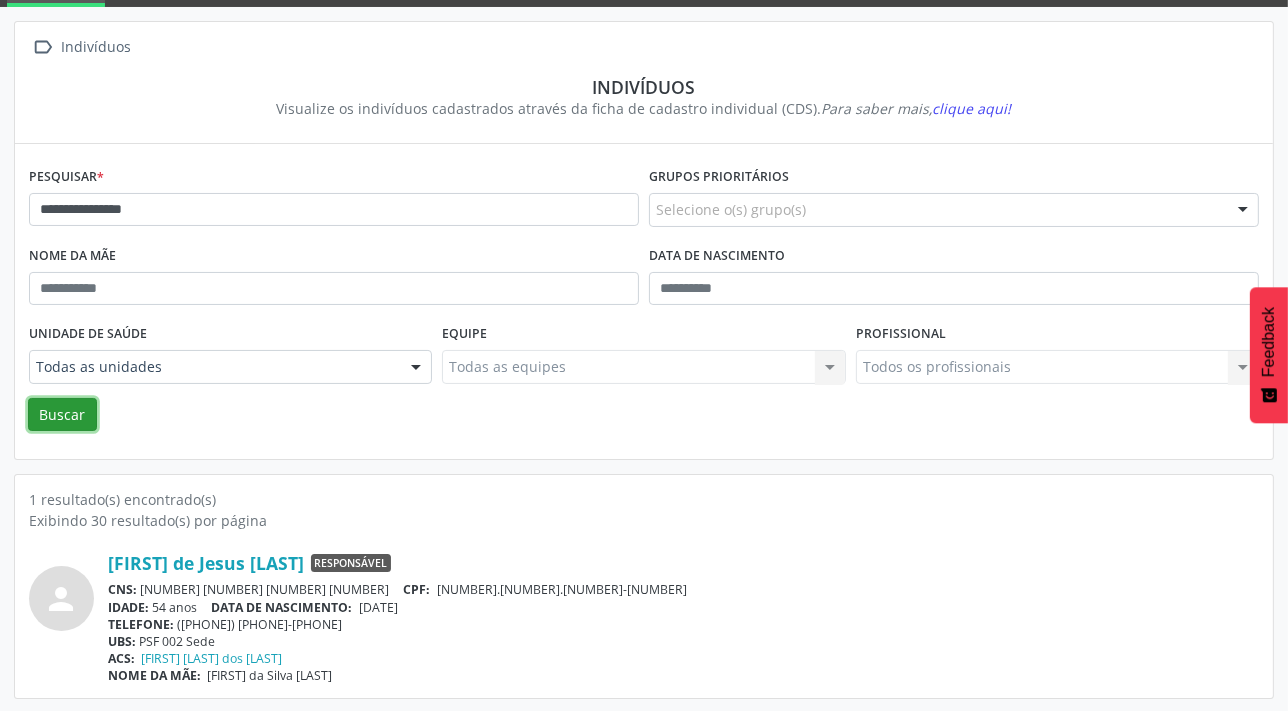 click on "Buscar" at bounding box center (62, 415) 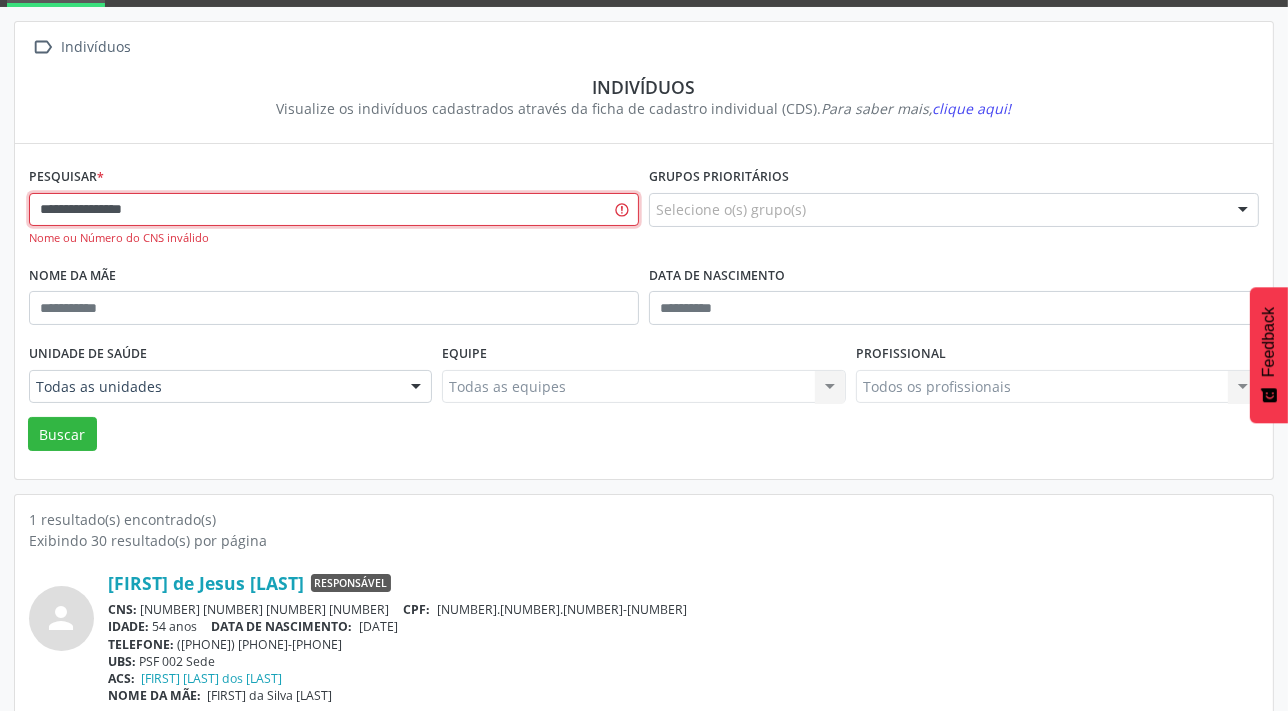 click on "**********" at bounding box center (334, 210) 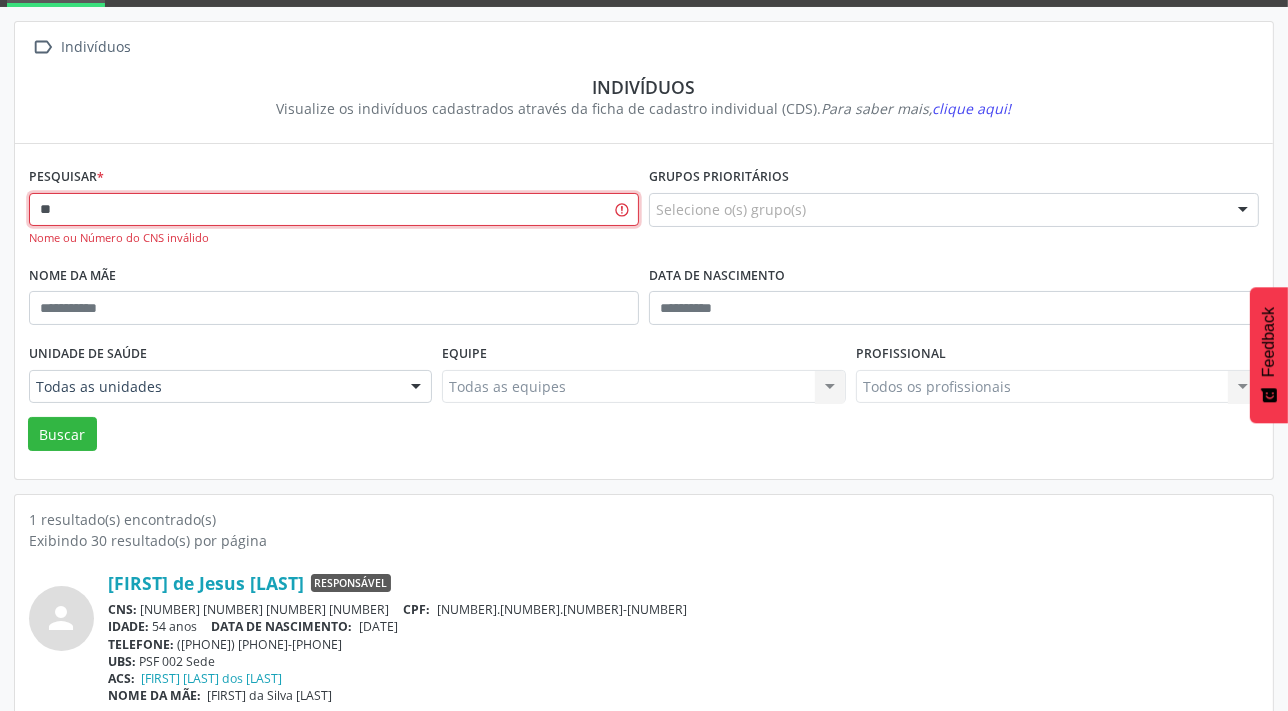 type on "*" 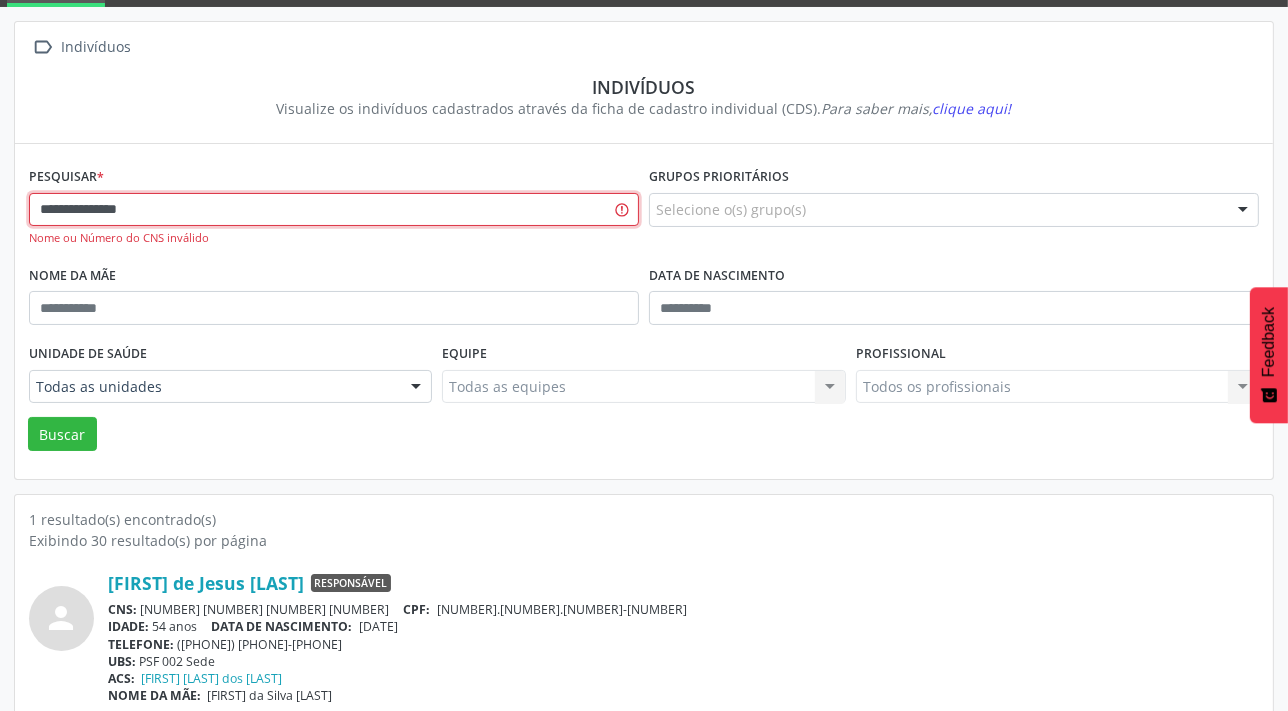 click on "Buscar" at bounding box center [62, 434] 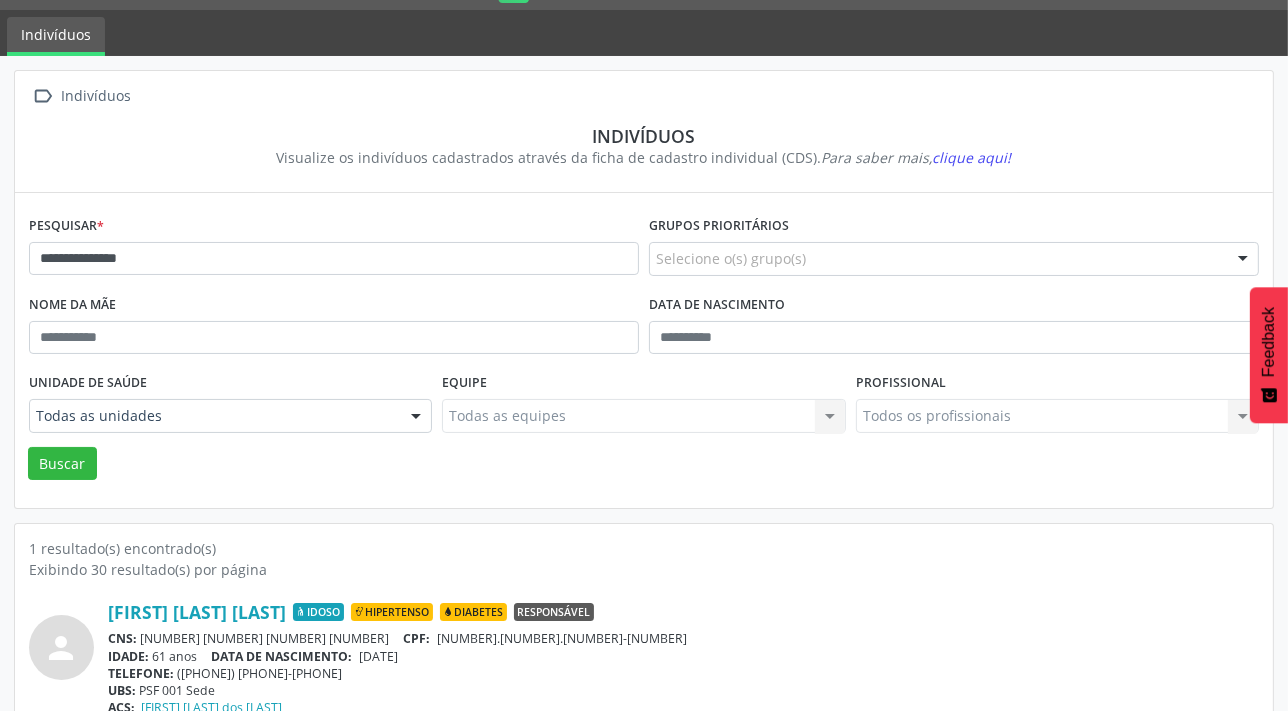 scroll, scrollTop: 103, scrollLeft: 0, axis: vertical 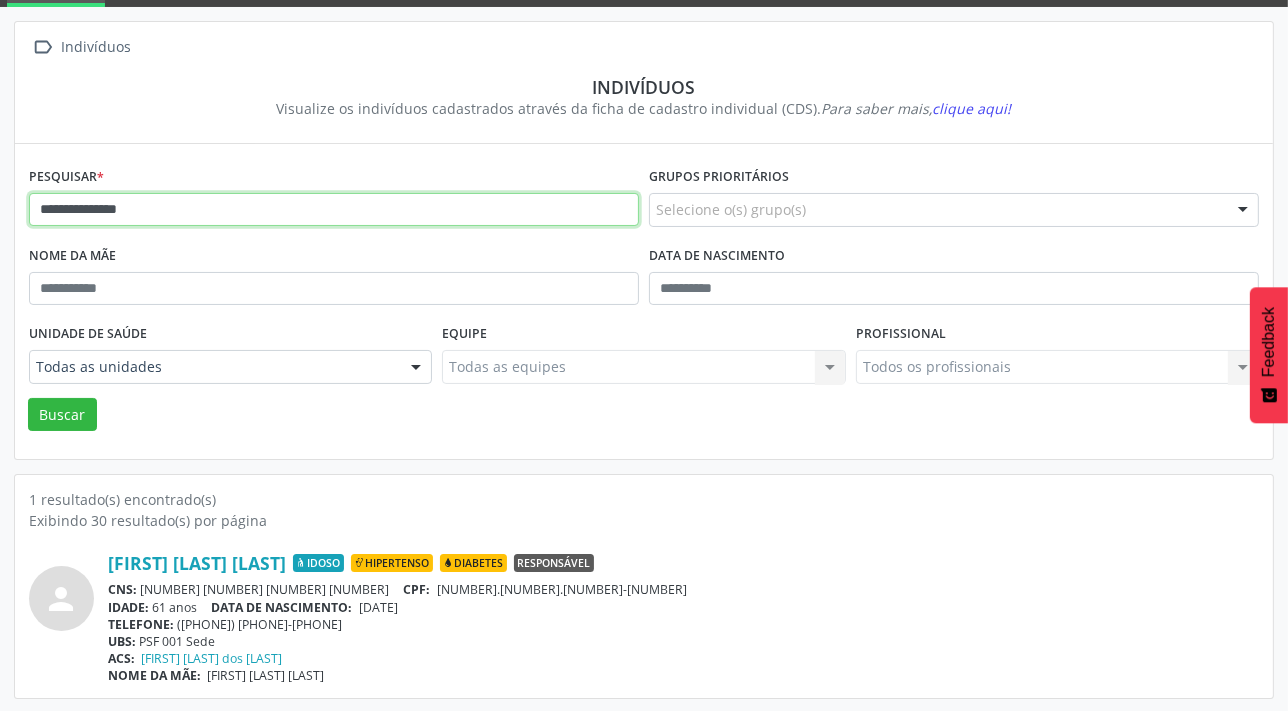 click on "**********" at bounding box center (334, 210) 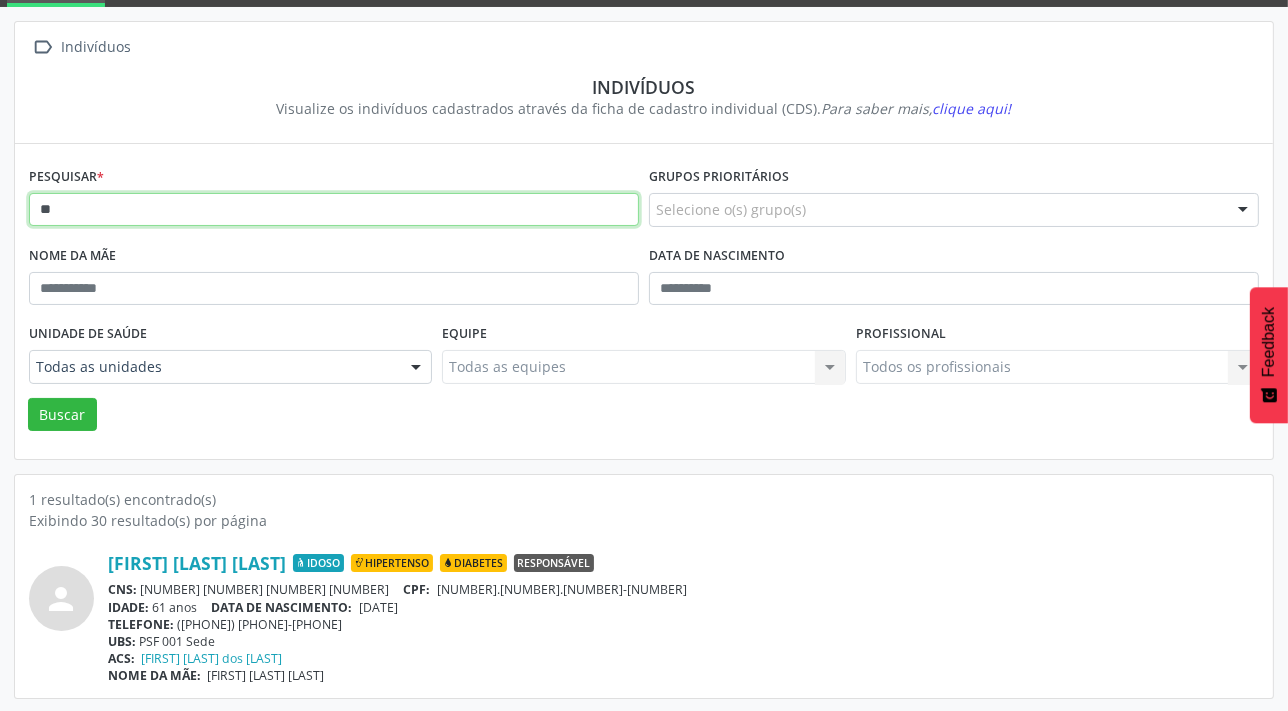 type on "*" 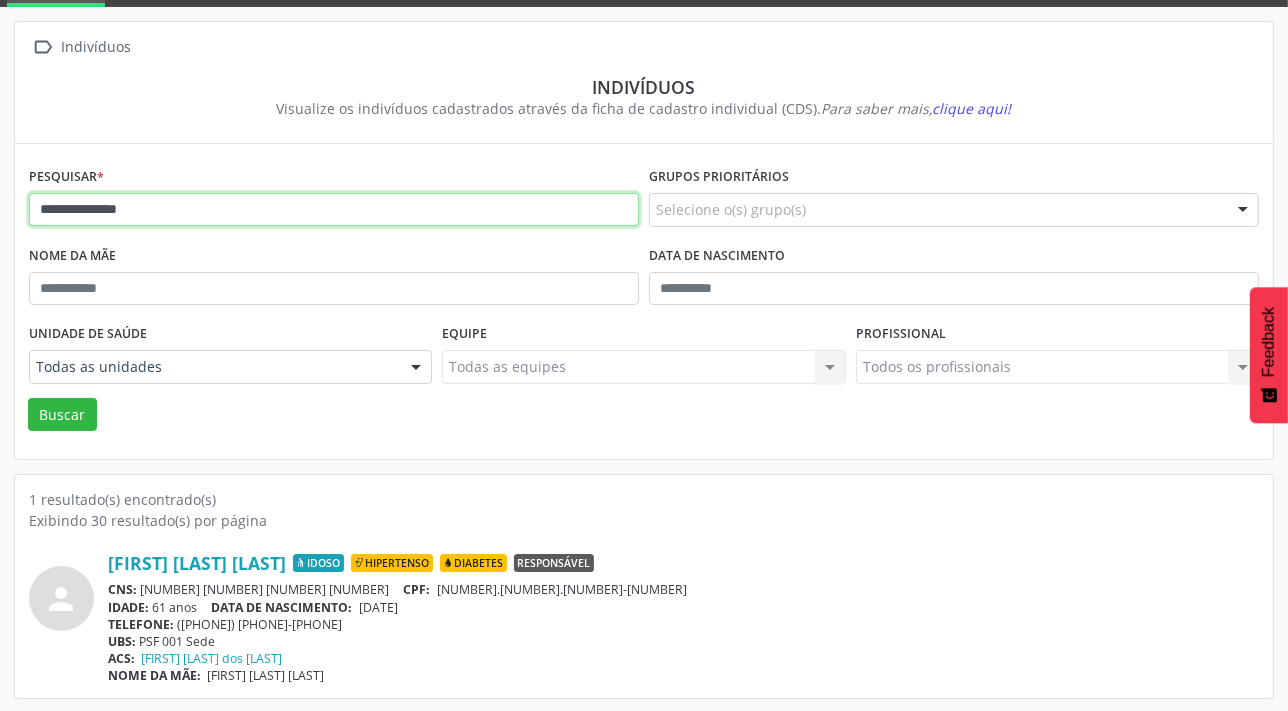 click on "Buscar" at bounding box center (62, 415) 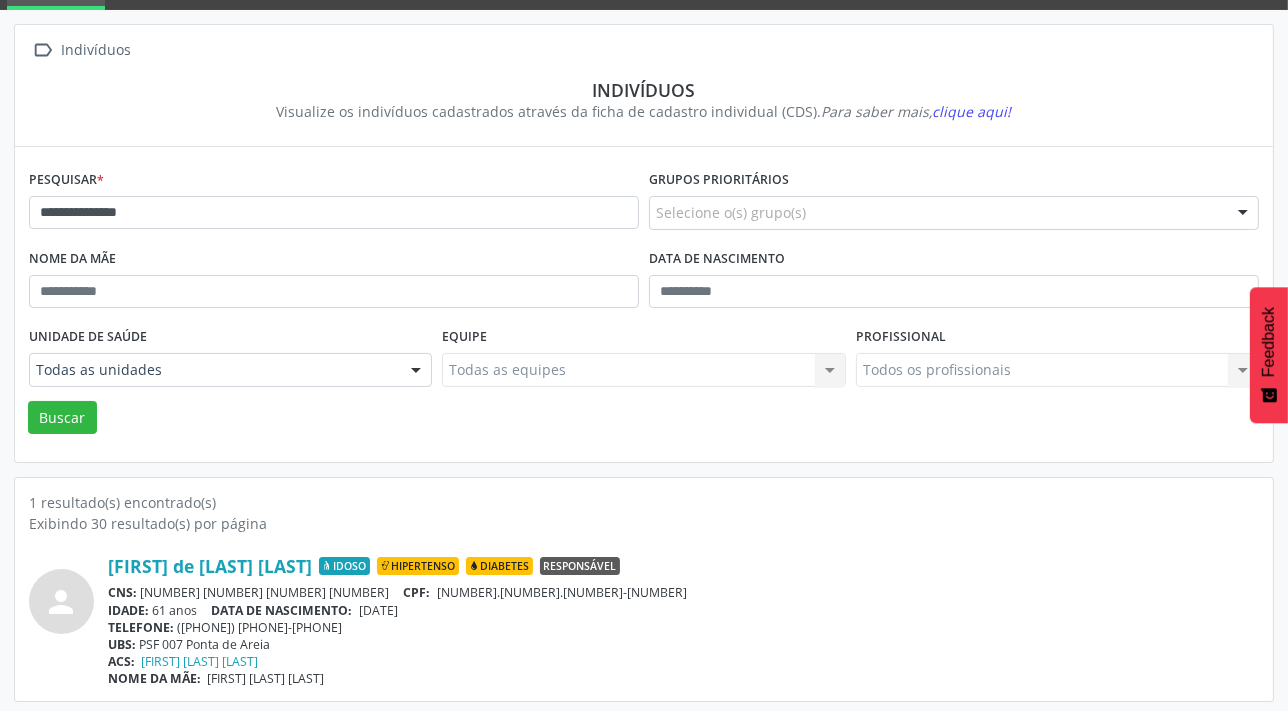 scroll, scrollTop: 103, scrollLeft: 0, axis: vertical 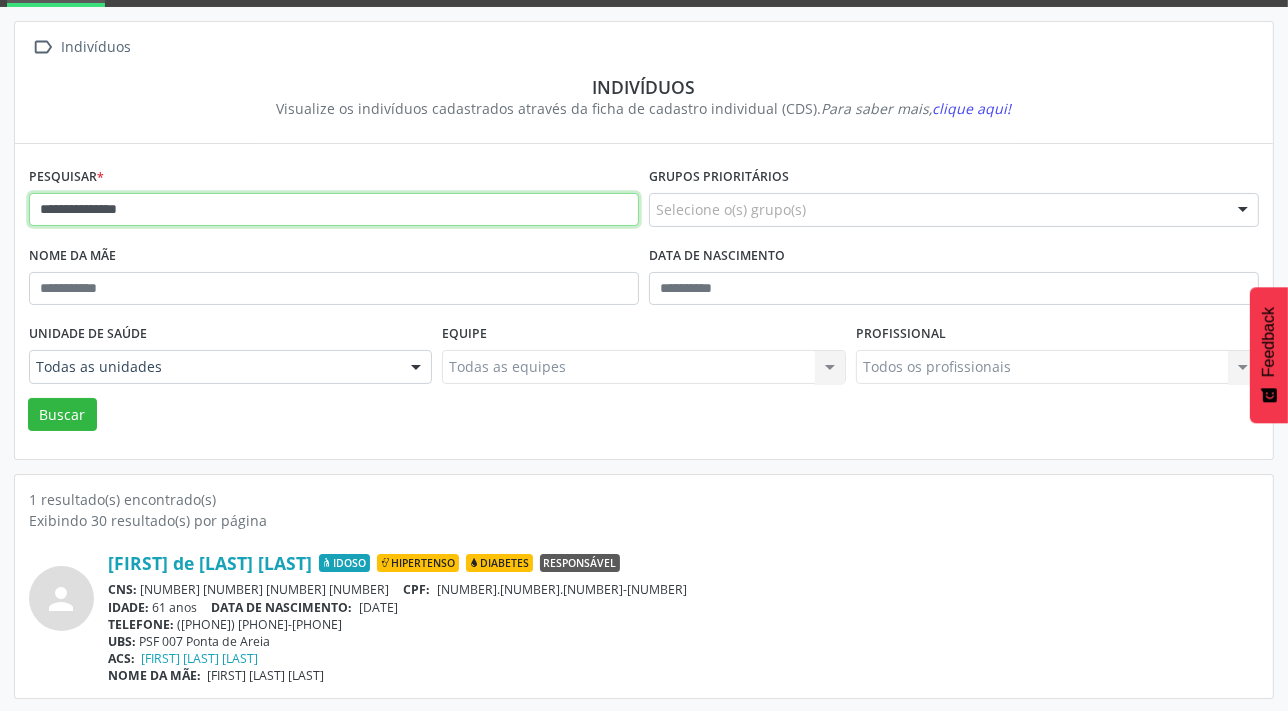 click on "**********" at bounding box center [334, 210] 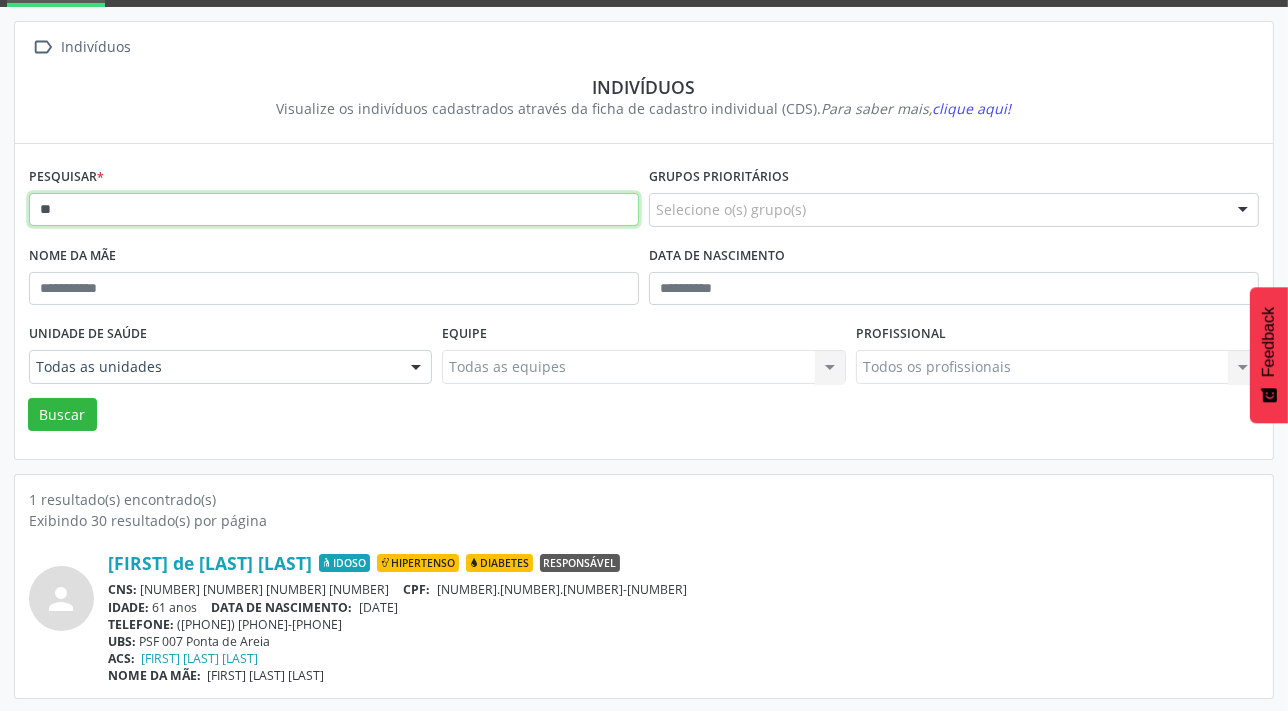 type on "*" 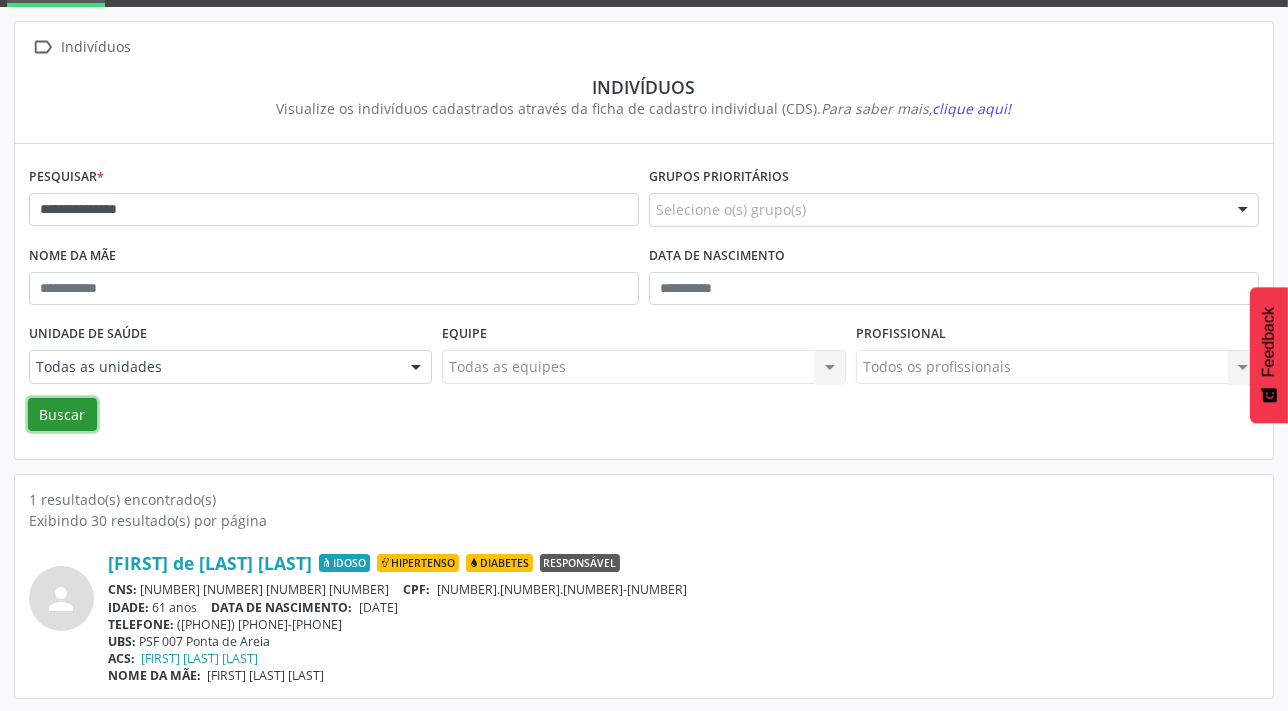 click on "Buscar" at bounding box center [62, 415] 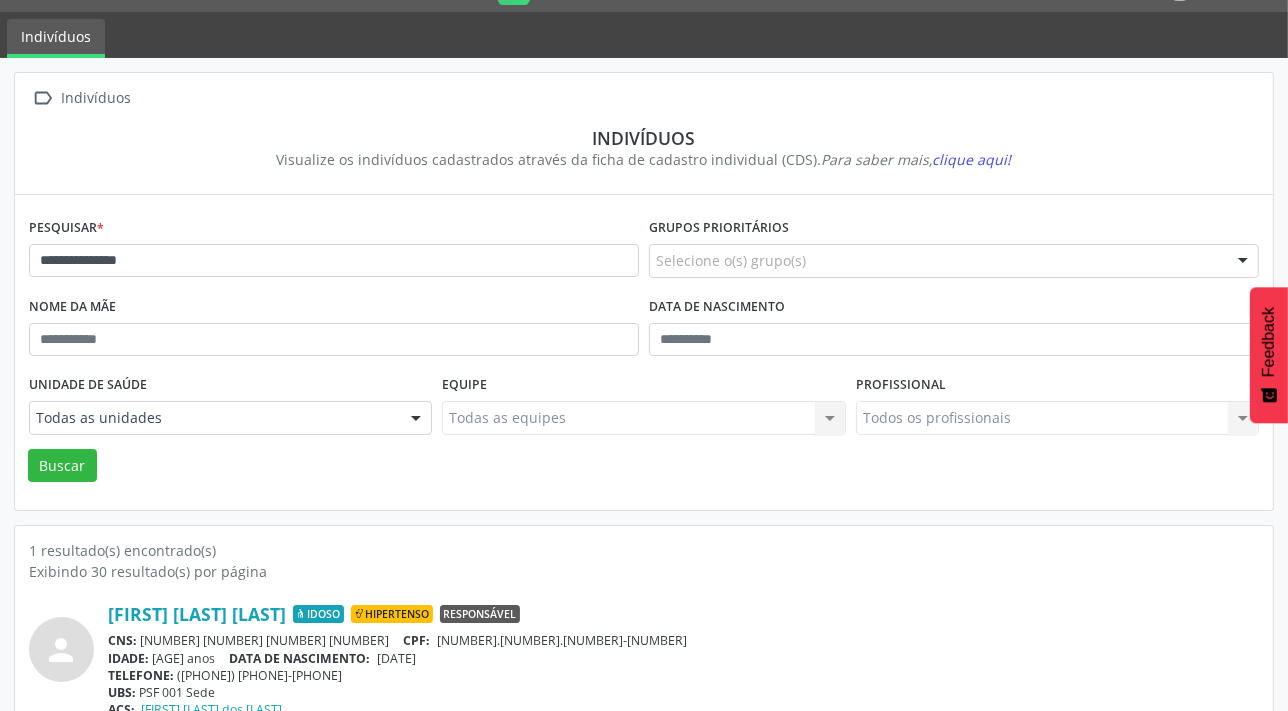 scroll, scrollTop: 103, scrollLeft: 0, axis: vertical 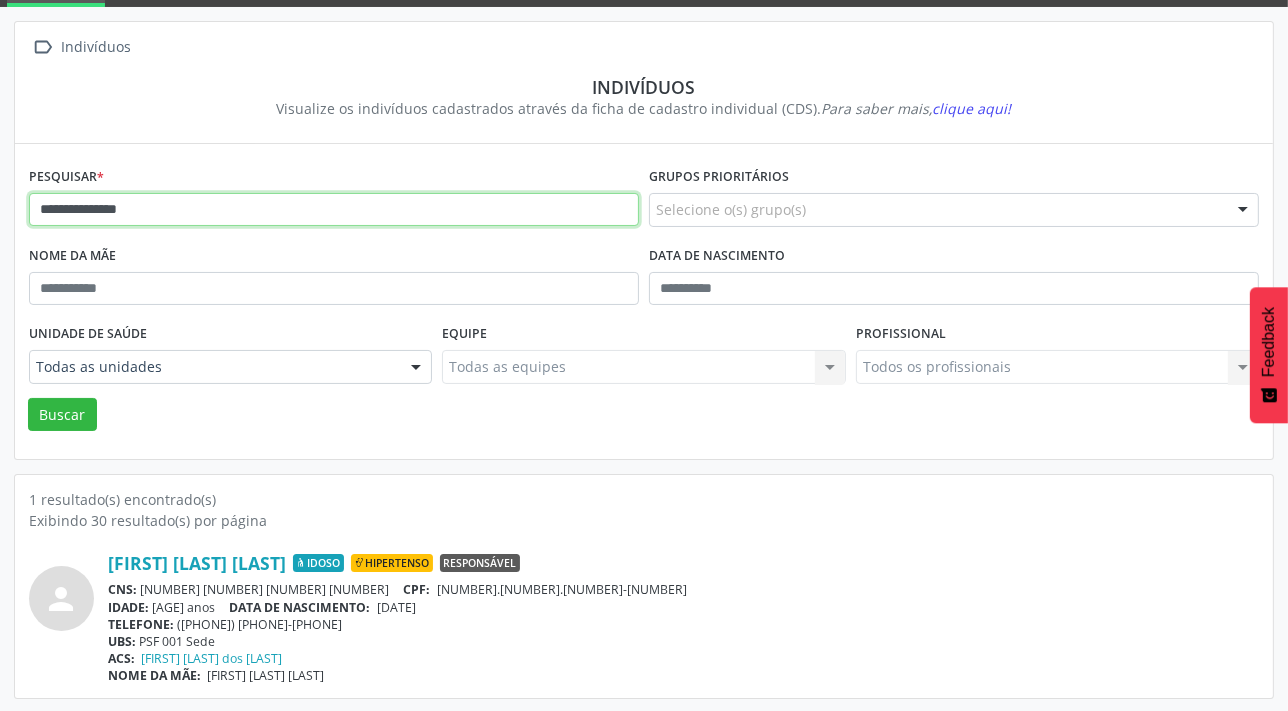 click on "**********" at bounding box center (334, 210) 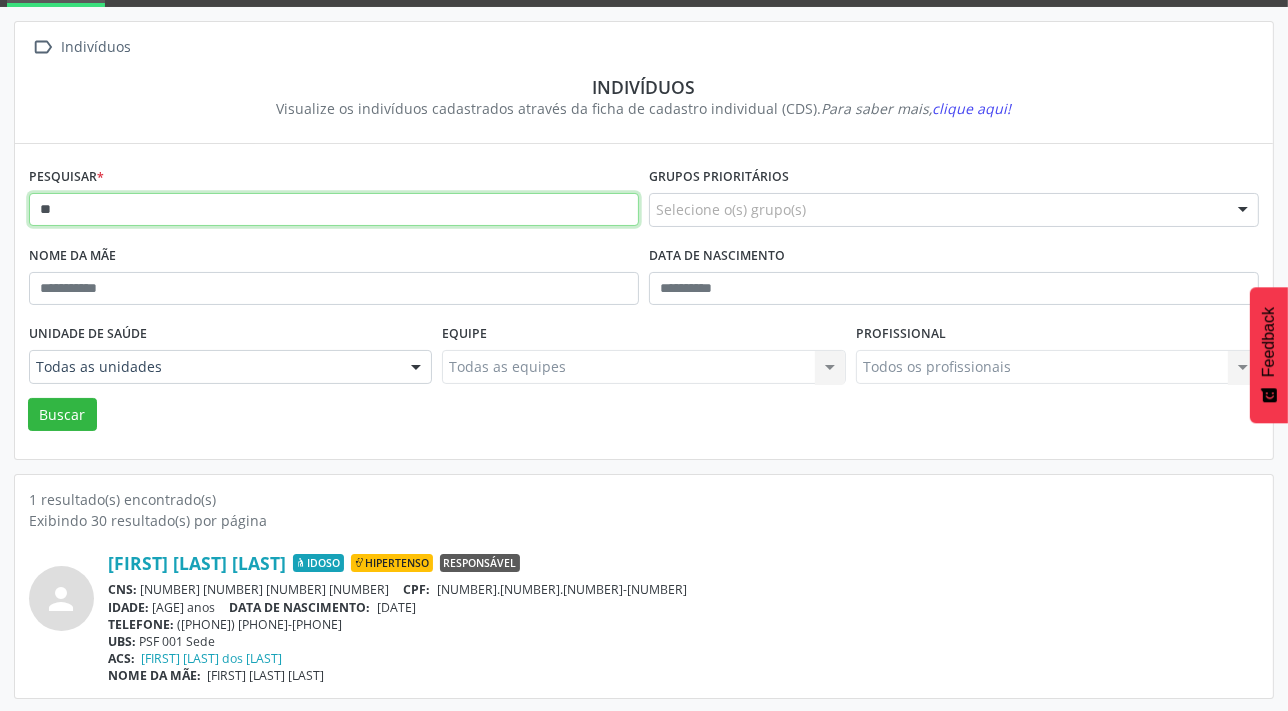 type on "*" 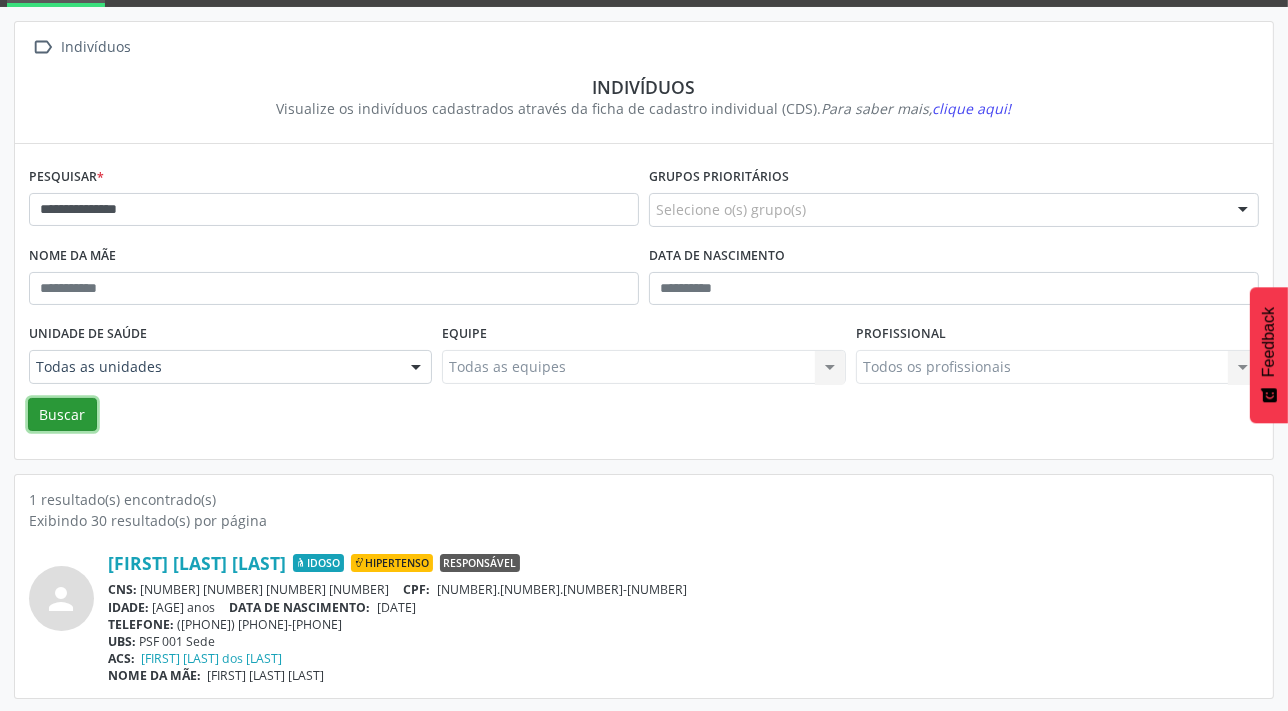 click on "Buscar" at bounding box center (62, 415) 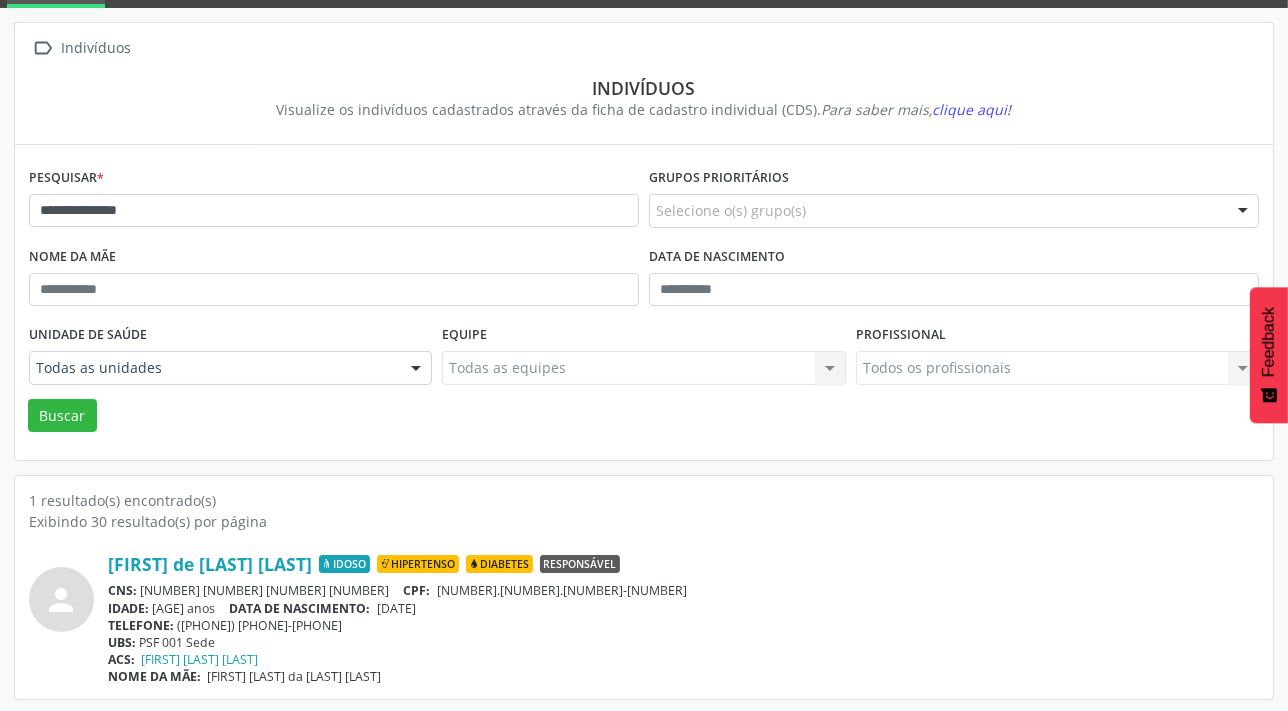 scroll, scrollTop: 103, scrollLeft: 0, axis: vertical 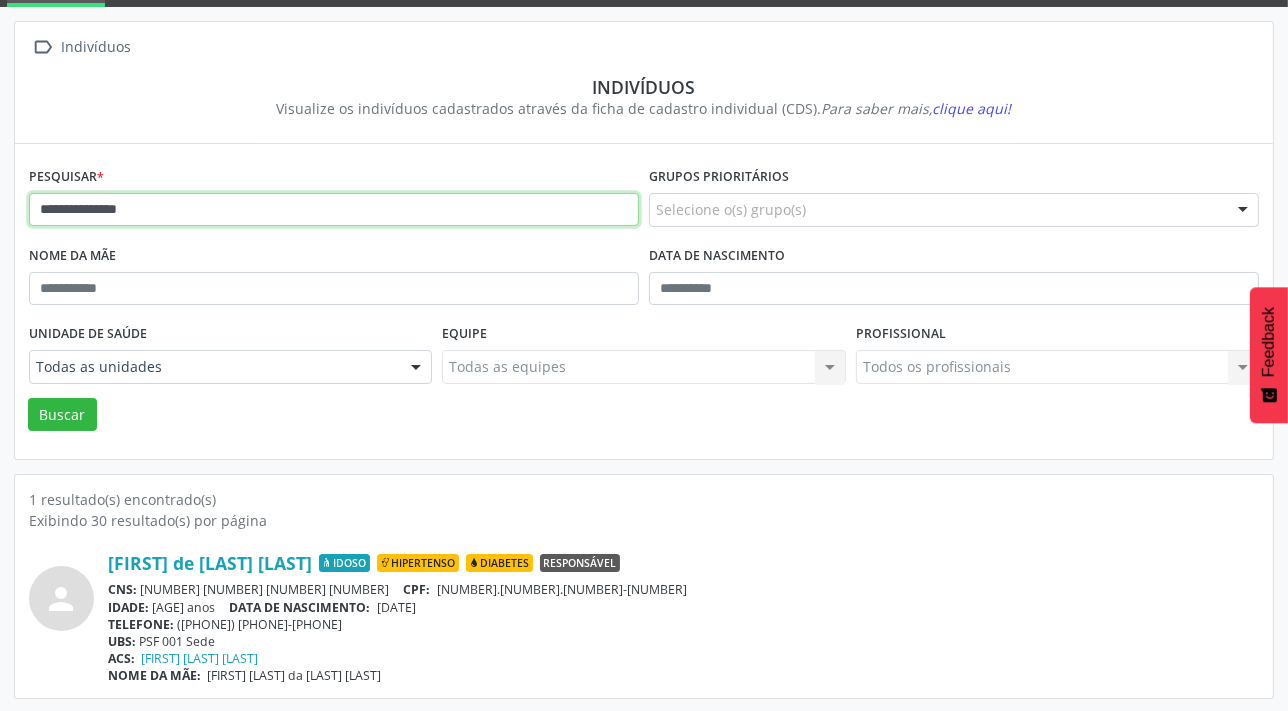 click on "**********" at bounding box center (334, 210) 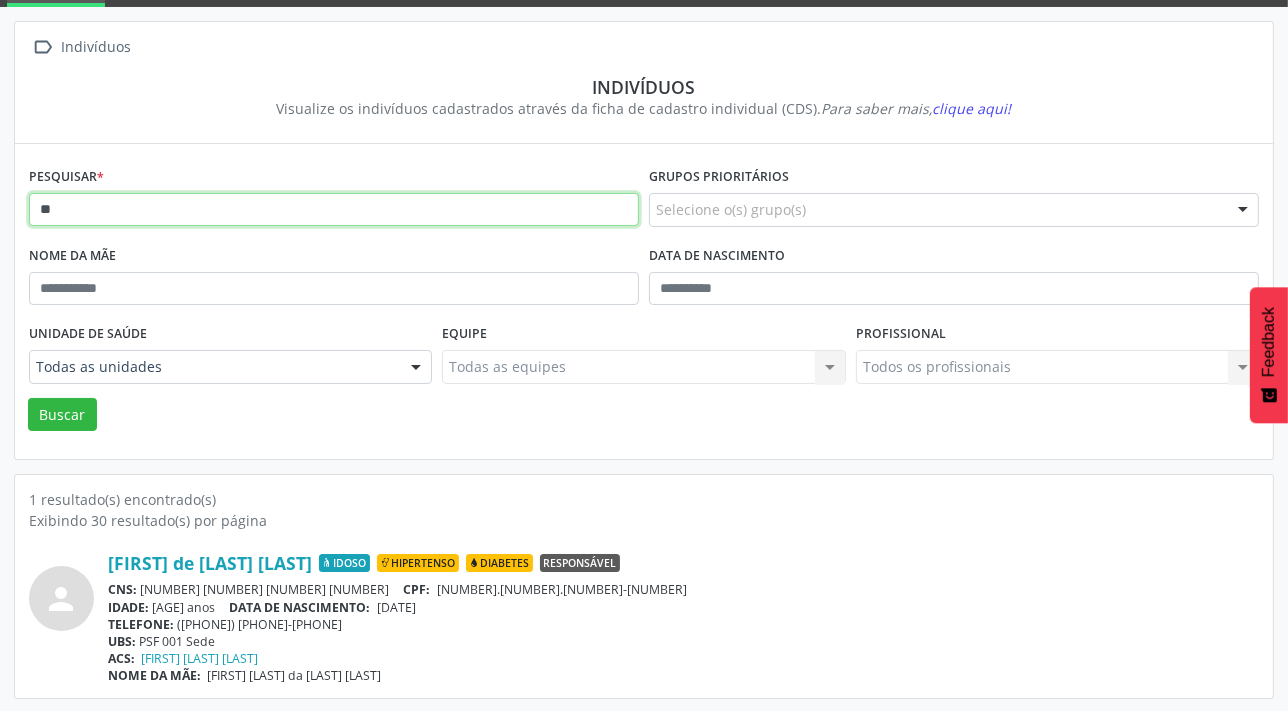 type on "*" 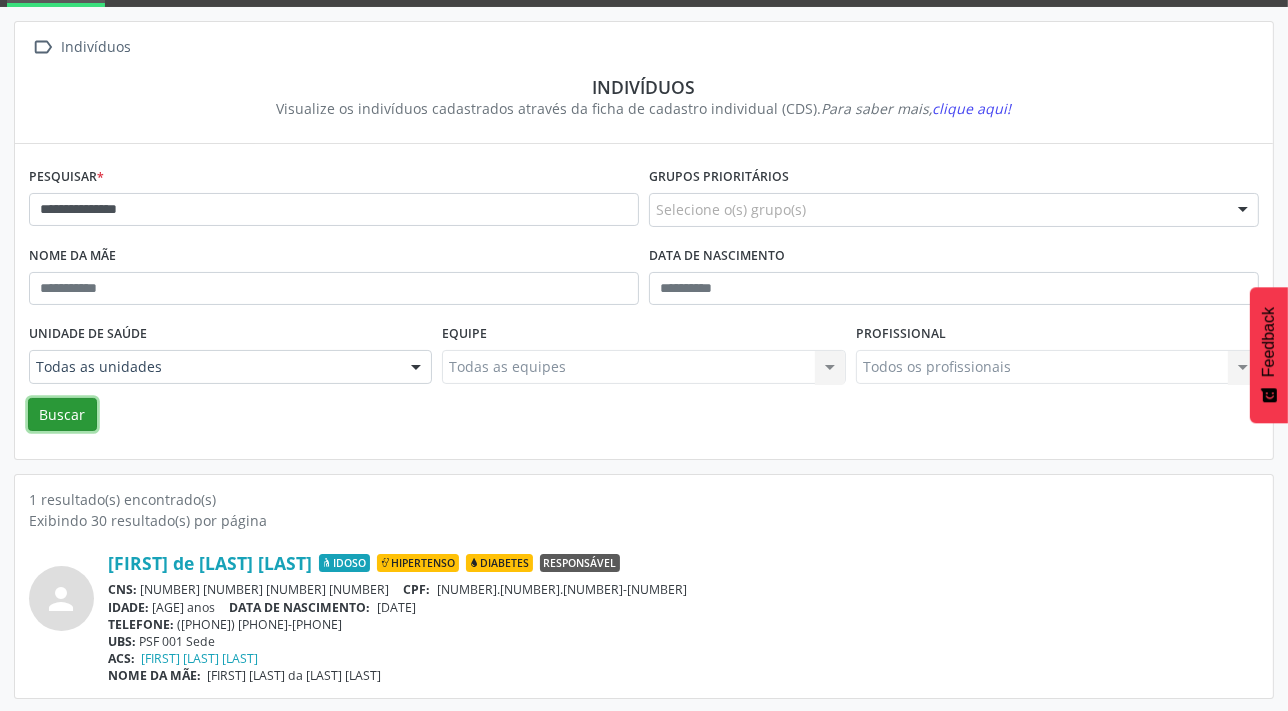 click on "Buscar" at bounding box center [62, 415] 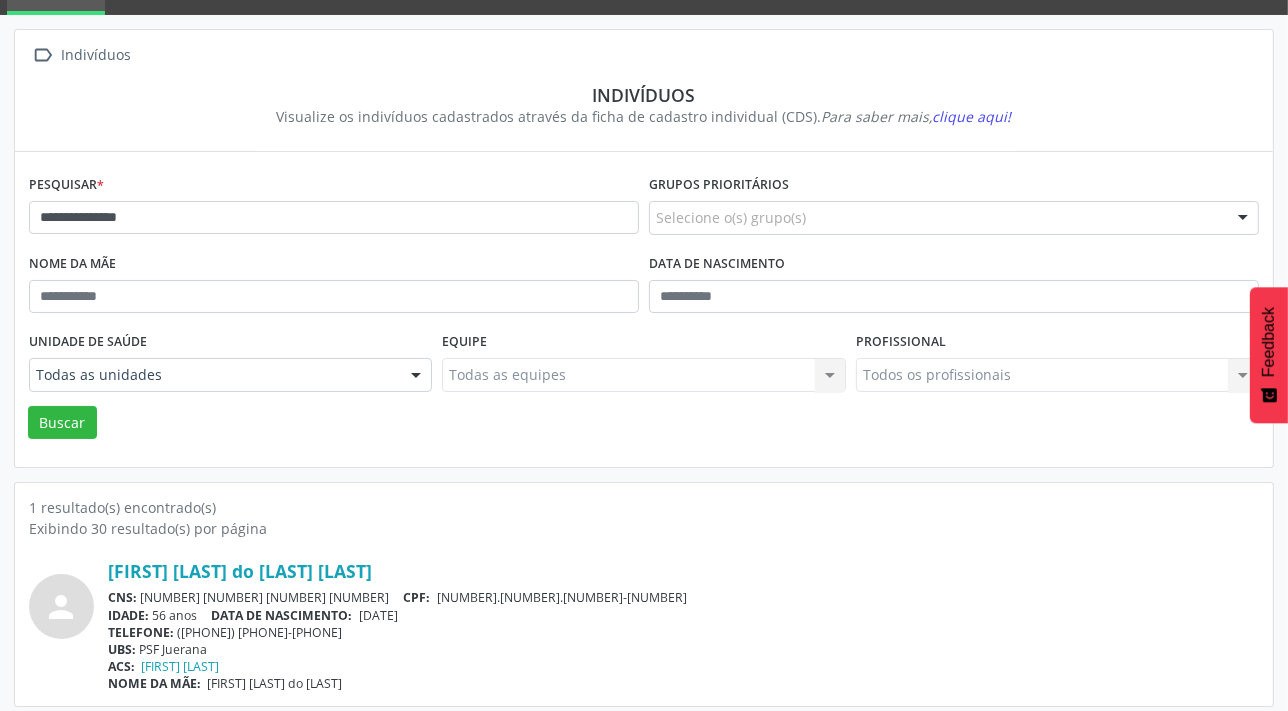 scroll, scrollTop: 103, scrollLeft: 0, axis: vertical 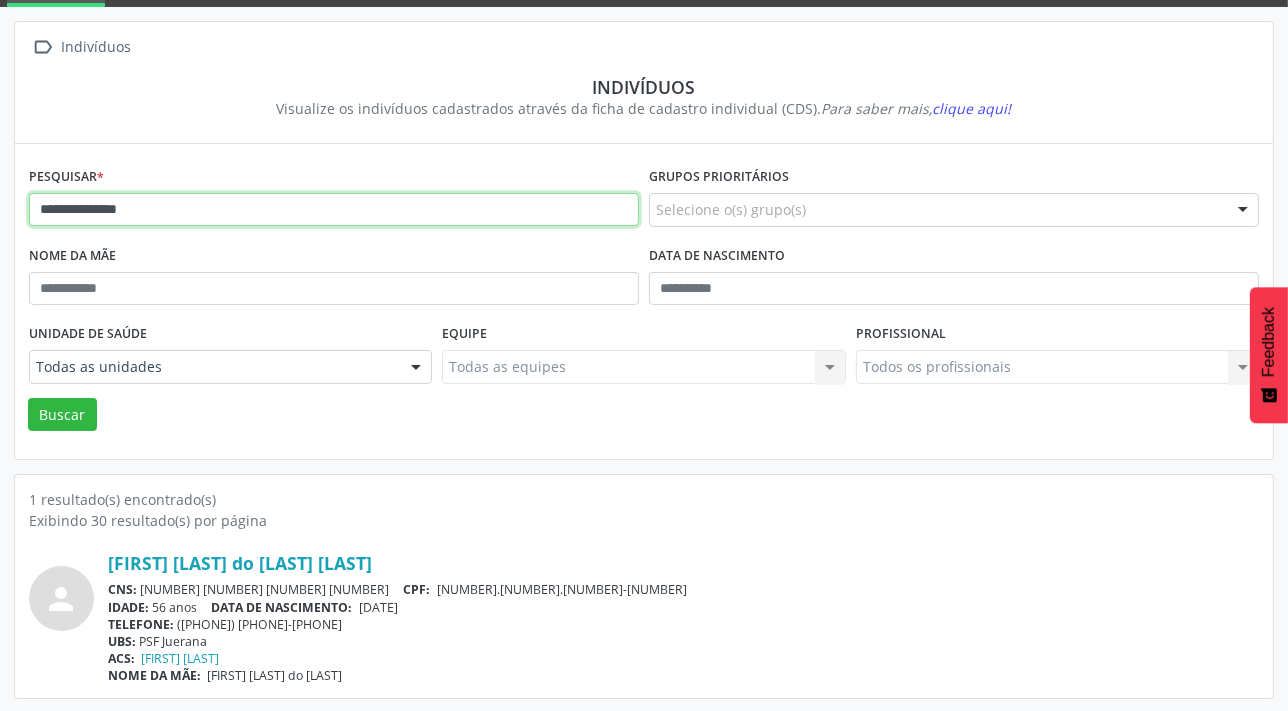 click on "**********" at bounding box center (334, 210) 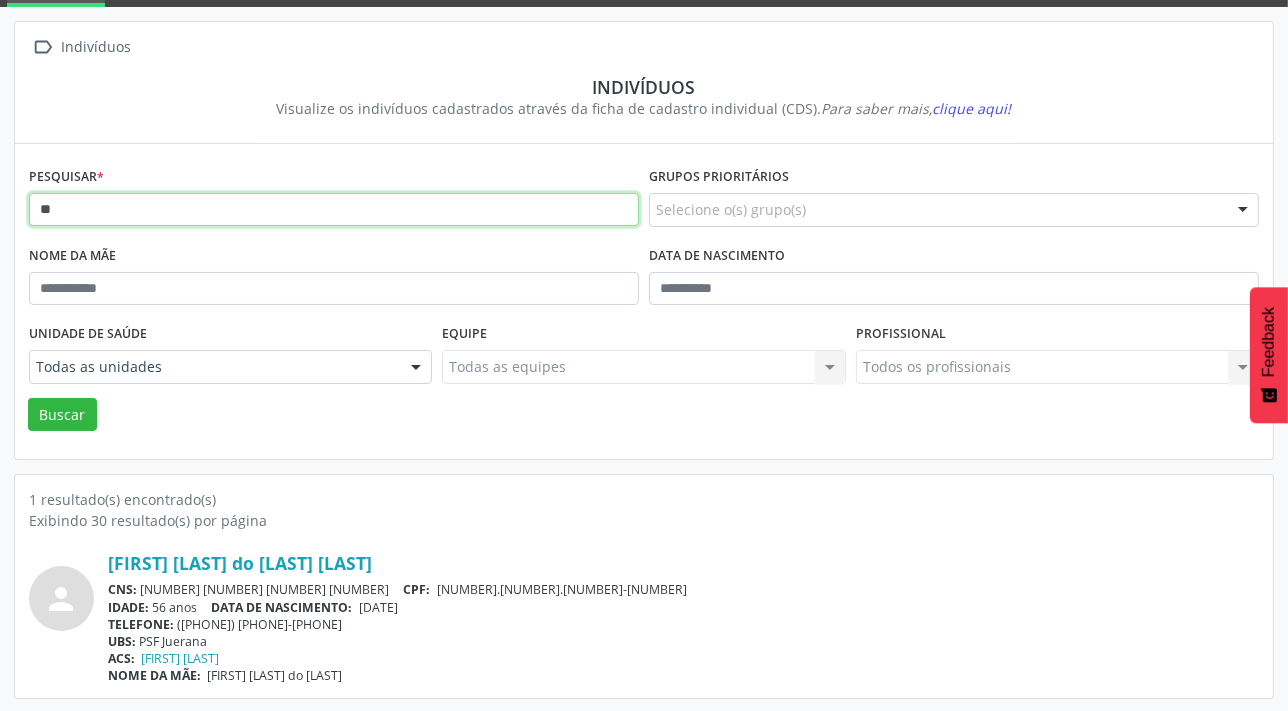 type on "*" 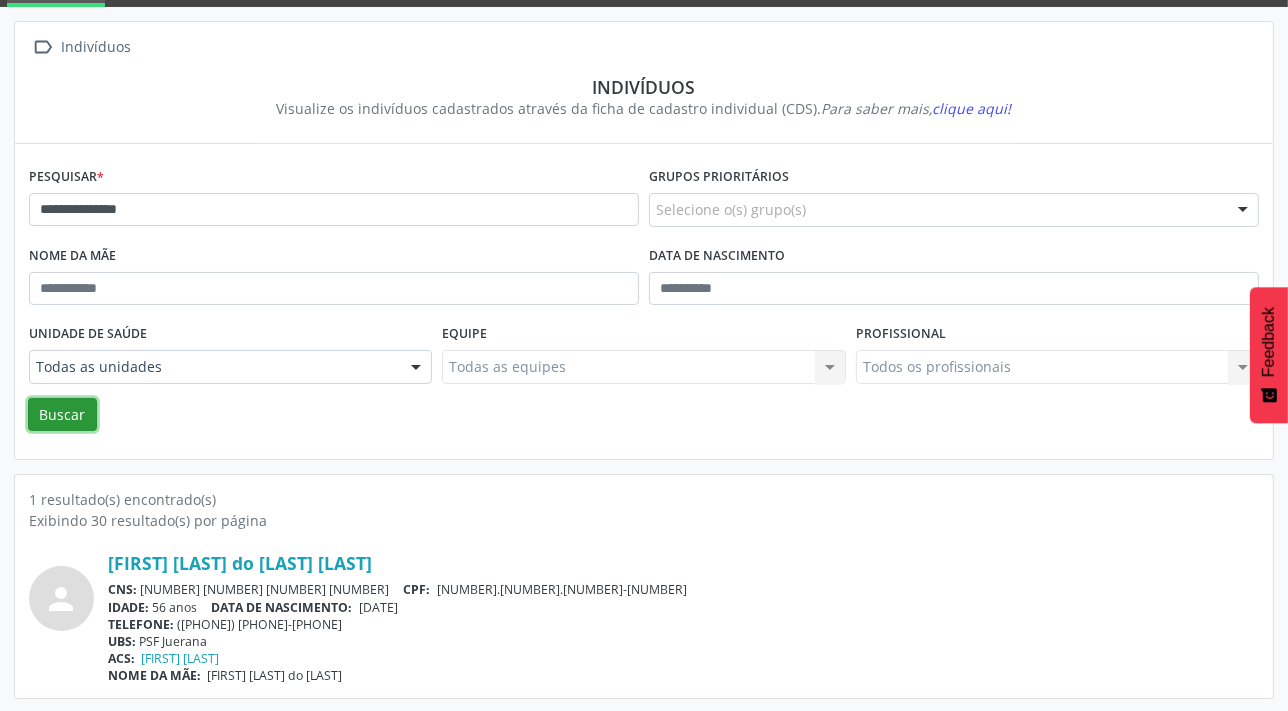 click on "Buscar" at bounding box center [62, 415] 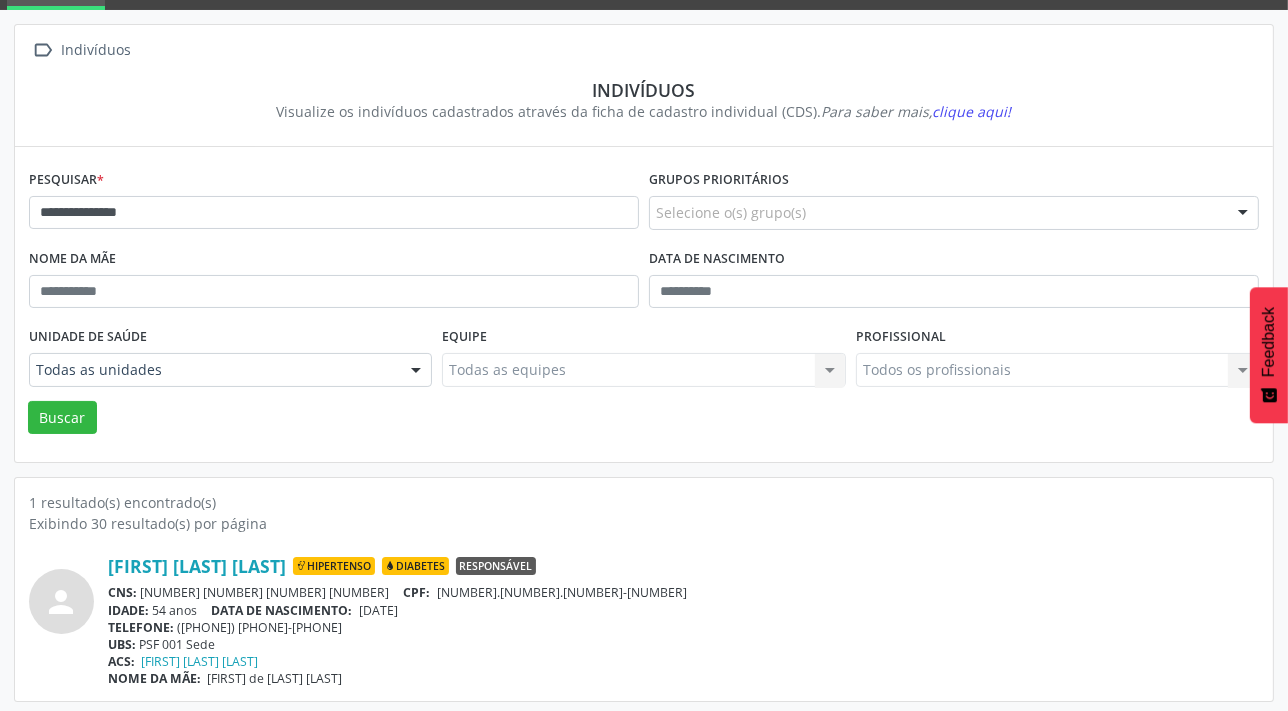 scroll, scrollTop: 103, scrollLeft: 0, axis: vertical 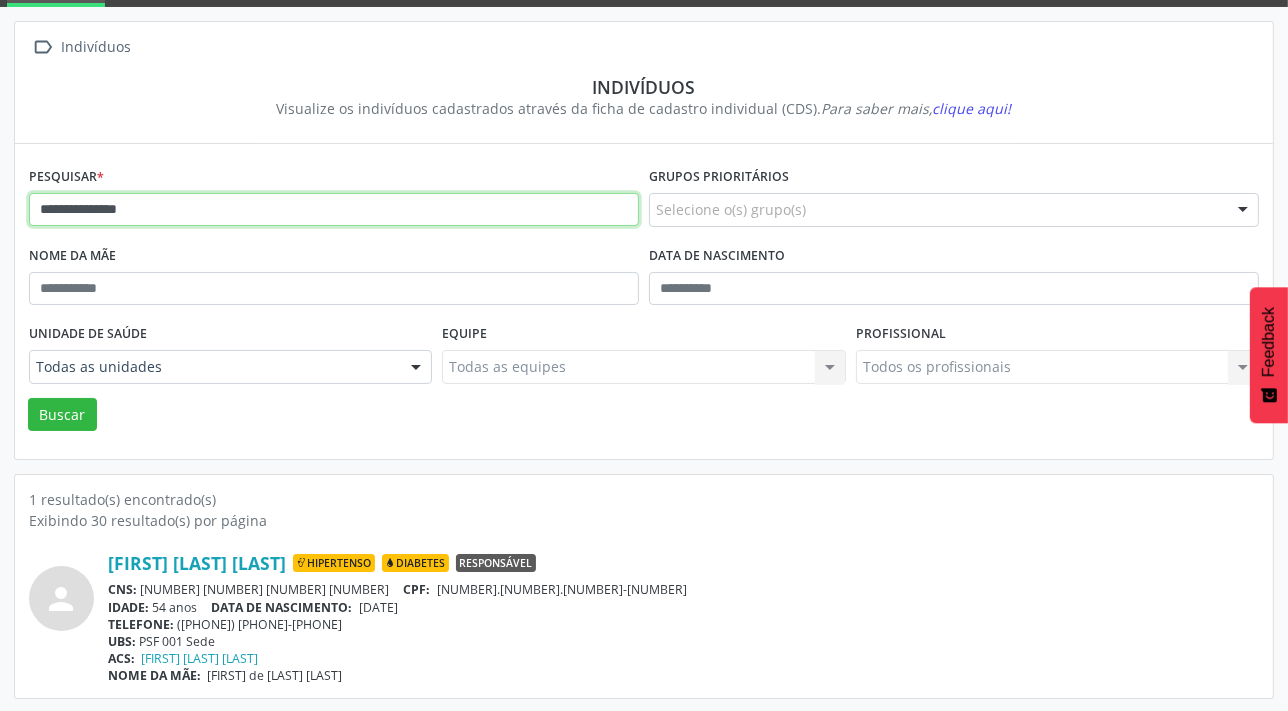 click on "**********" at bounding box center [334, 210] 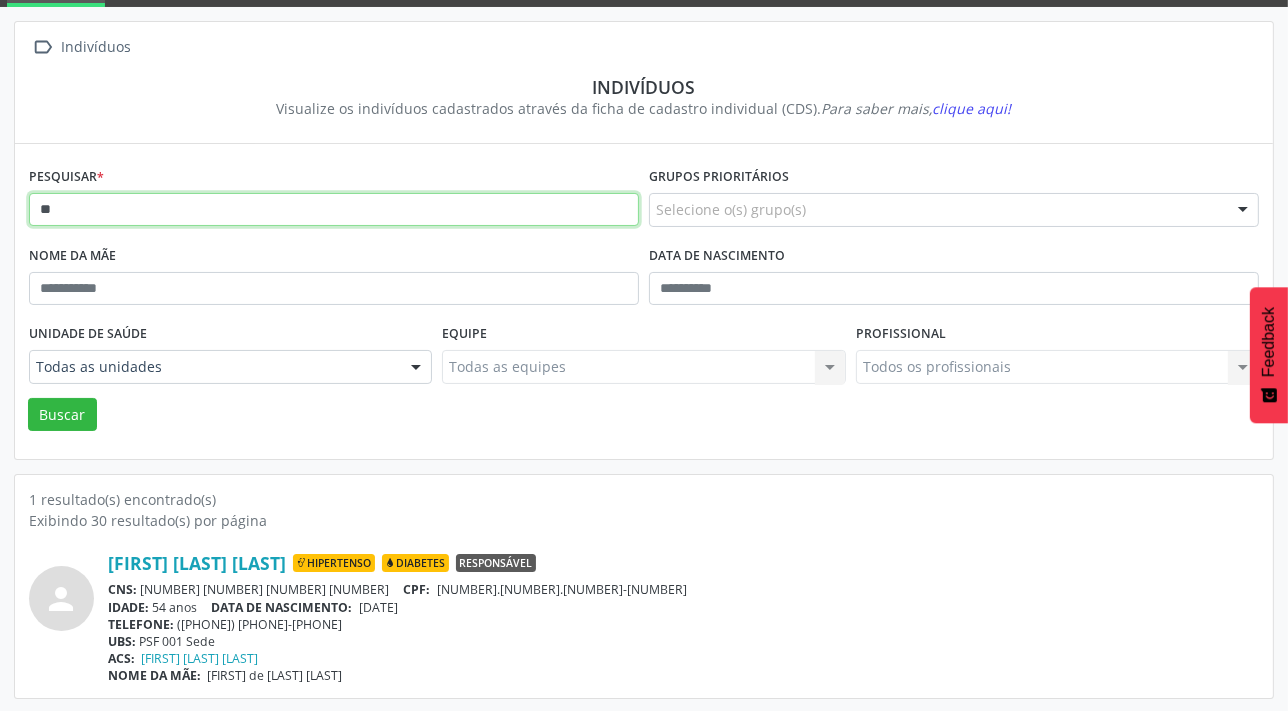 type on "*" 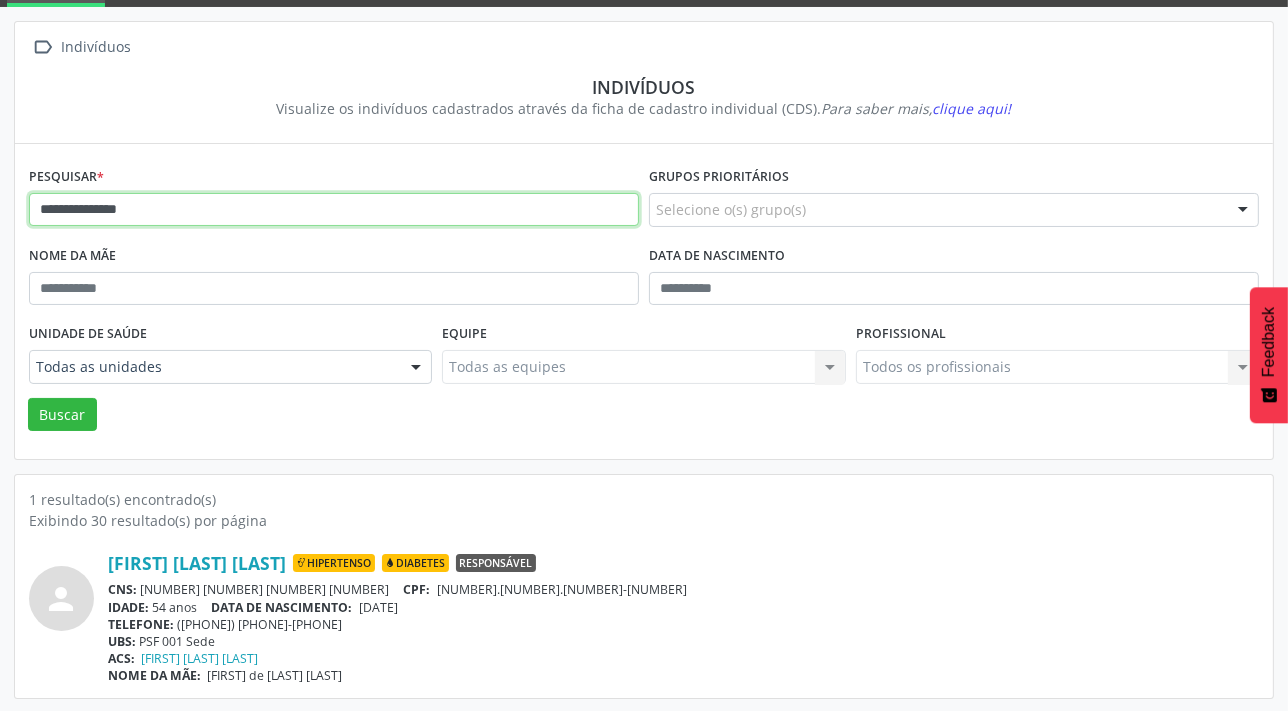 click on "Buscar" at bounding box center [62, 415] 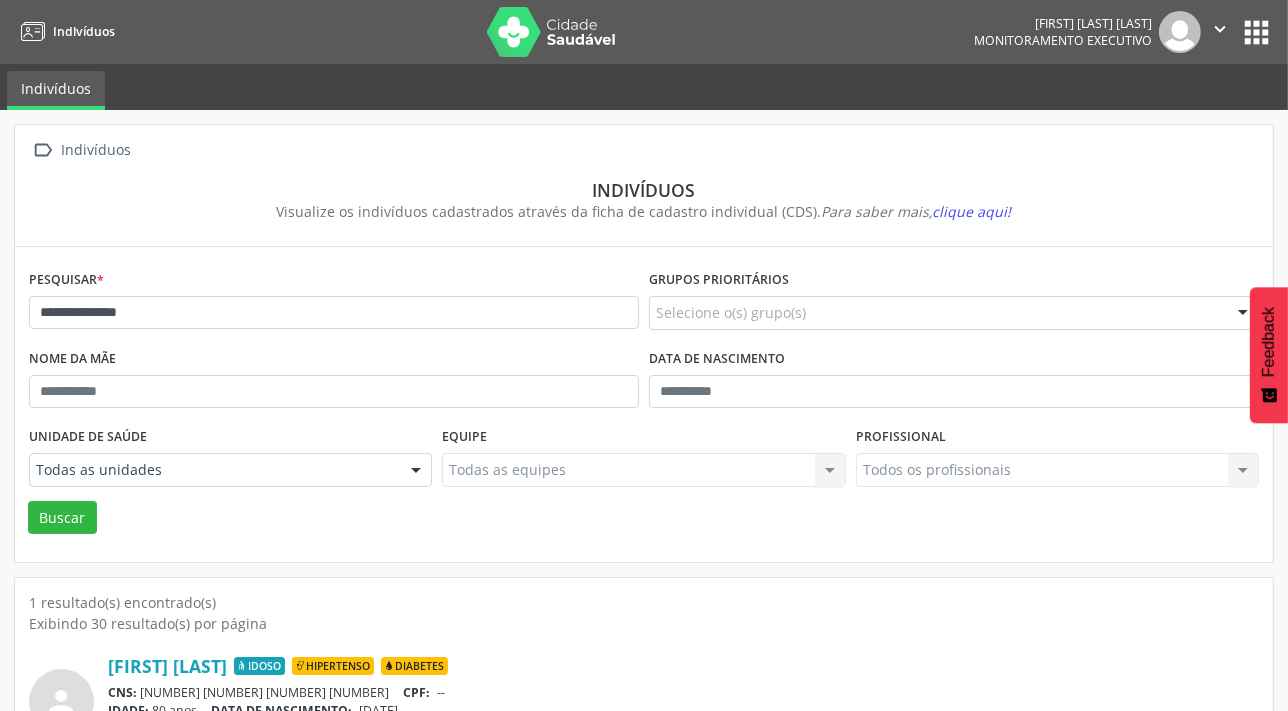 scroll, scrollTop: 103, scrollLeft: 0, axis: vertical 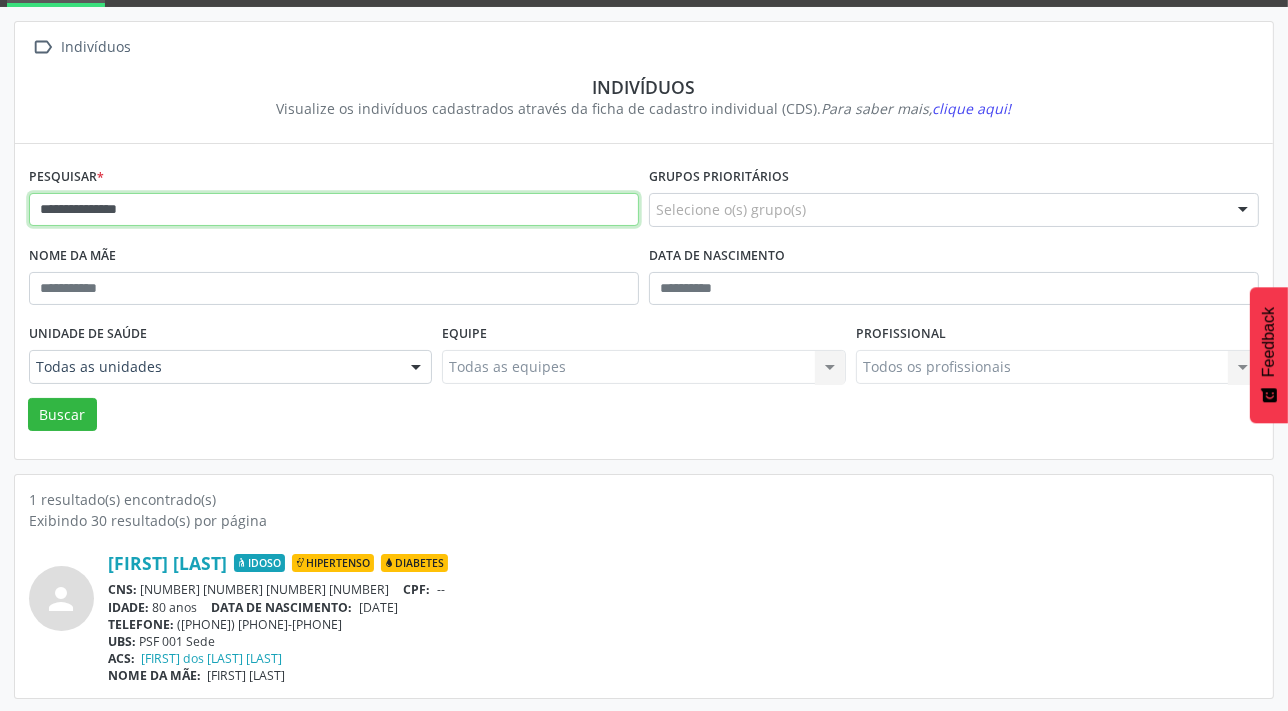click on "**********" at bounding box center [334, 210] 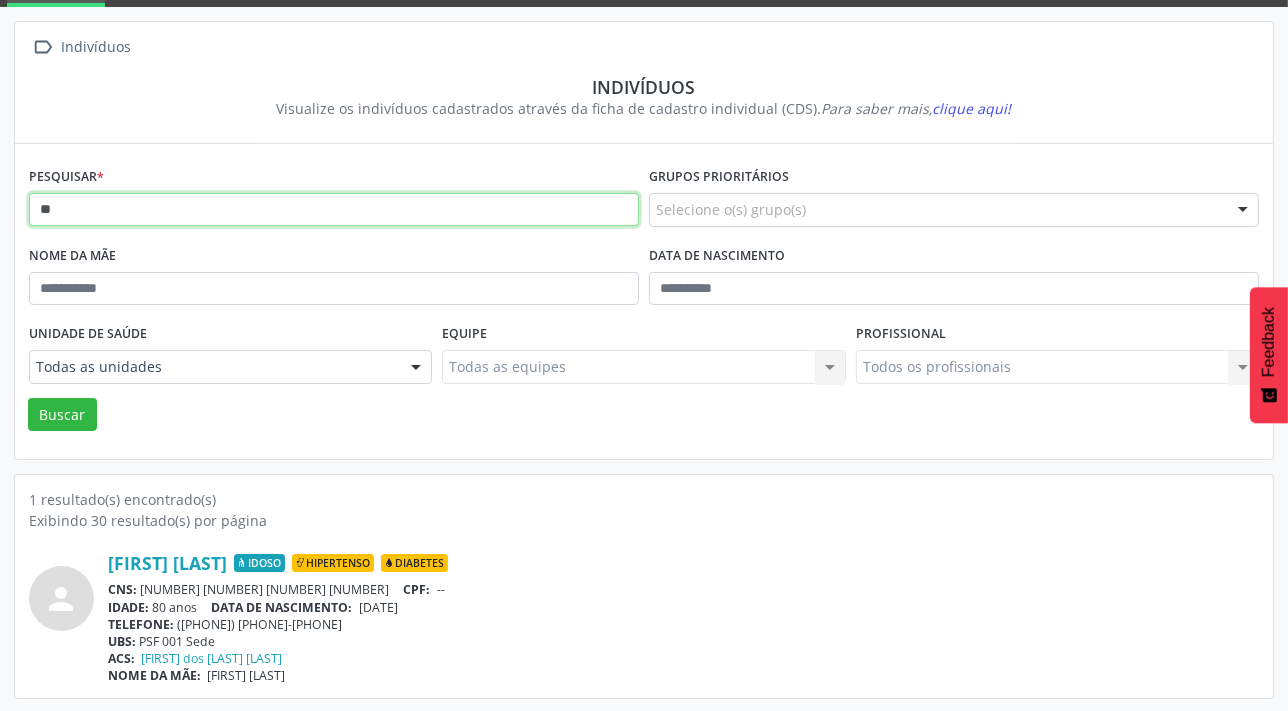 type on "*" 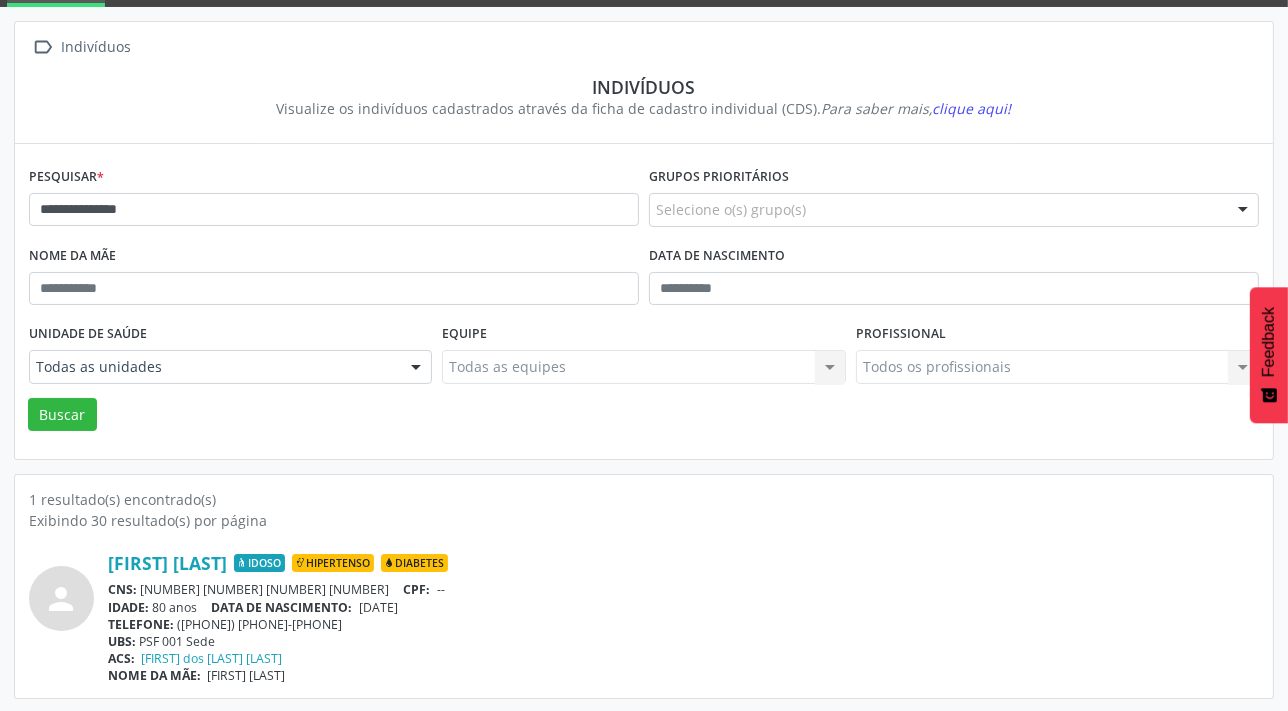 click on "**********" at bounding box center [644, 303] 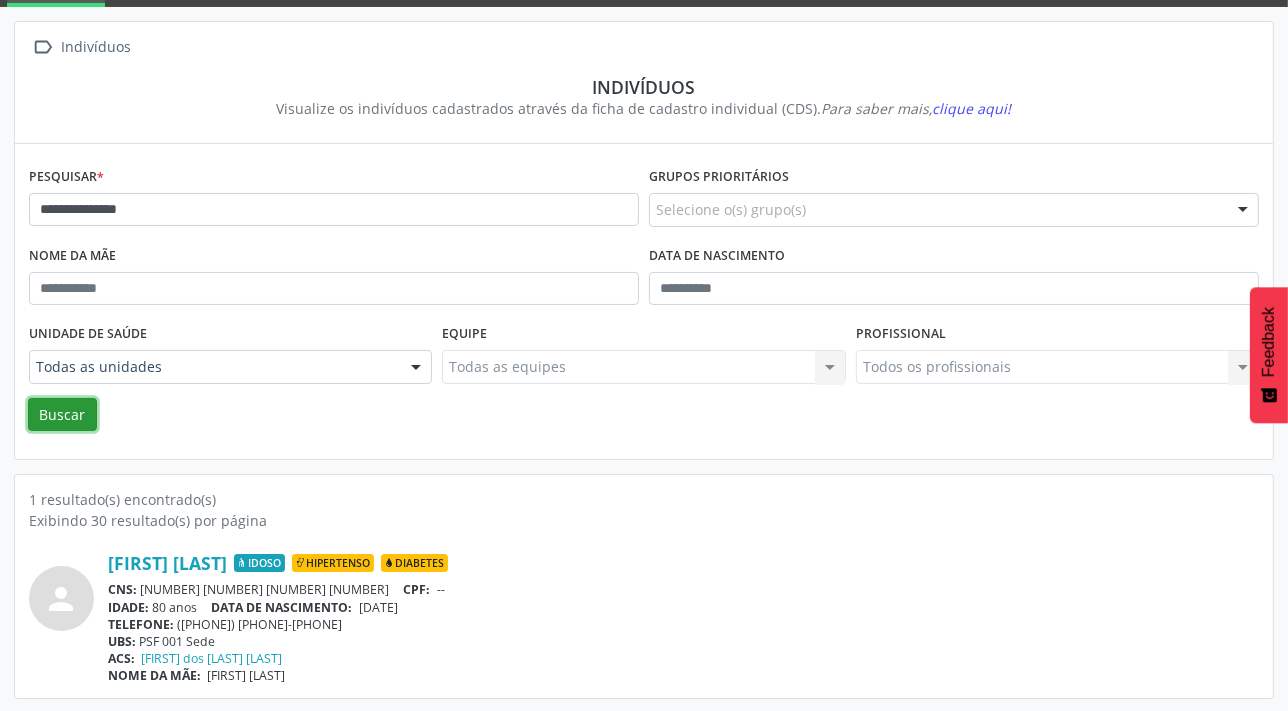 click on "Buscar" at bounding box center (62, 415) 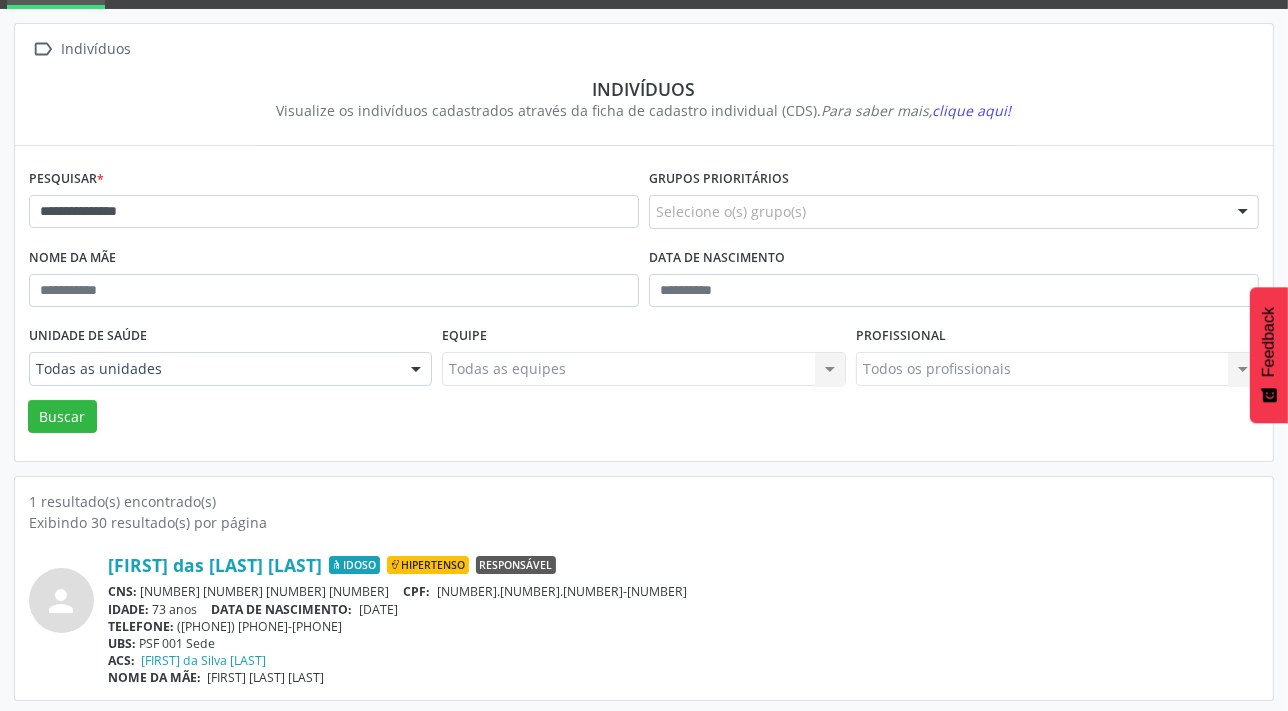 scroll, scrollTop: 103, scrollLeft: 0, axis: vertical 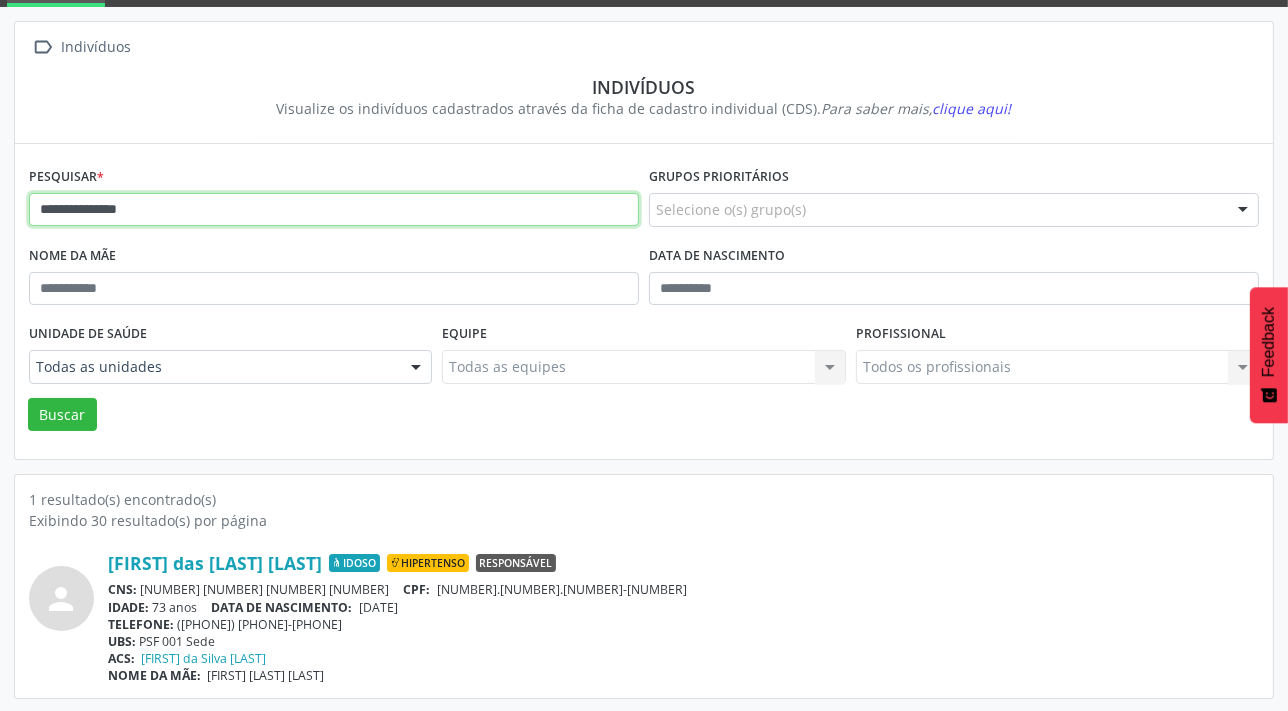click on "**********" at bounding box center [334, 210] 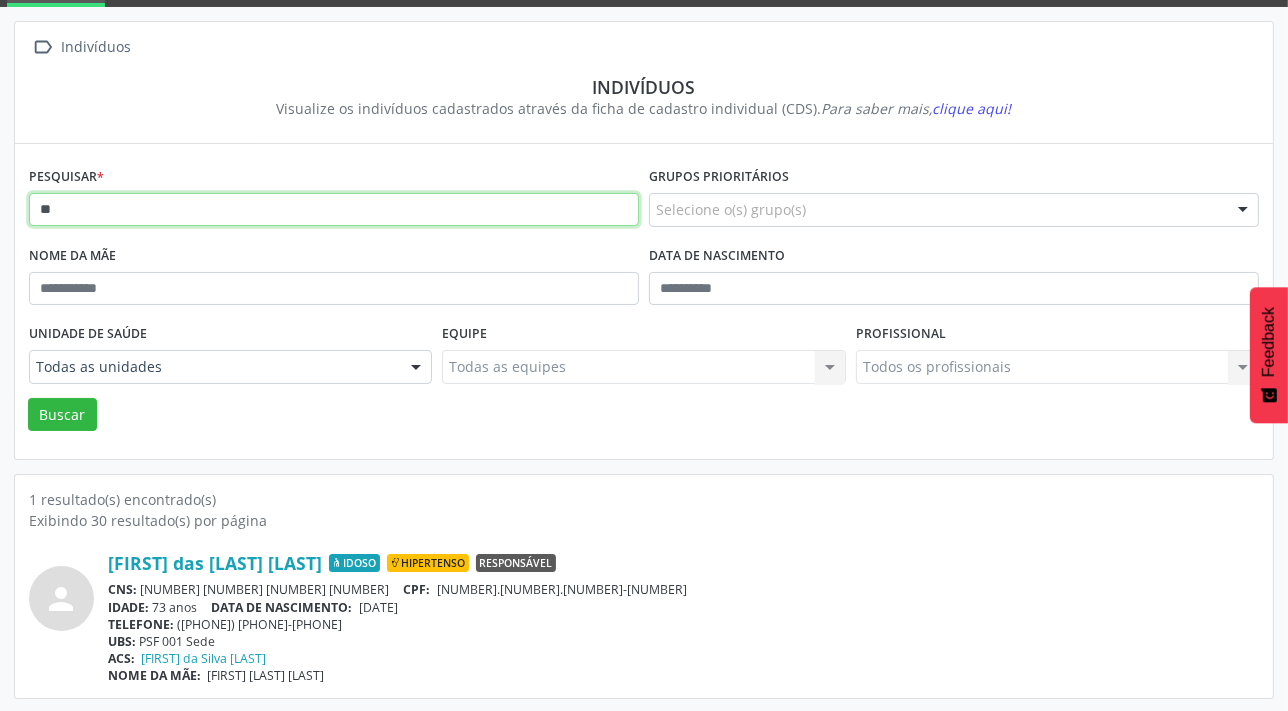 type on "*" 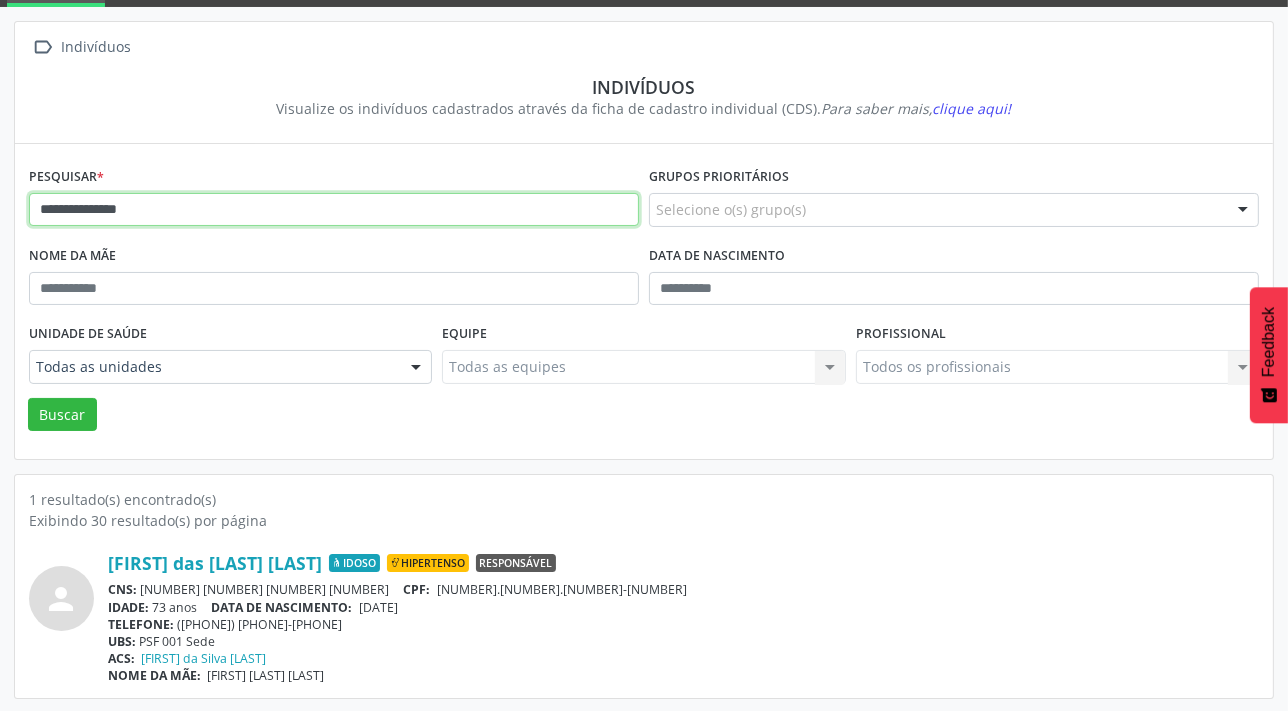 click on "Buscar" at bounding box center (62, 415) 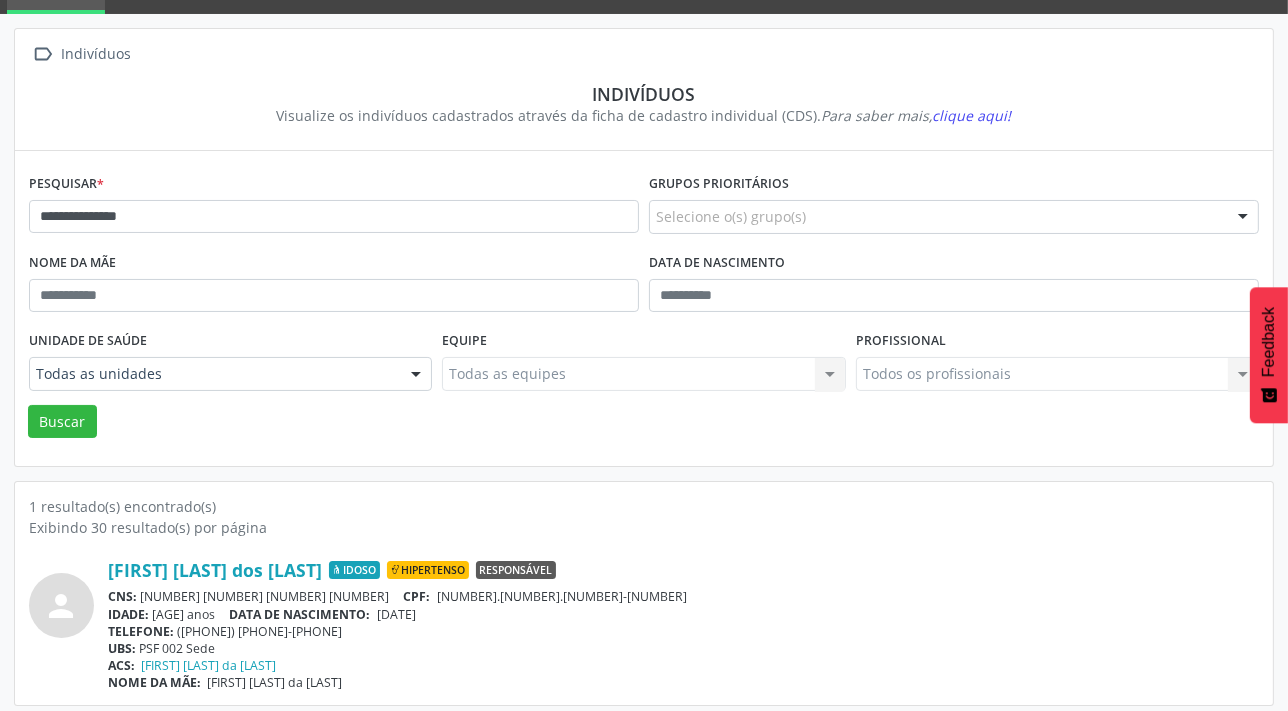 scroll, scrollTop: 103, scrollLeft: 0, axis: vertical 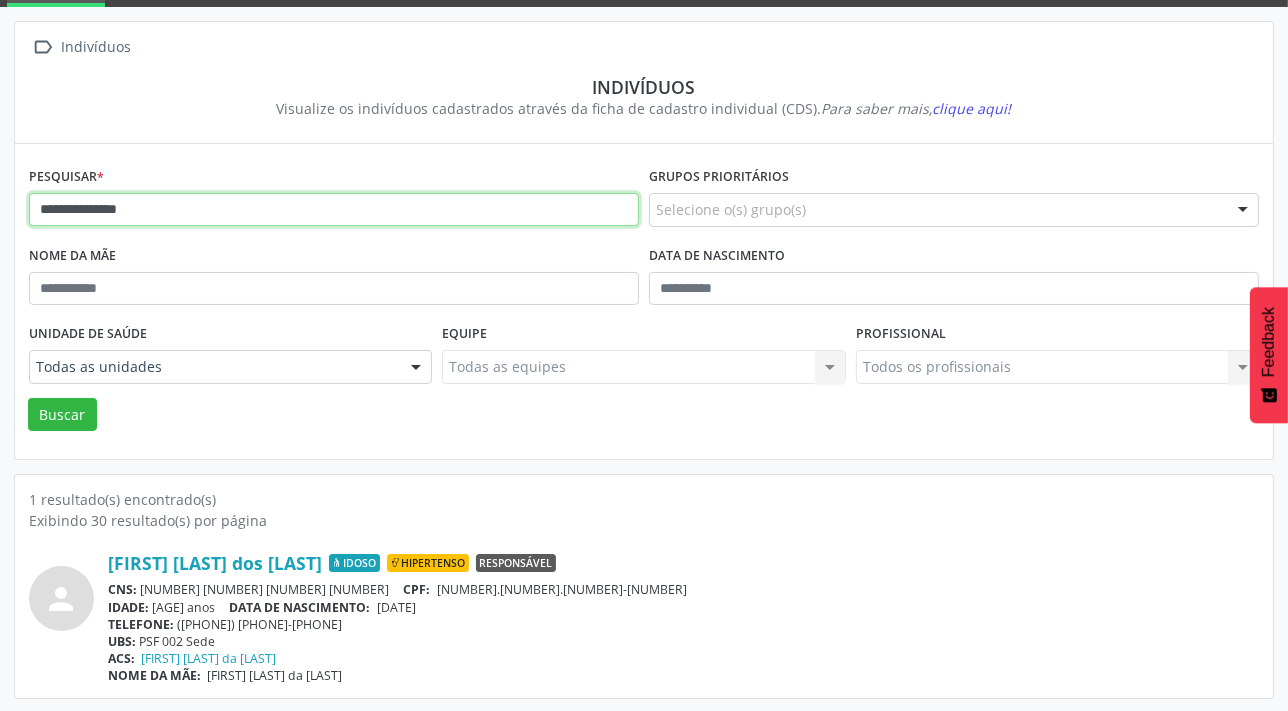 click on "**********" at bounding box center [334, 210] 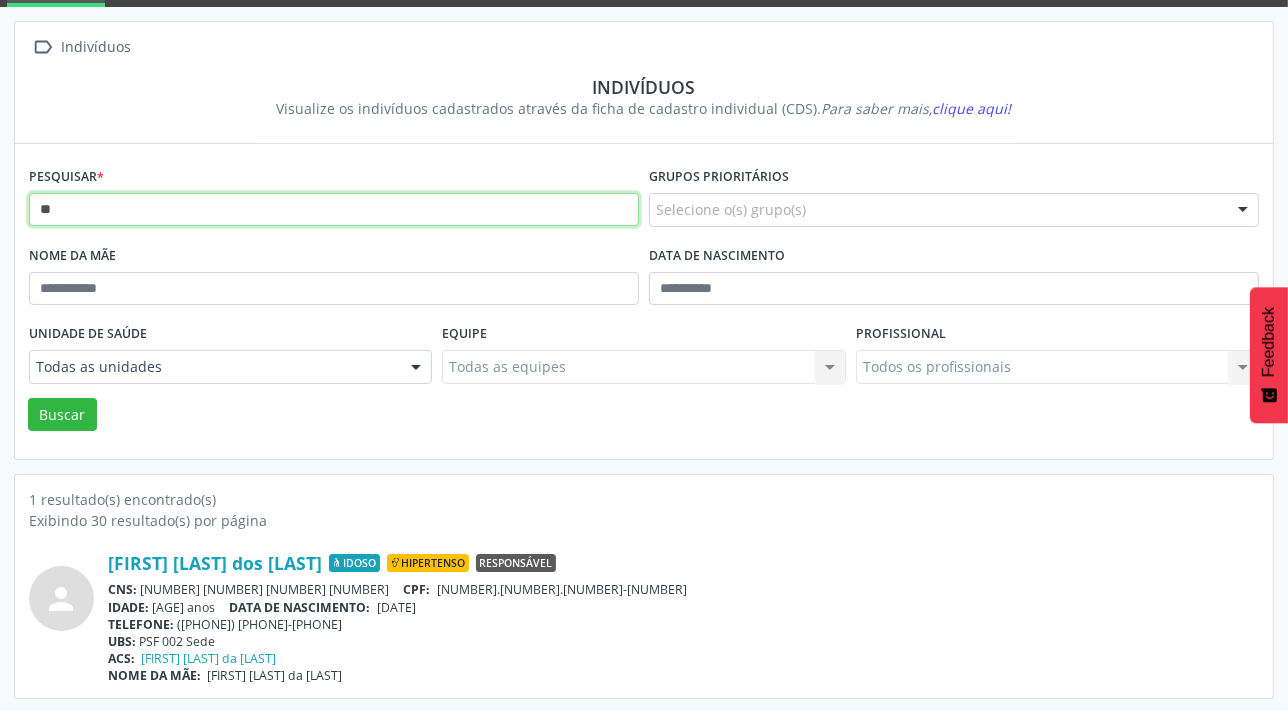 type on "*" 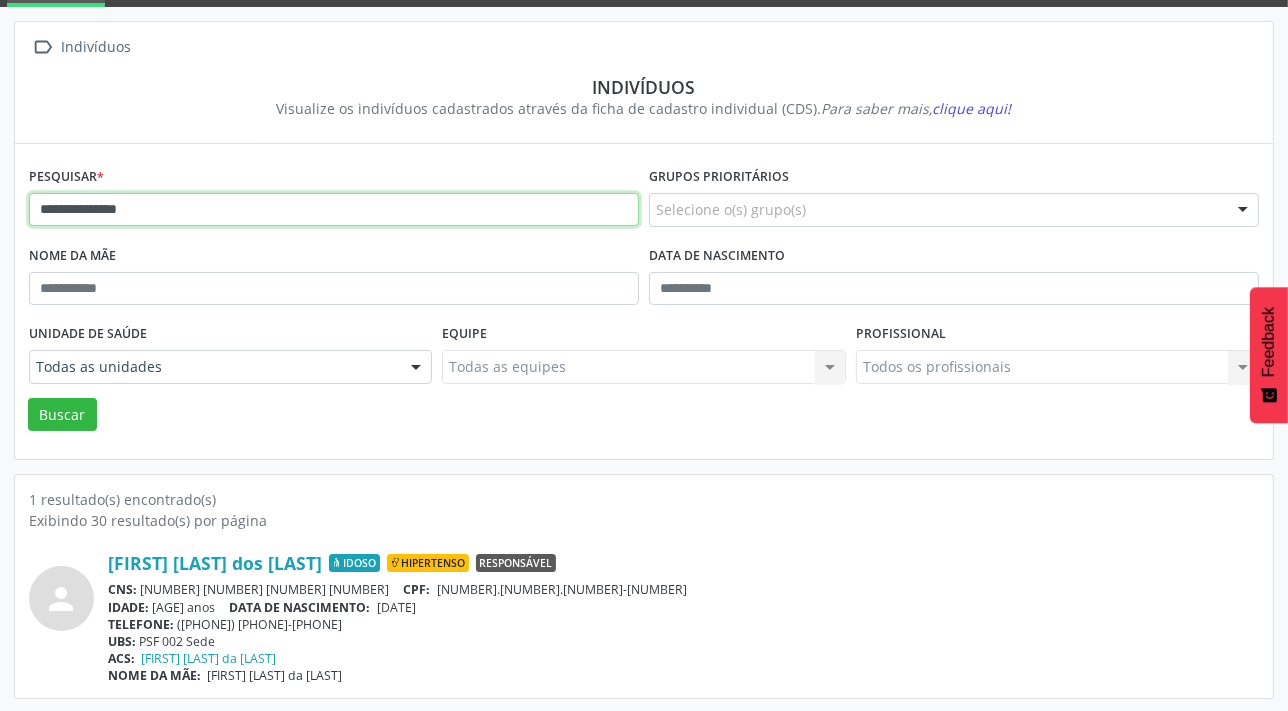 click on "Buscar" at bounding box center (62, 415) 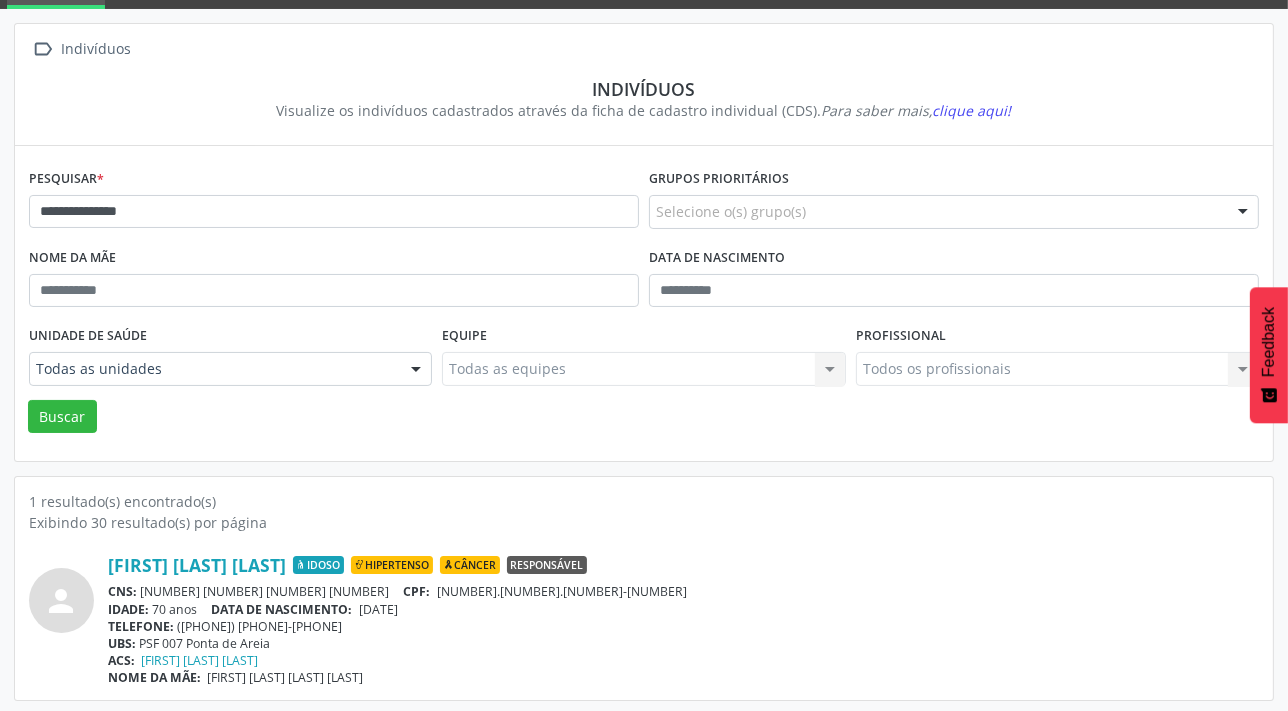 scroll, scrollTop: 103, scrollLeft: 0, axis: vertical 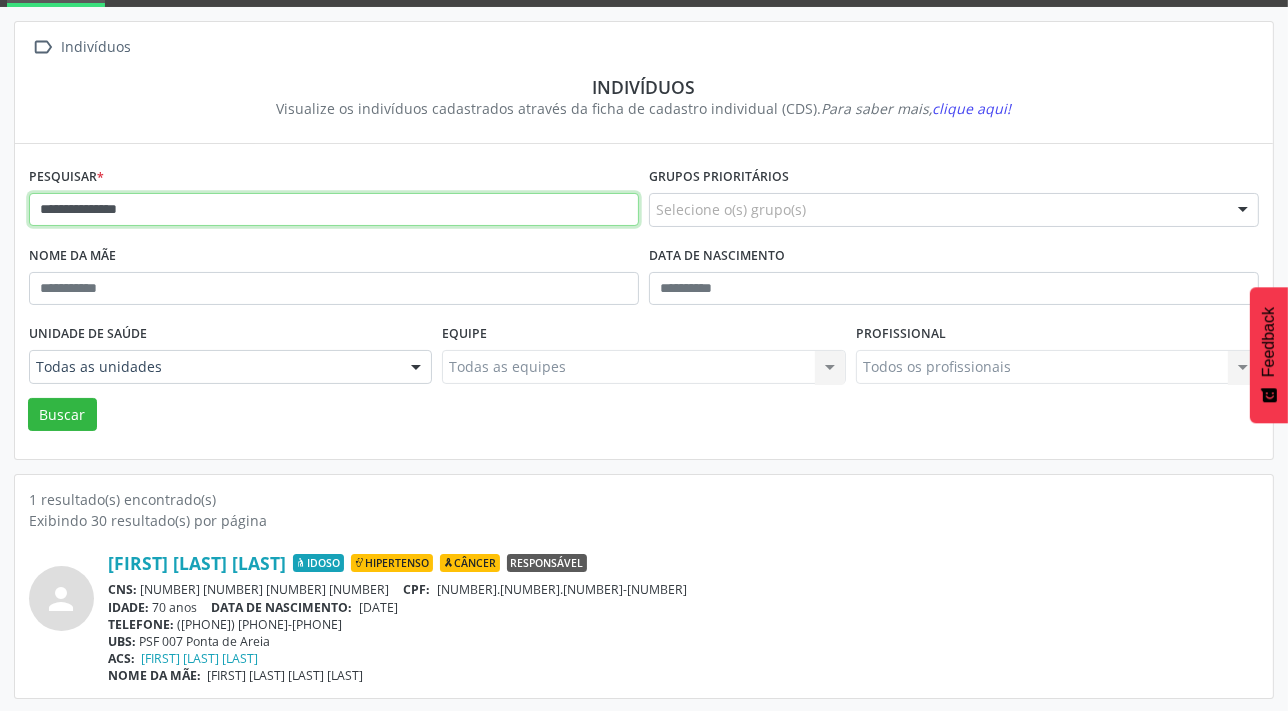 click on "**********" at bounding box center [644, 296] 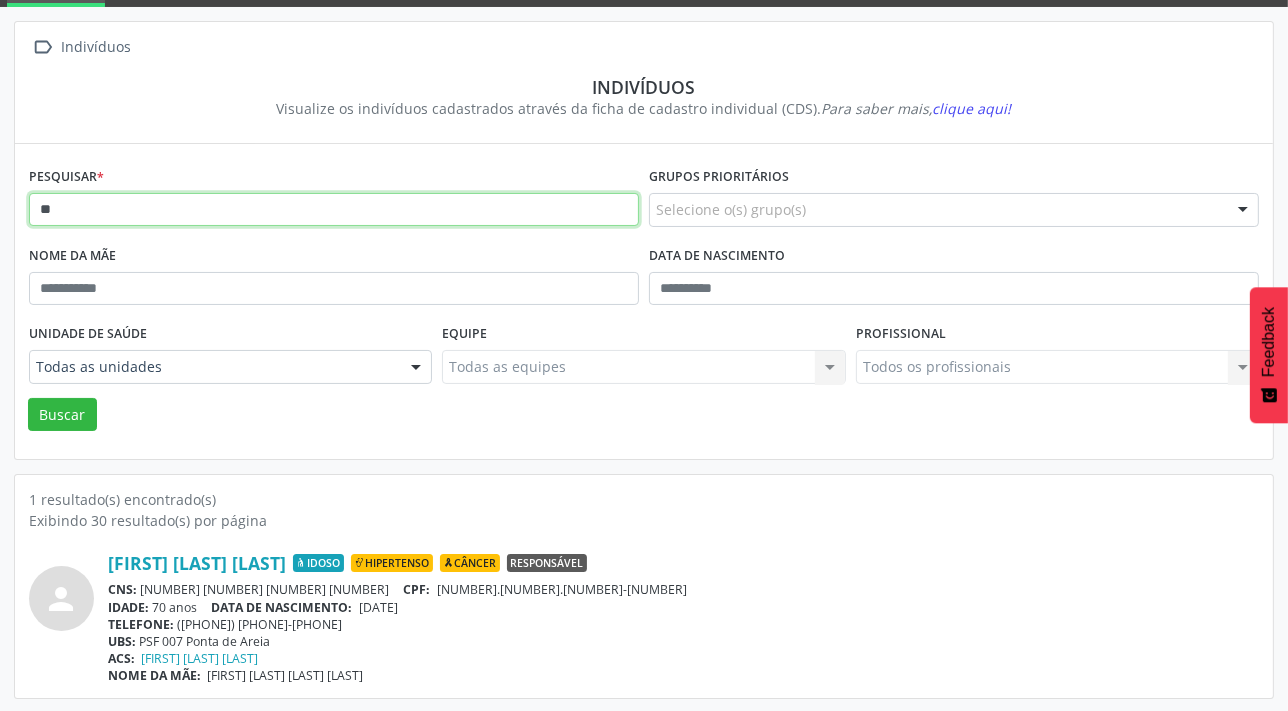 type on "*" 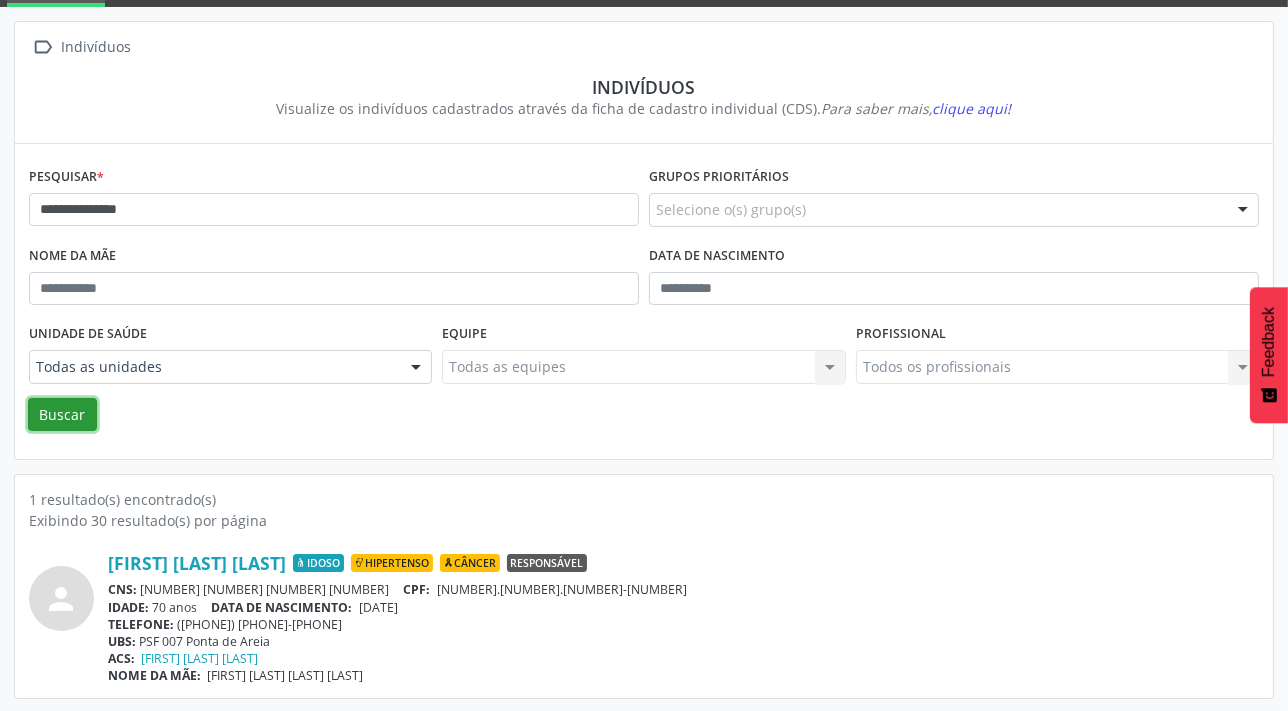 click on "Buscar" at bounding box center (62, 415) 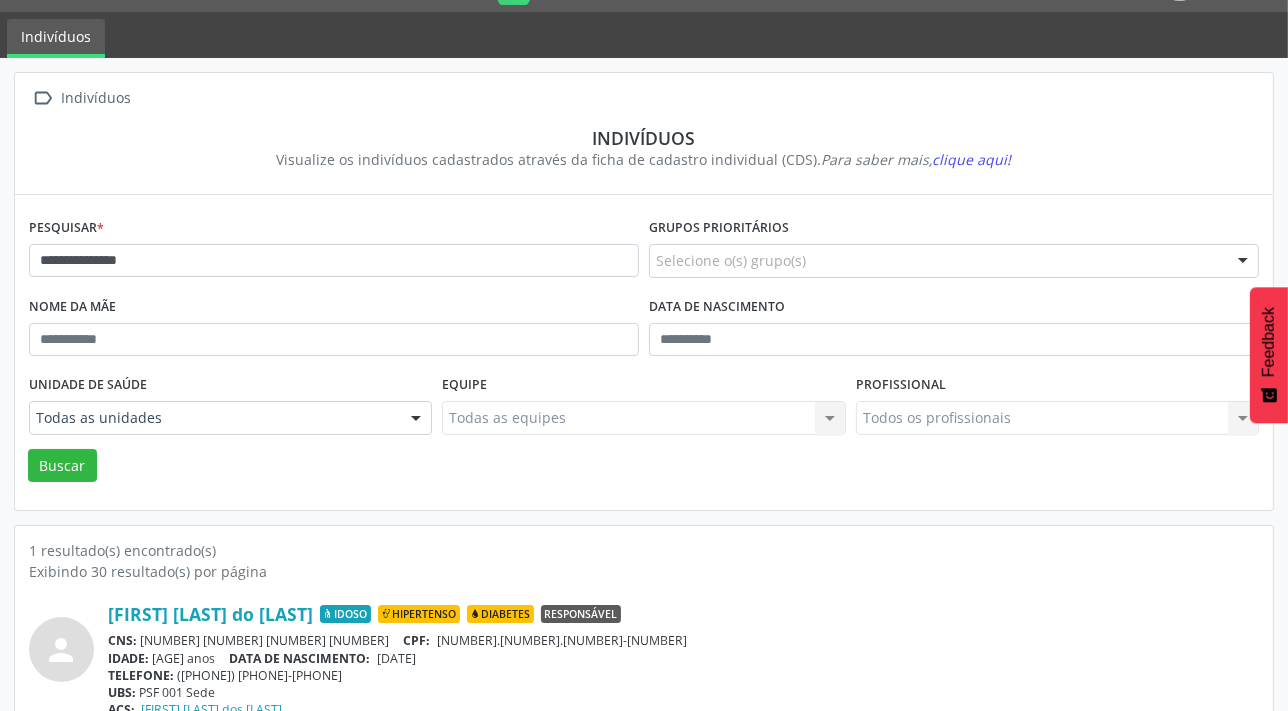 scroll, scrollTop: 103, scrollLeft: 0, axis: vertical 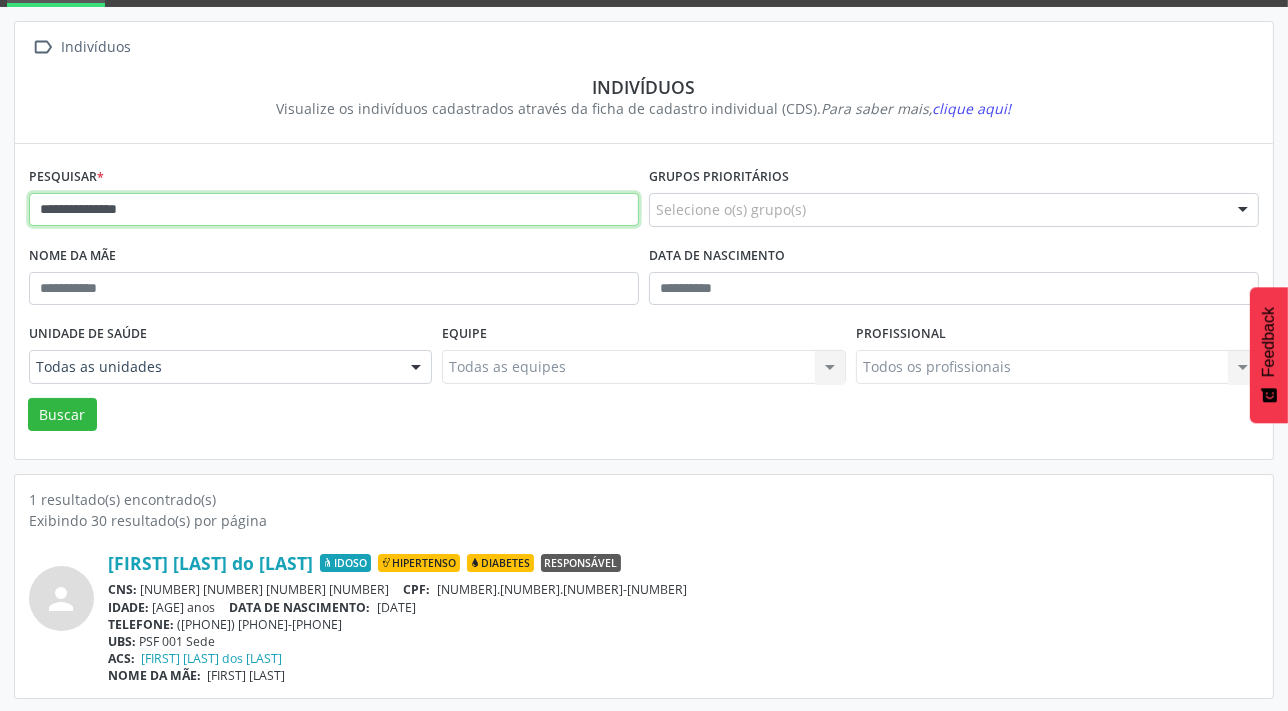 click on "**********" at bounding box center (334, 210) 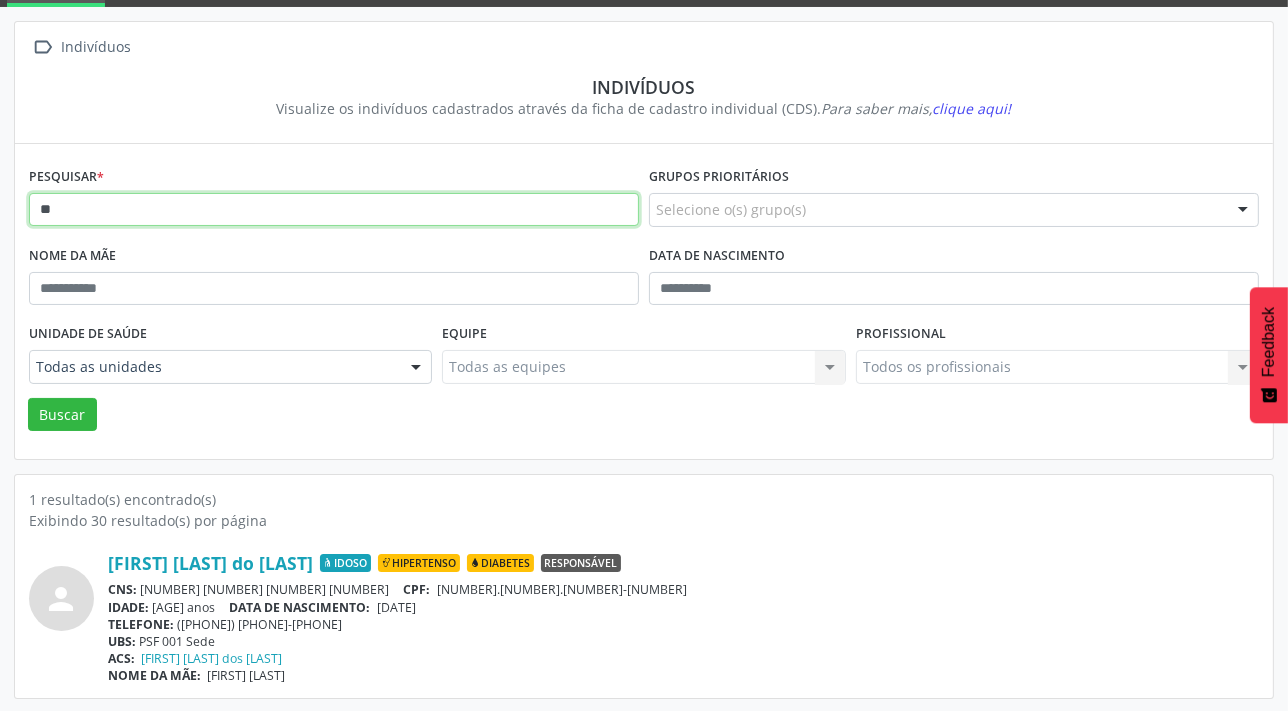 type on "*" 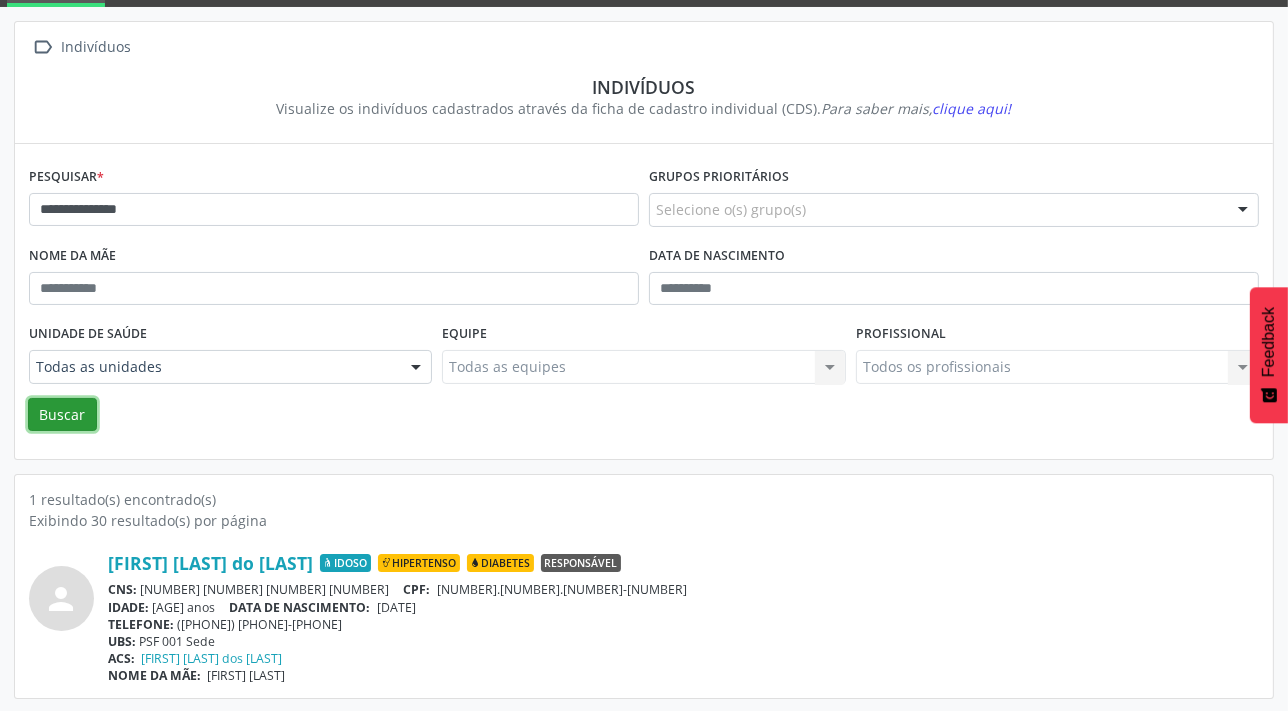 click on "Buscar" at bounding box center [62, 415] 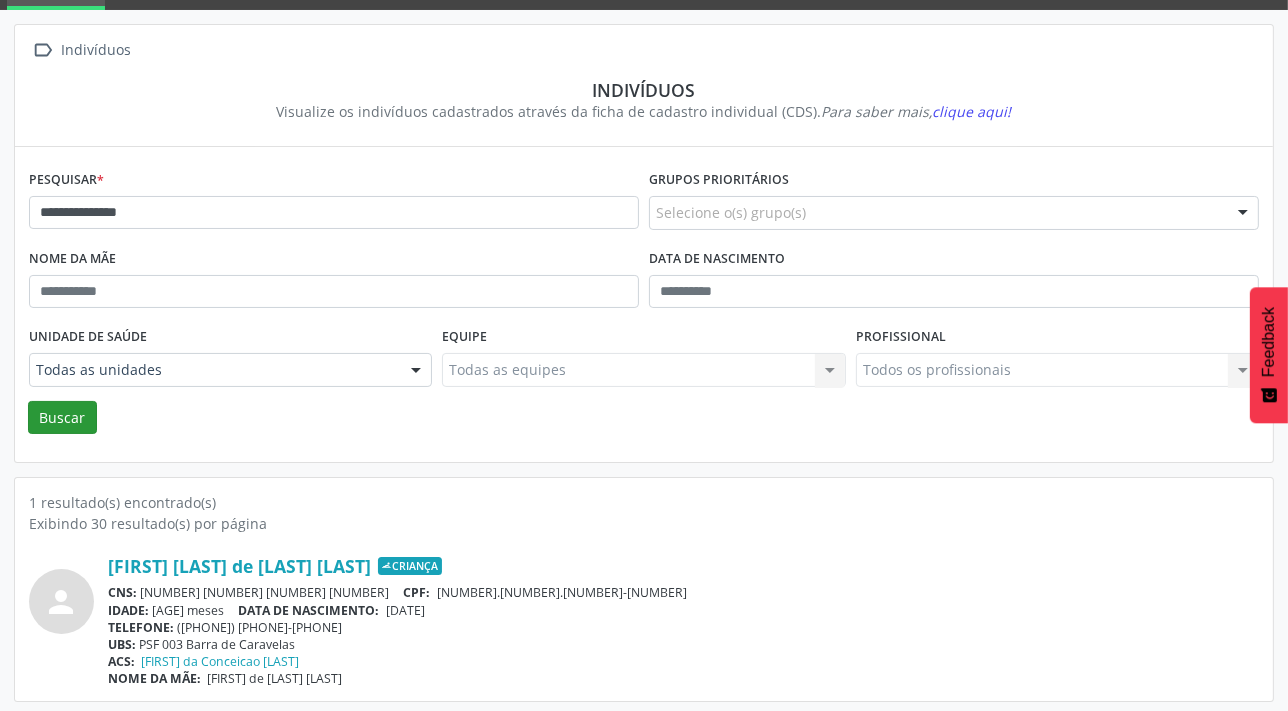 scroll, scrollTop: 103, scrollLeft: 0, axis: vertical 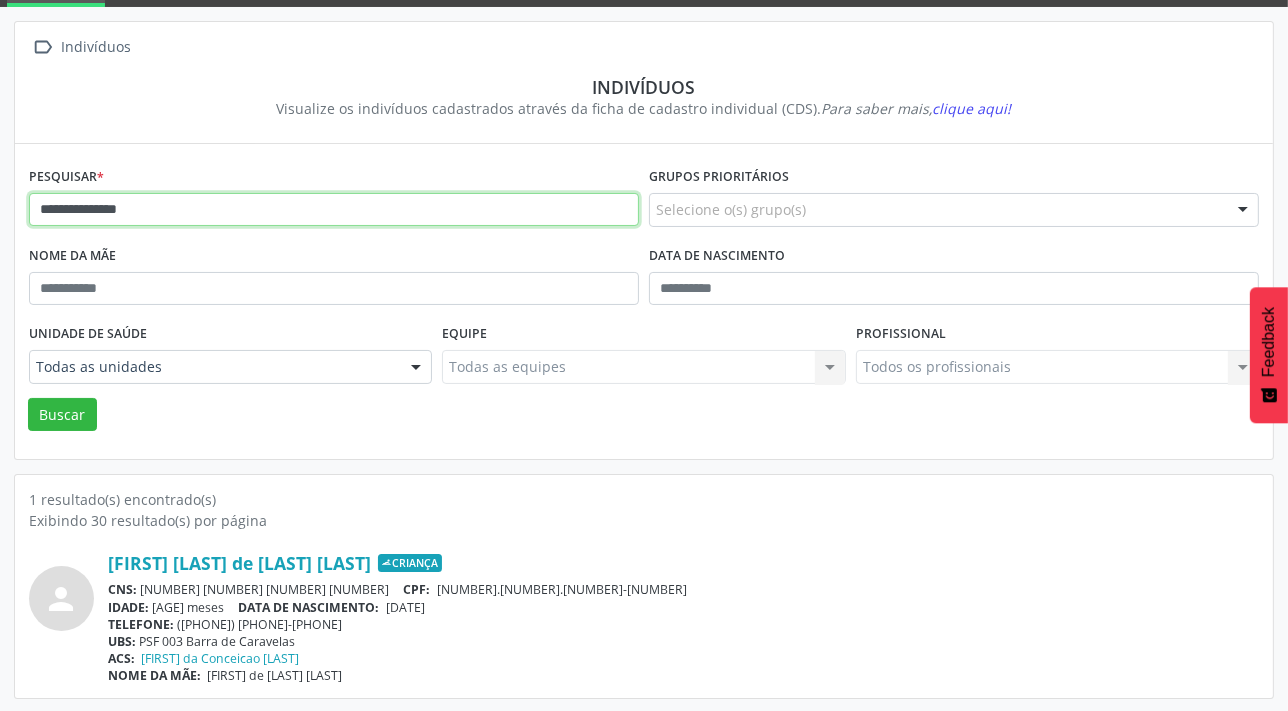 click on "**********" at bounding box center (334, 210) 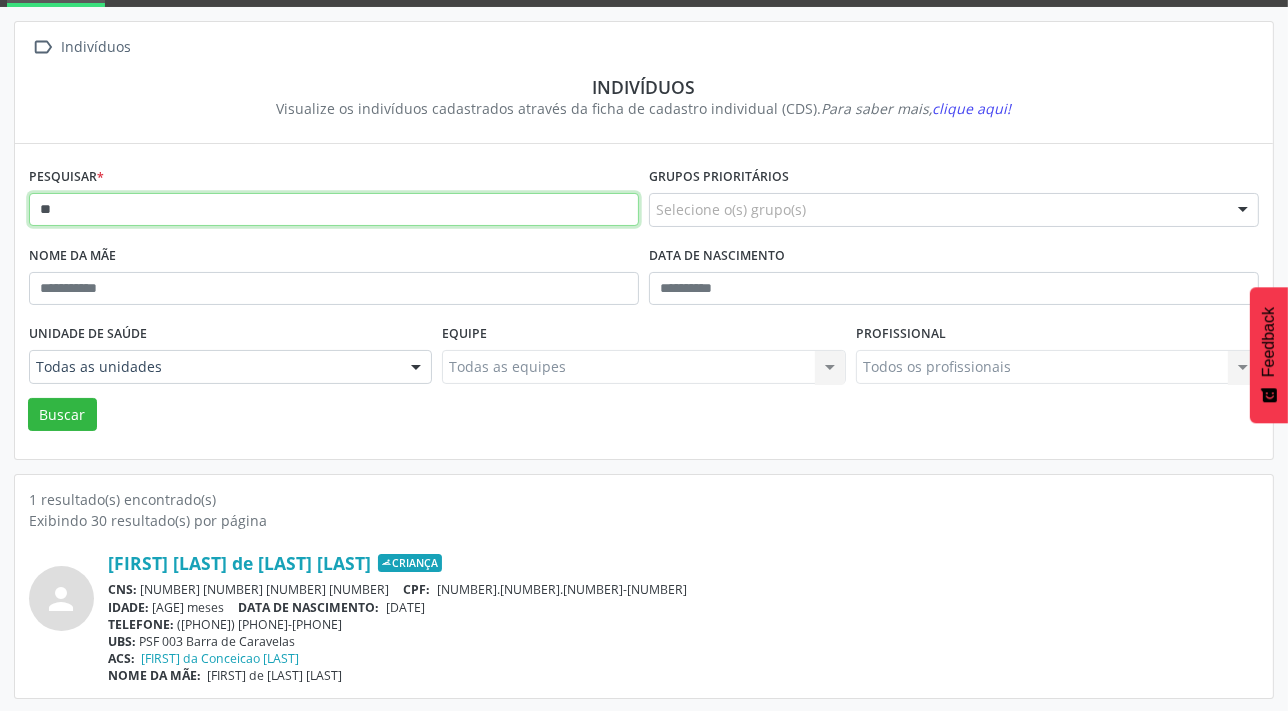 type on "*" 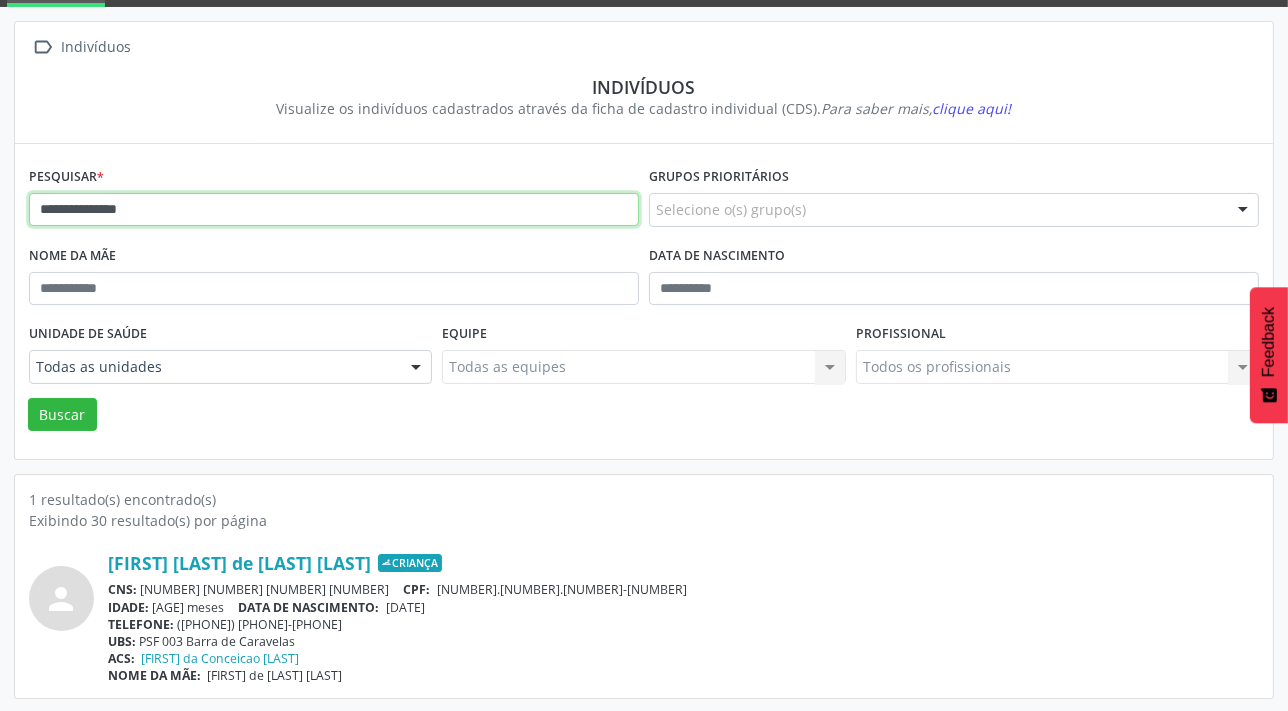 click on "Buscar" at bounding box center [62, 415] 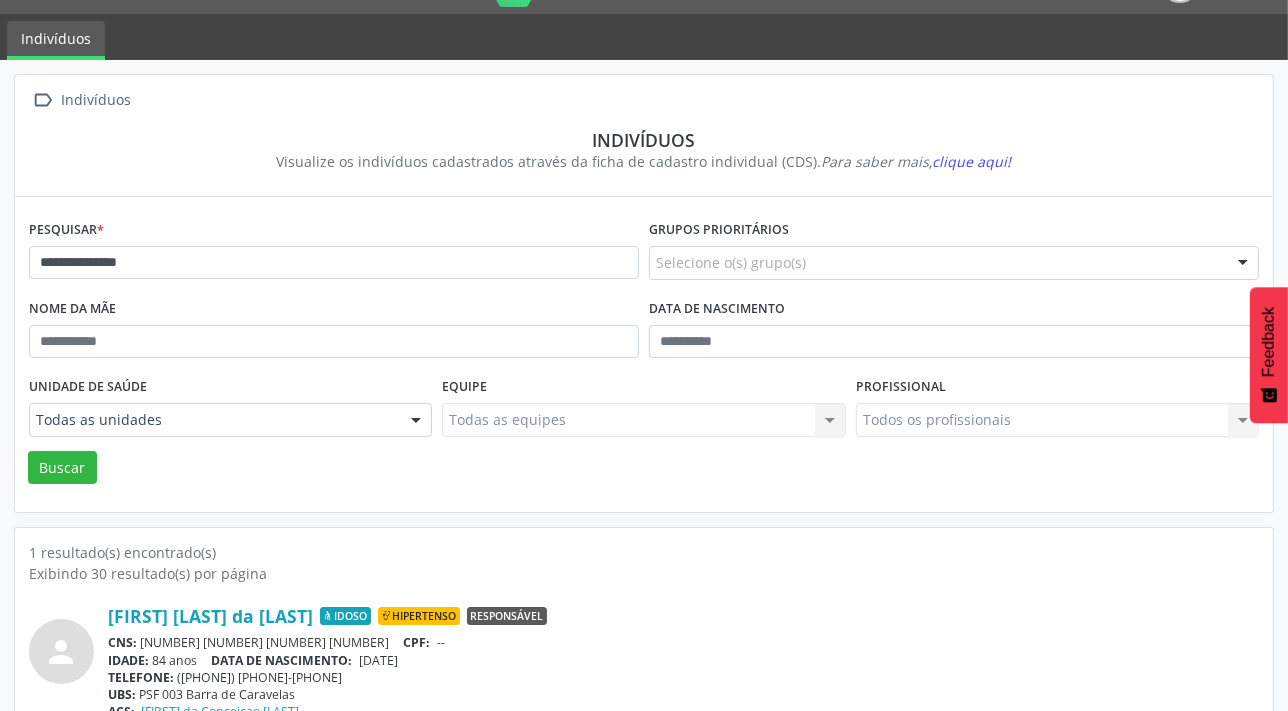 scroll, scrollTop: 0, scrollLeft: 0, axis: both 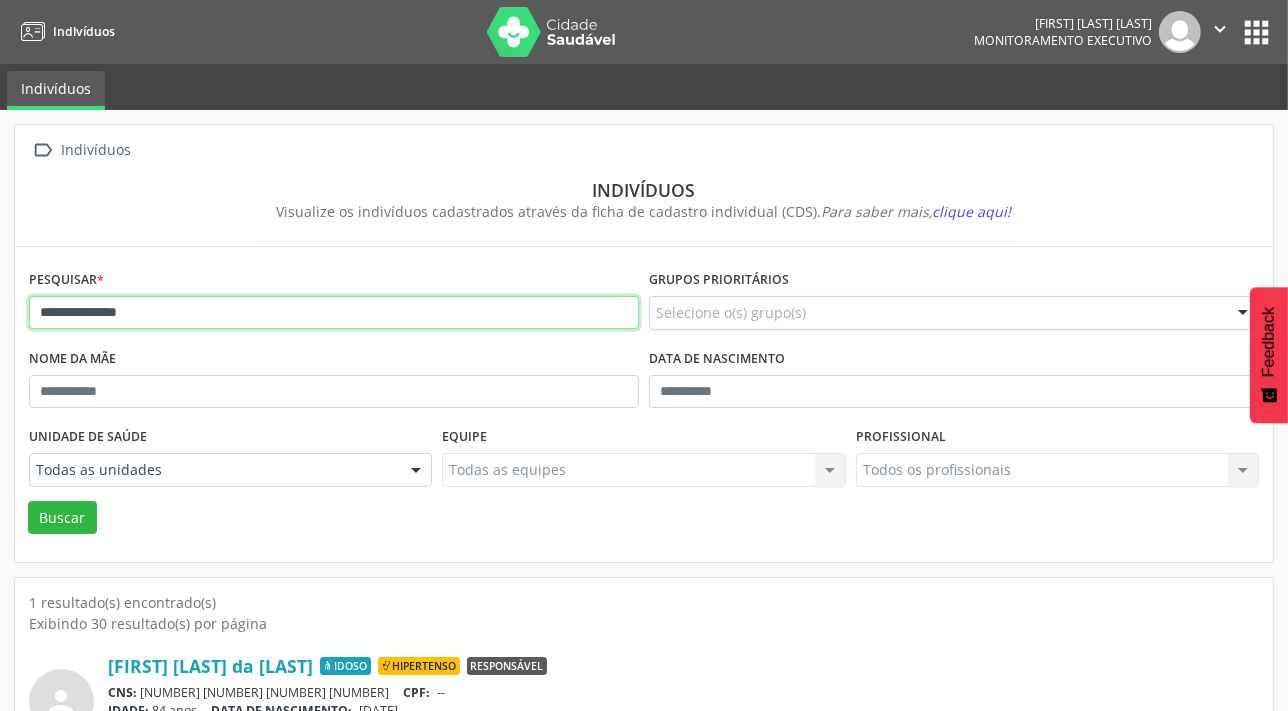click on "**********" at bounding box center (334, 313) 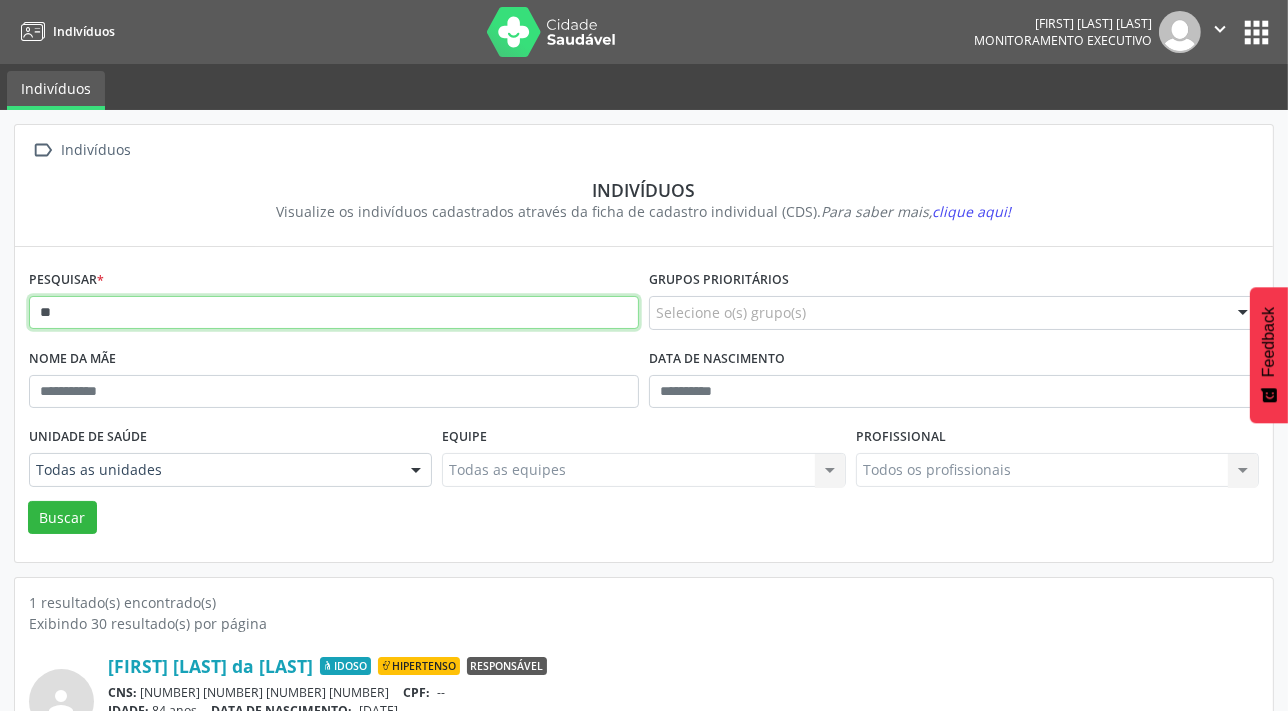 type on "*" 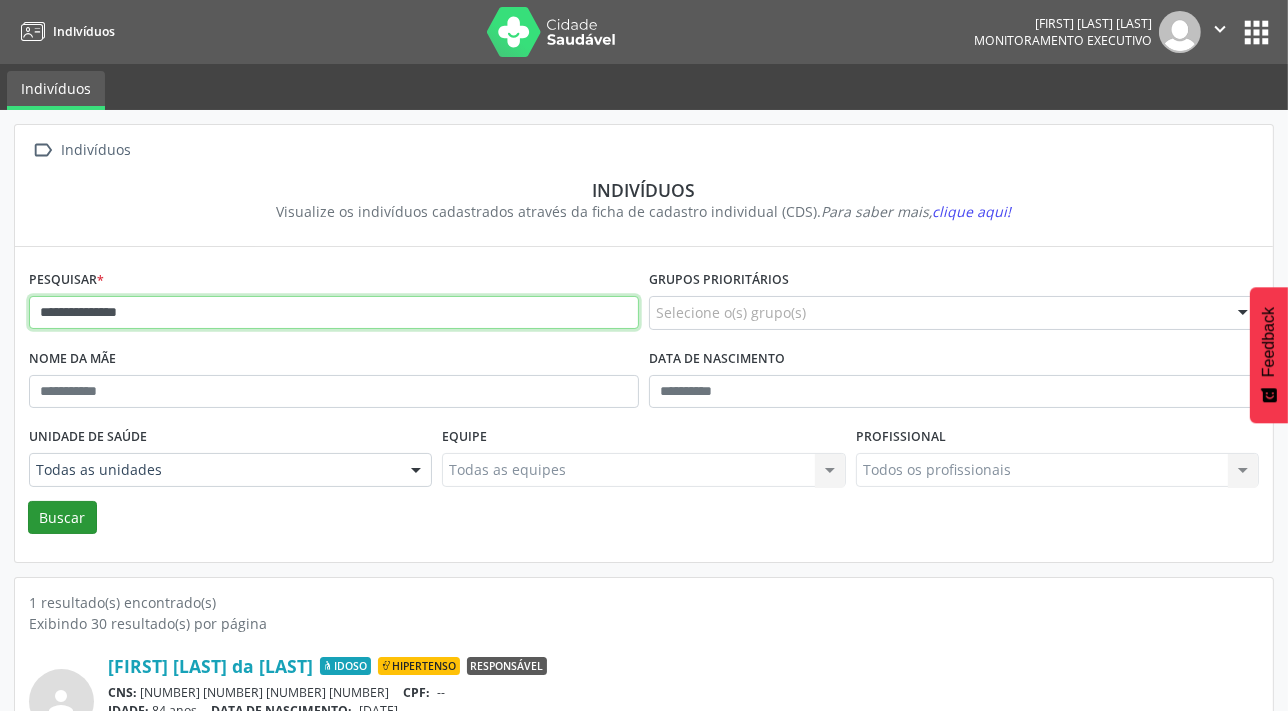 type on "**********" 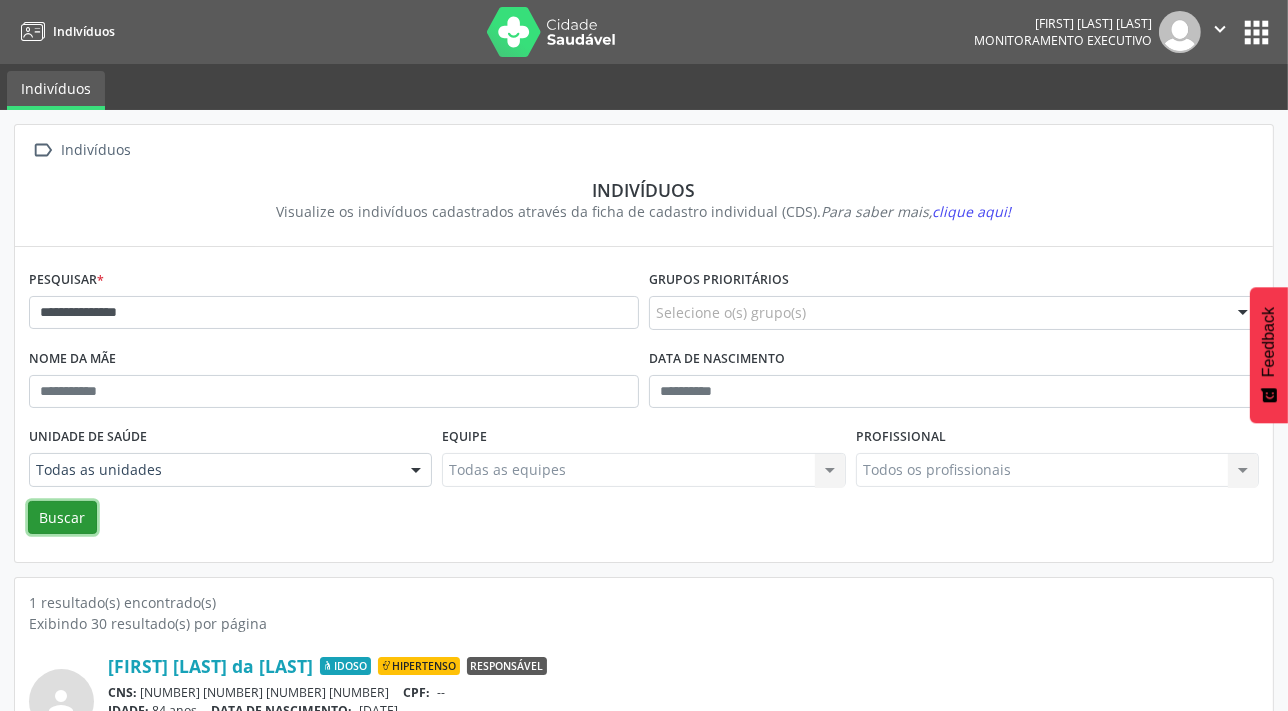 click on "Buscar" at bounding box center (62, 518) 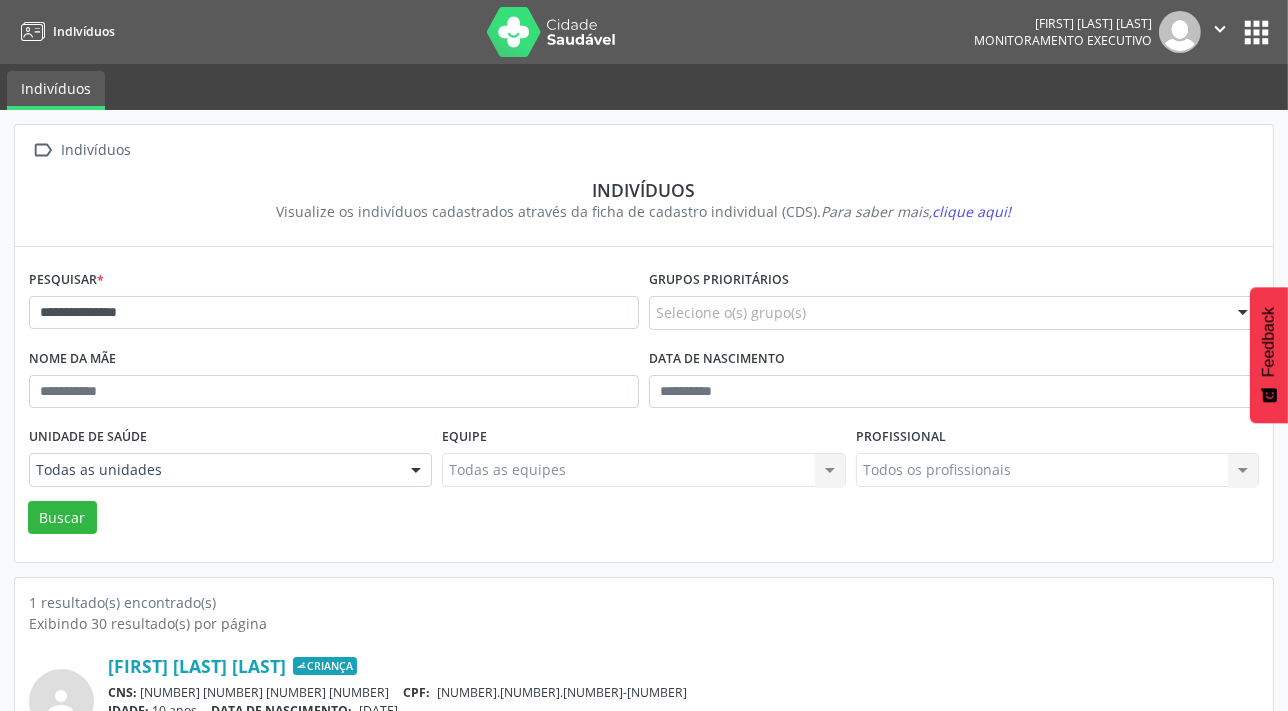 scroll, scrollTop: 0, scrollLeft: 0, axis: both 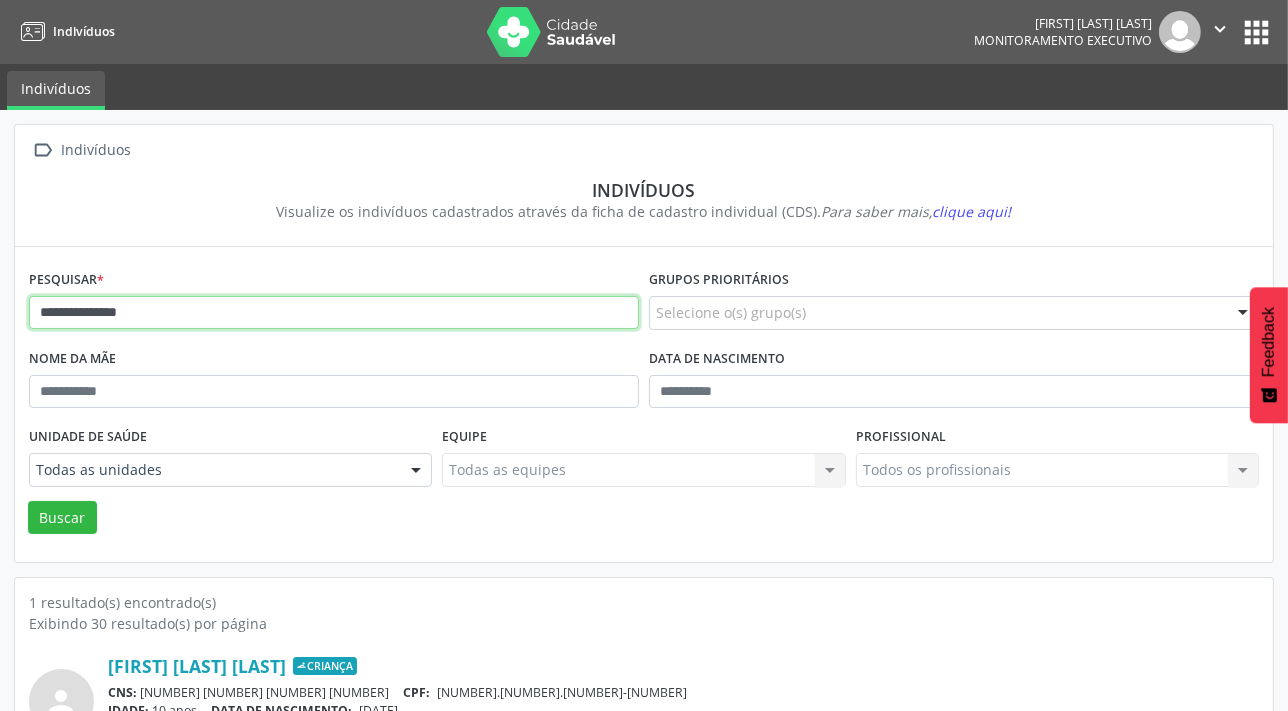 click on "**********" at bounding box center [334, 313] 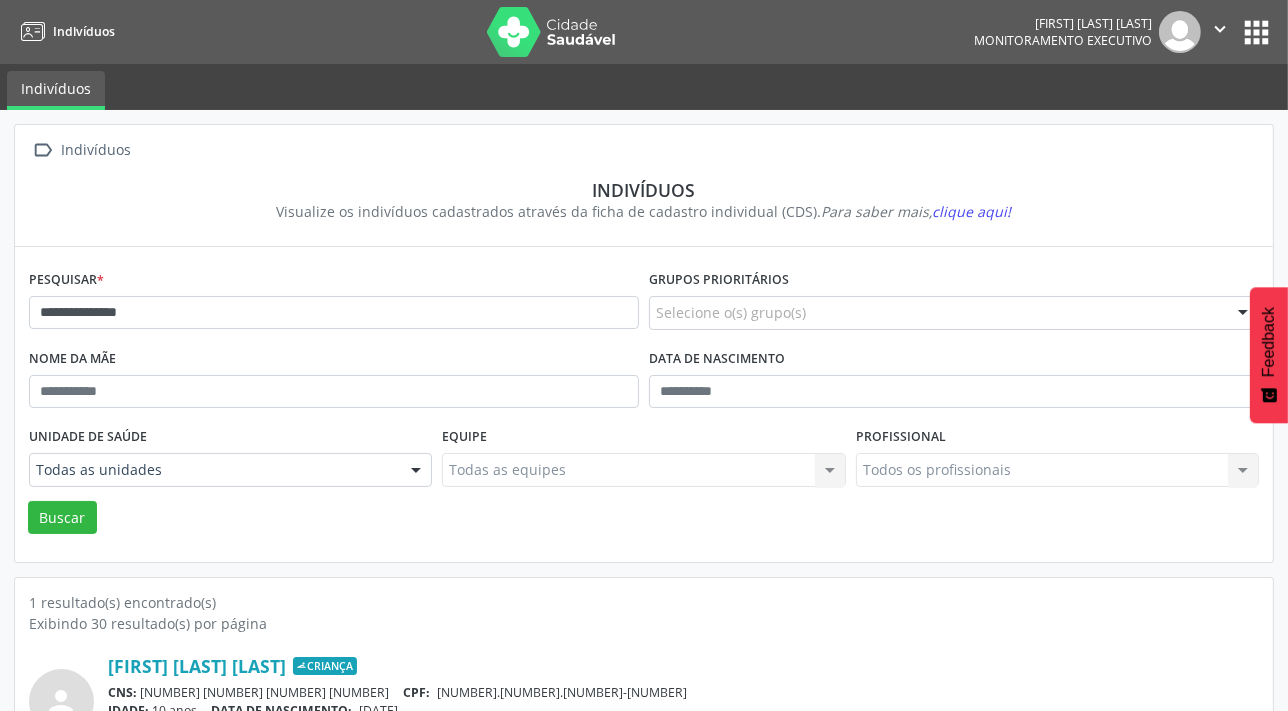 click on "**********" at bounding box center (334, 304) 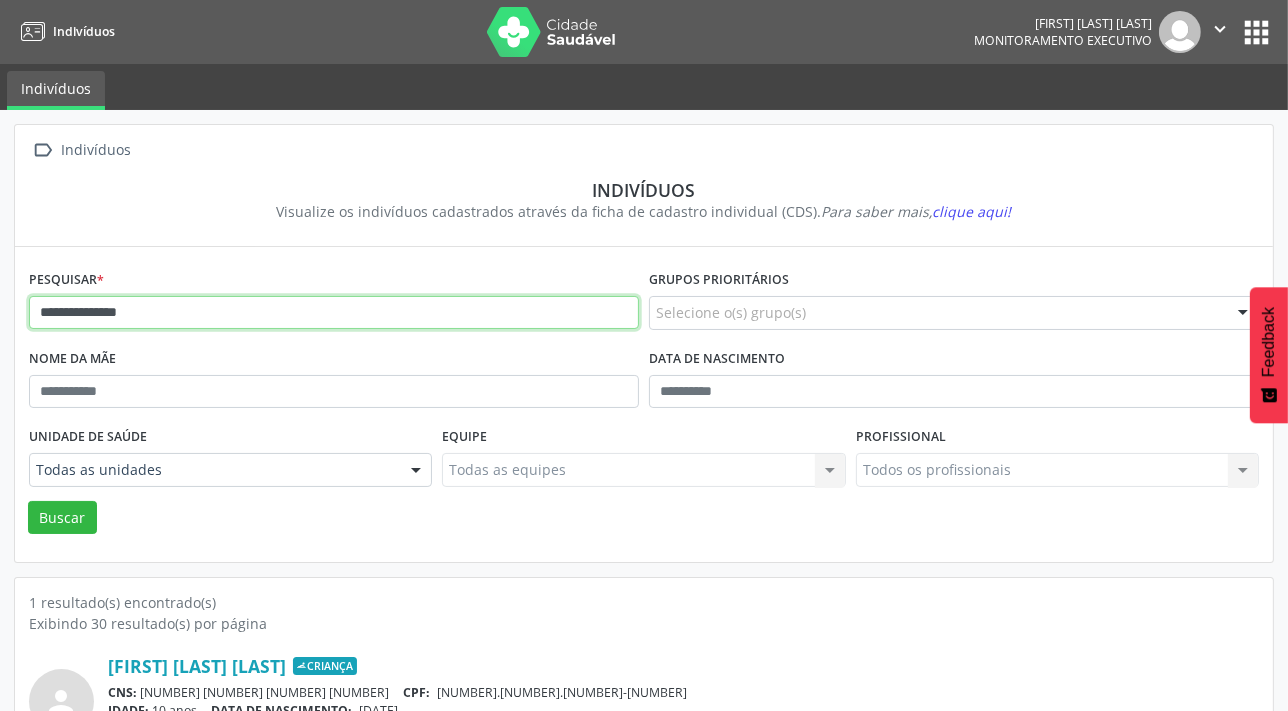 click on "**********" at bounding box center [334, 313] 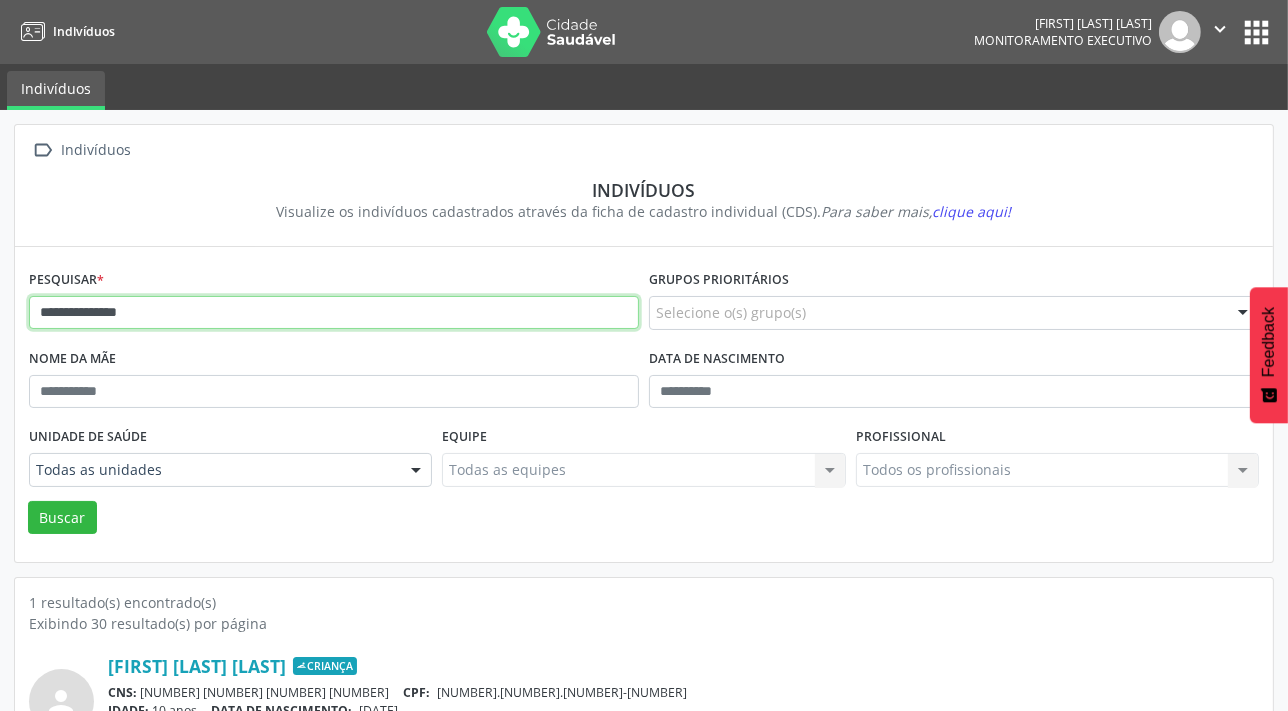 click on "**********" at bounding box center (334, 313) 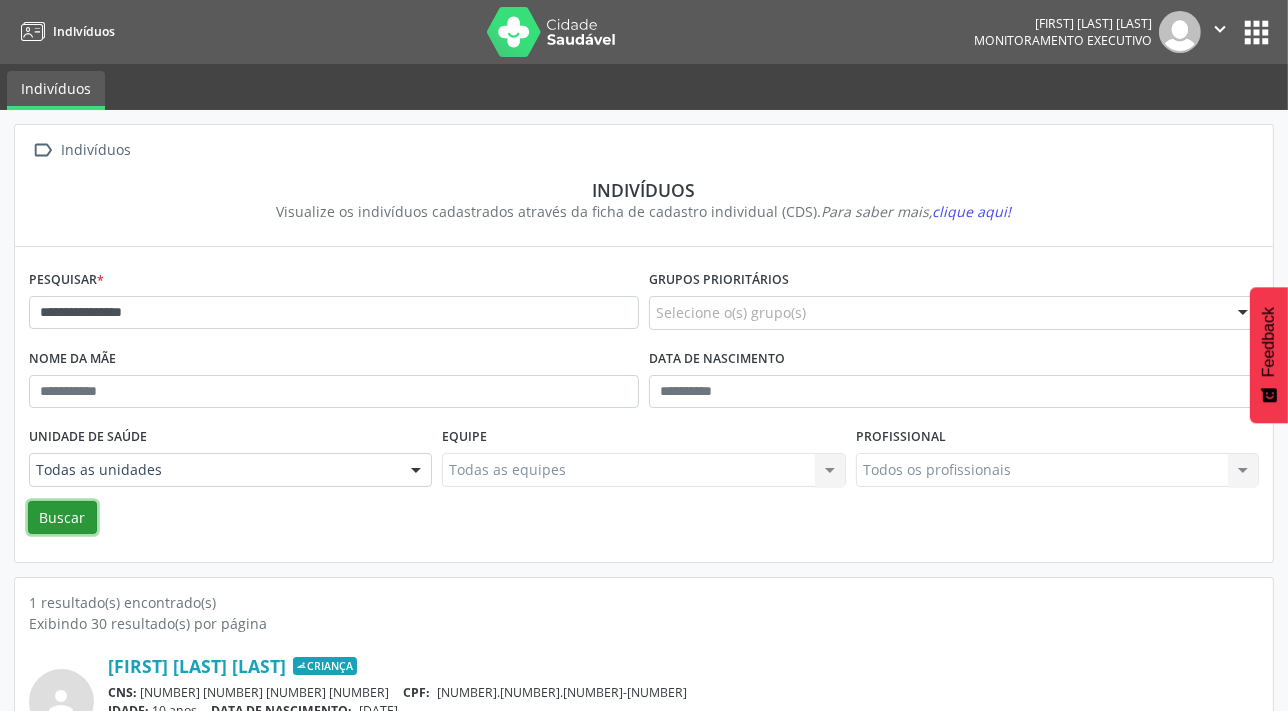 click on "Buscar" at bounding box center (62, 518) 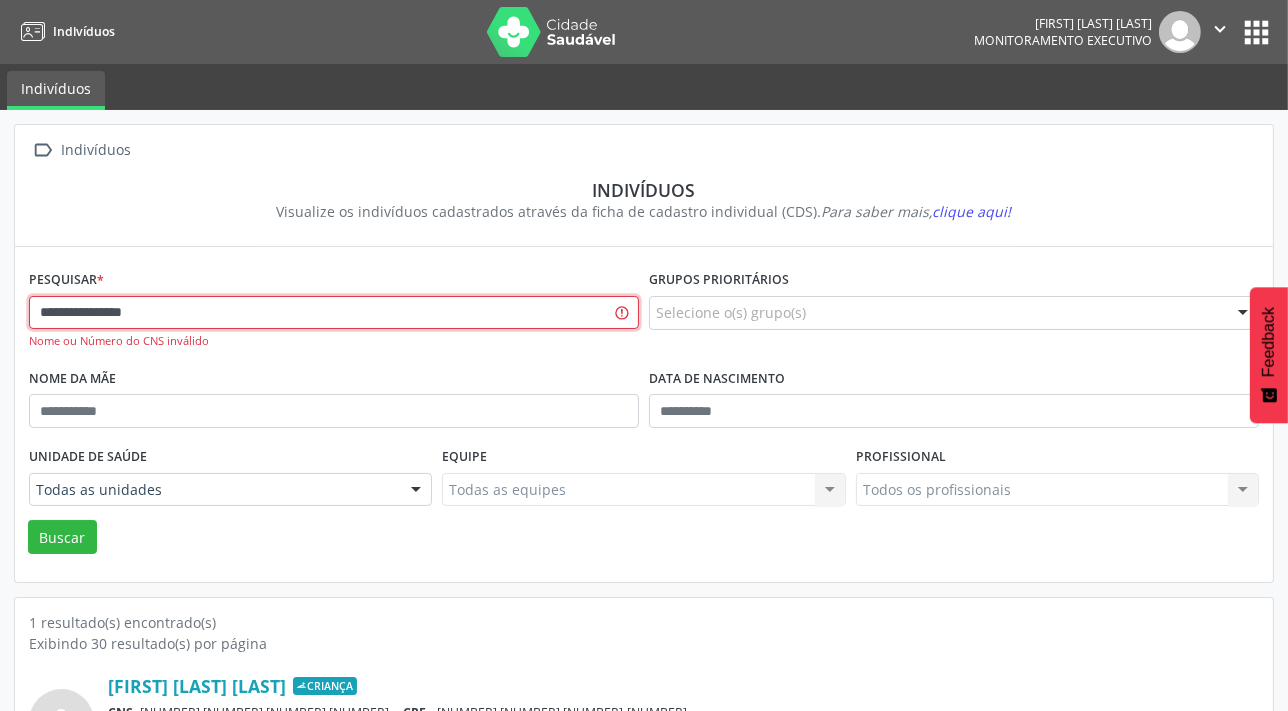 click on "**********" at bounding box center [334, 313] 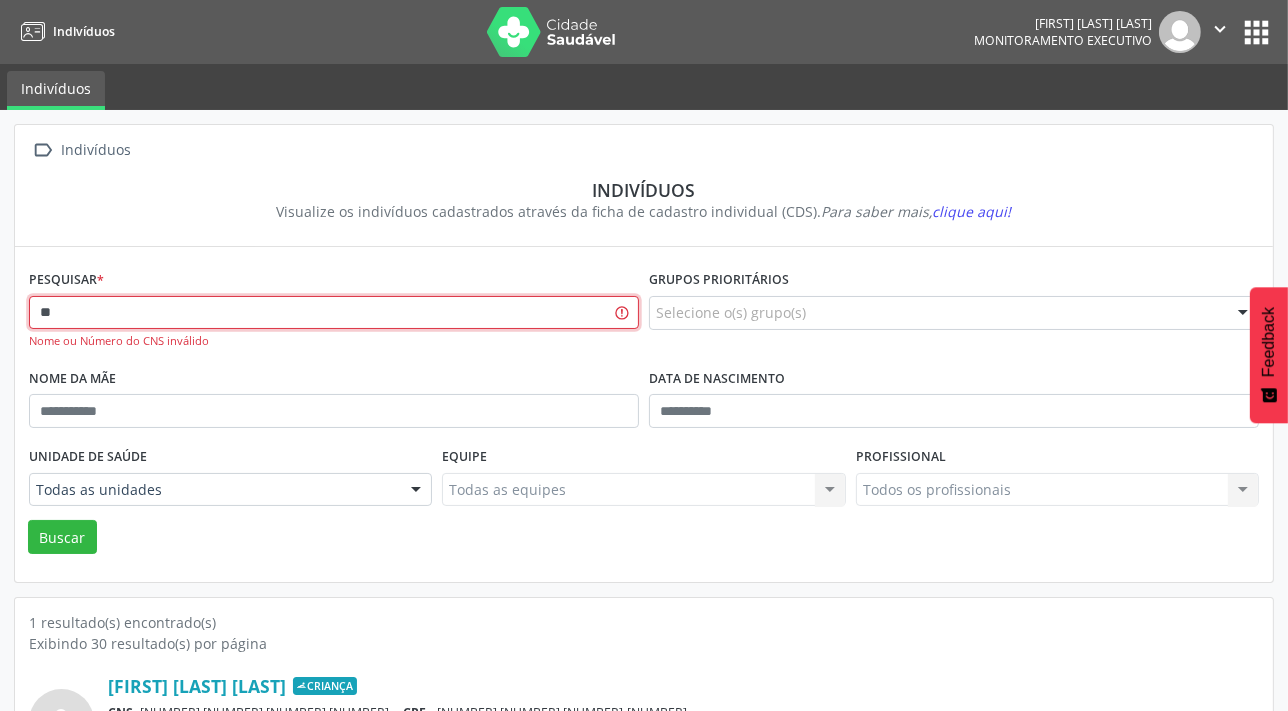 type on "*" 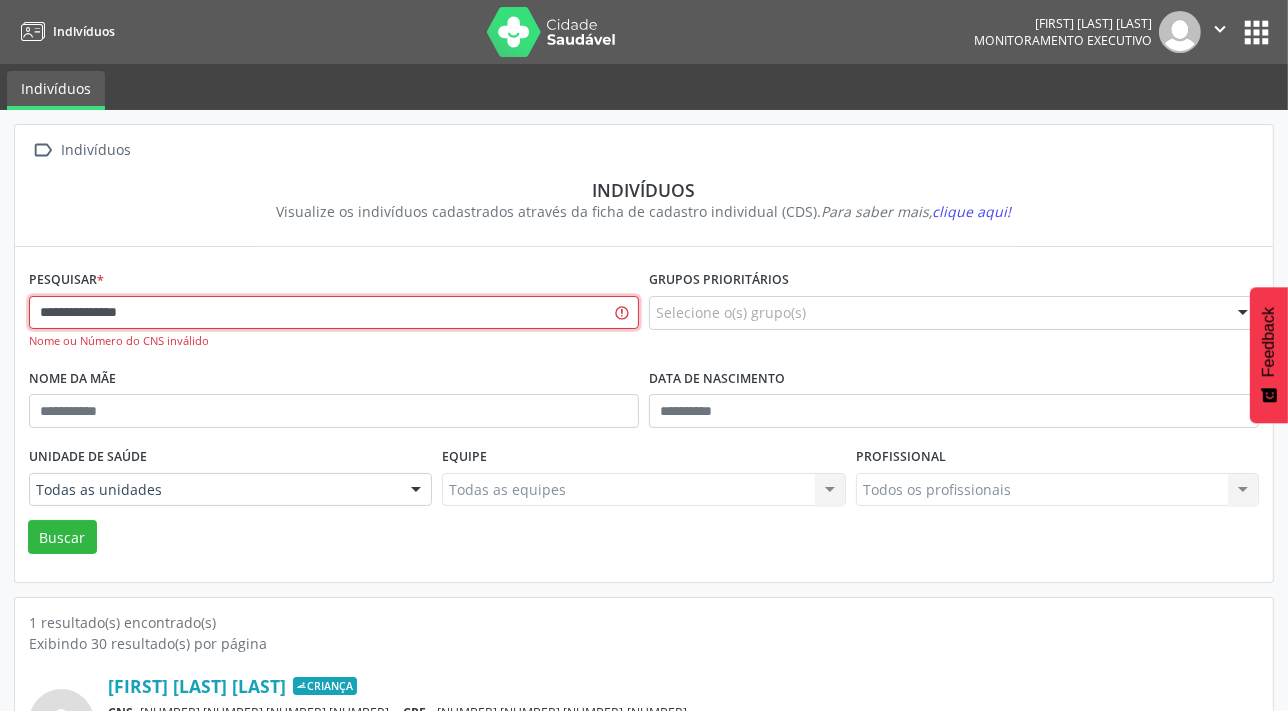 type on "**********" 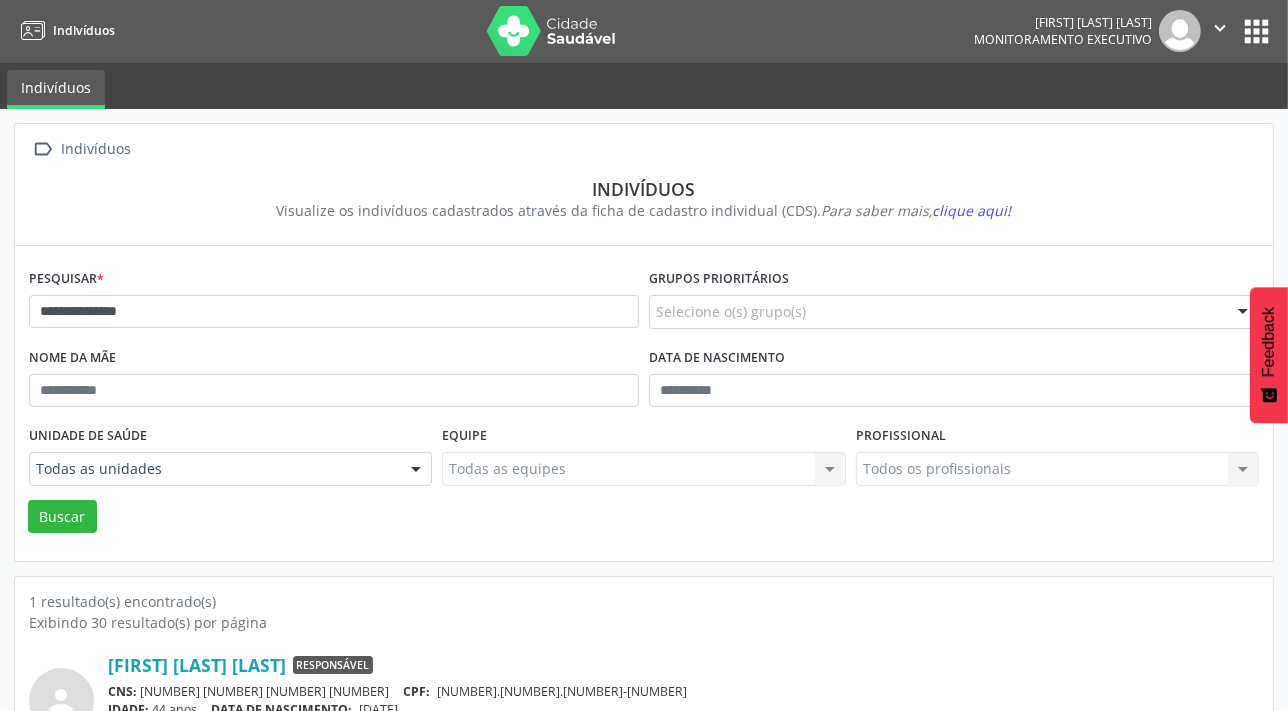 scroll, scrollTop: 0, scrollLeft: 0, axis: both 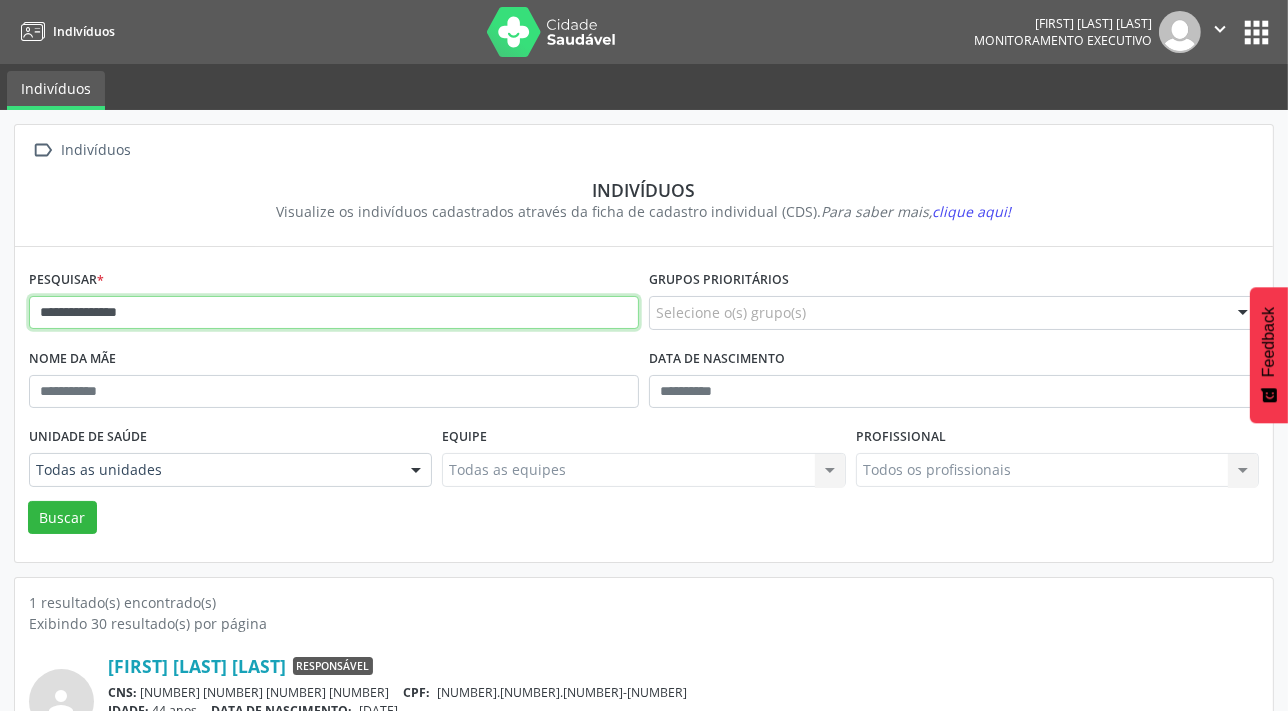 drag, startPoint x: 252, startPoint y: 315, endPoint x: 31, endPoint y: 294, distance: 221.9955 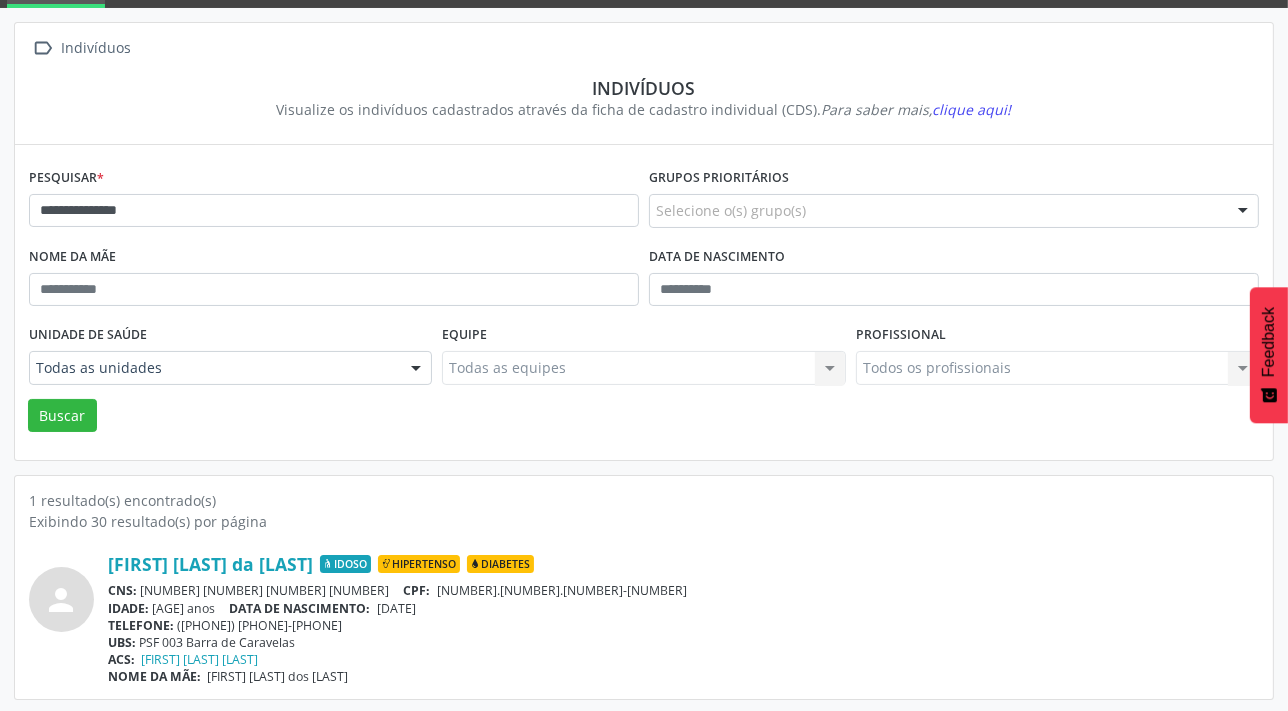 scroll, scrollTop: 103, scrollLeft: 0, axis: vertical 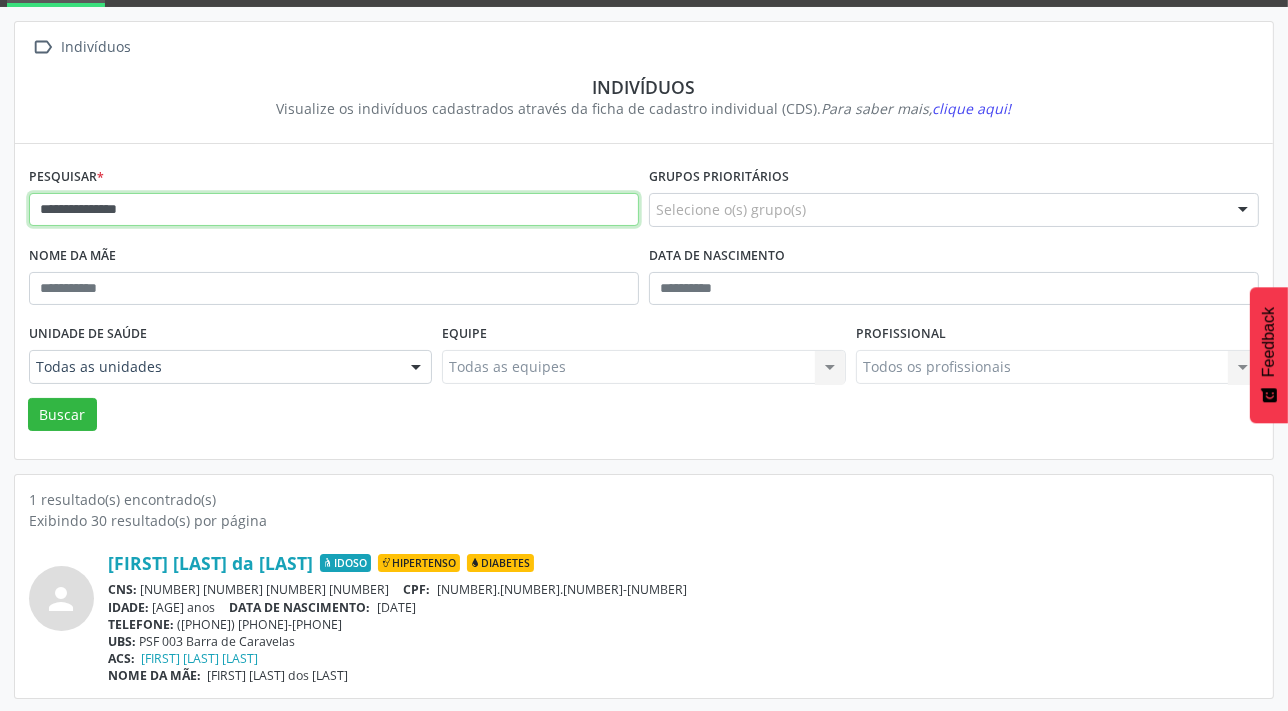 click on "**********" at bounding box center (334, 210) 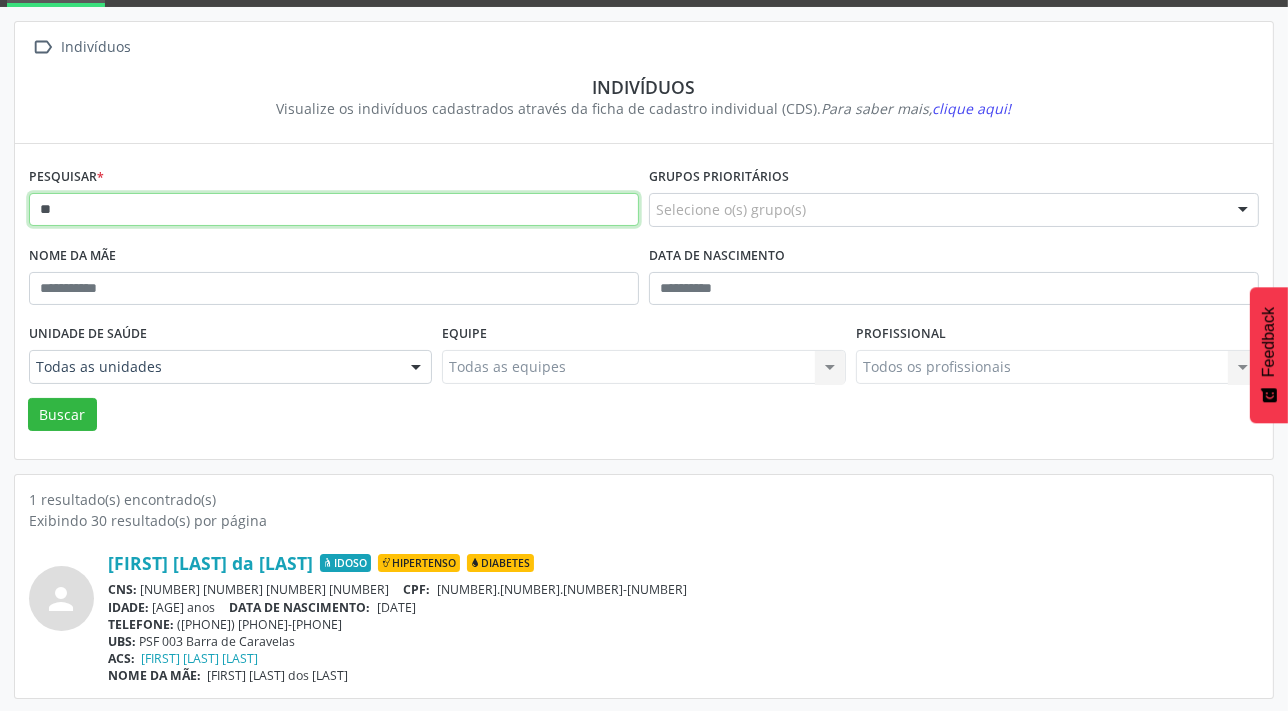 type on "*" 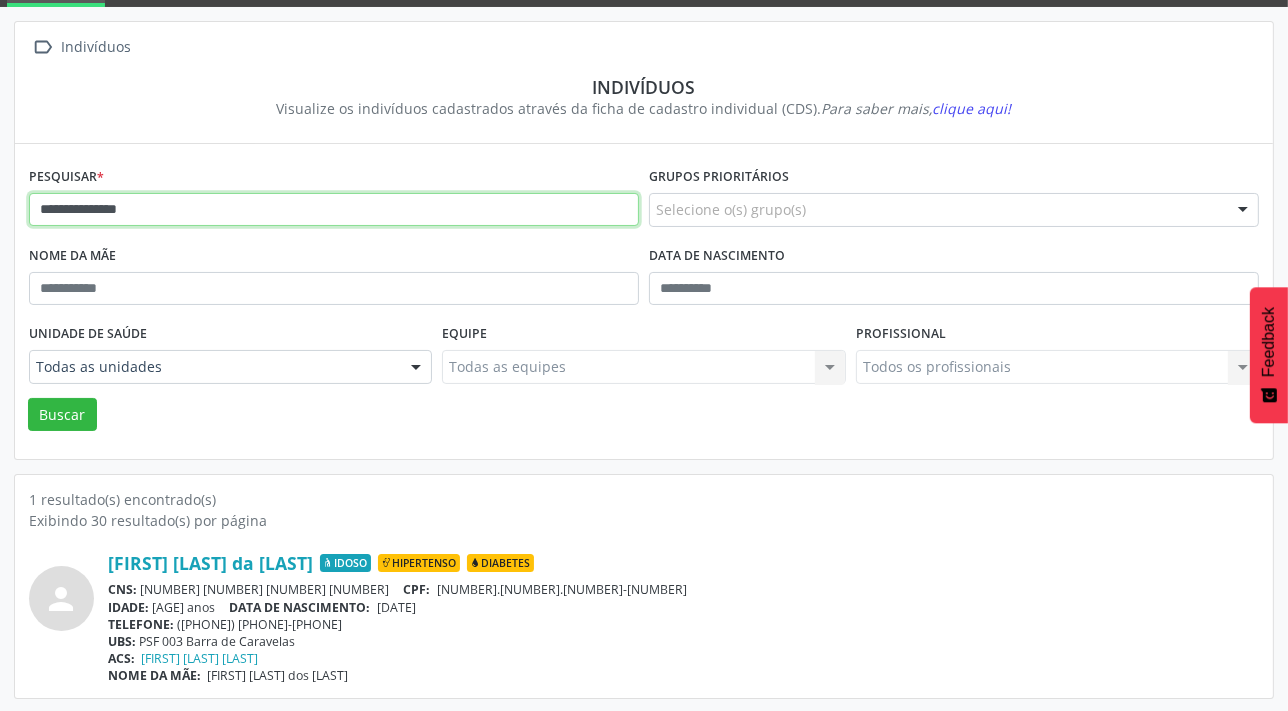 type on "**********" 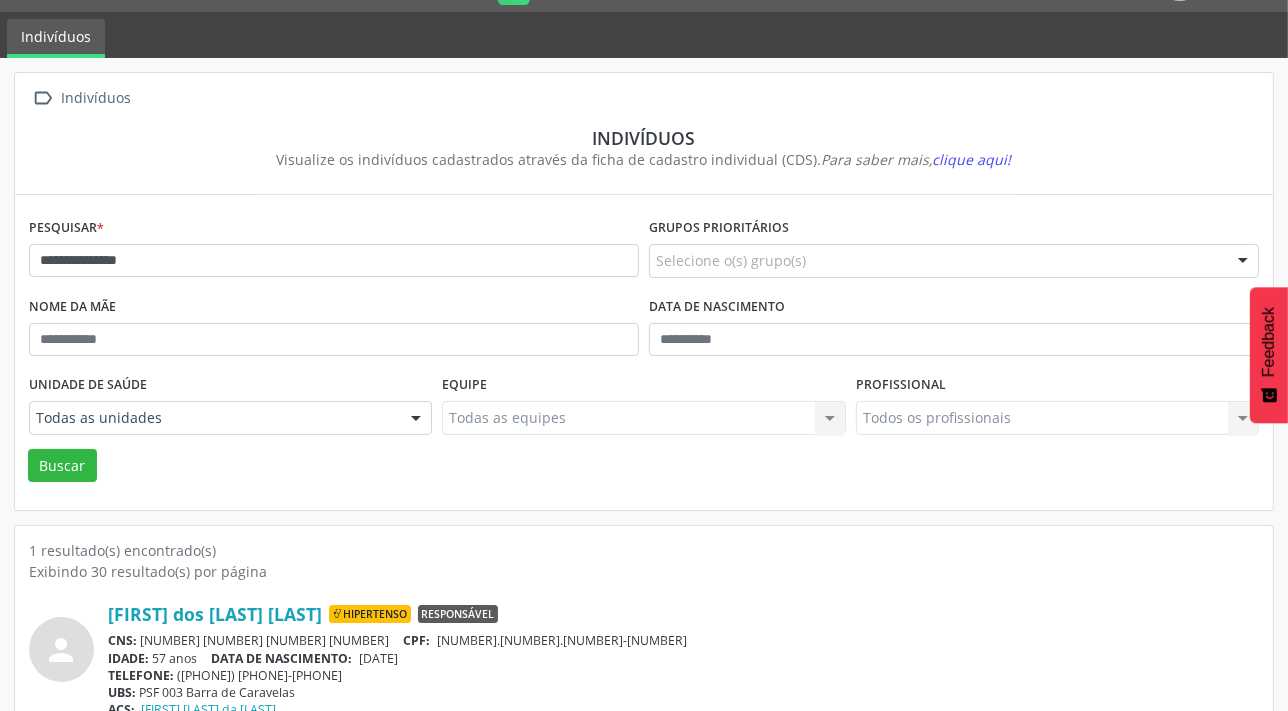 scroll, scrollTop: 103, scrollLeft: 0, axis: vertical 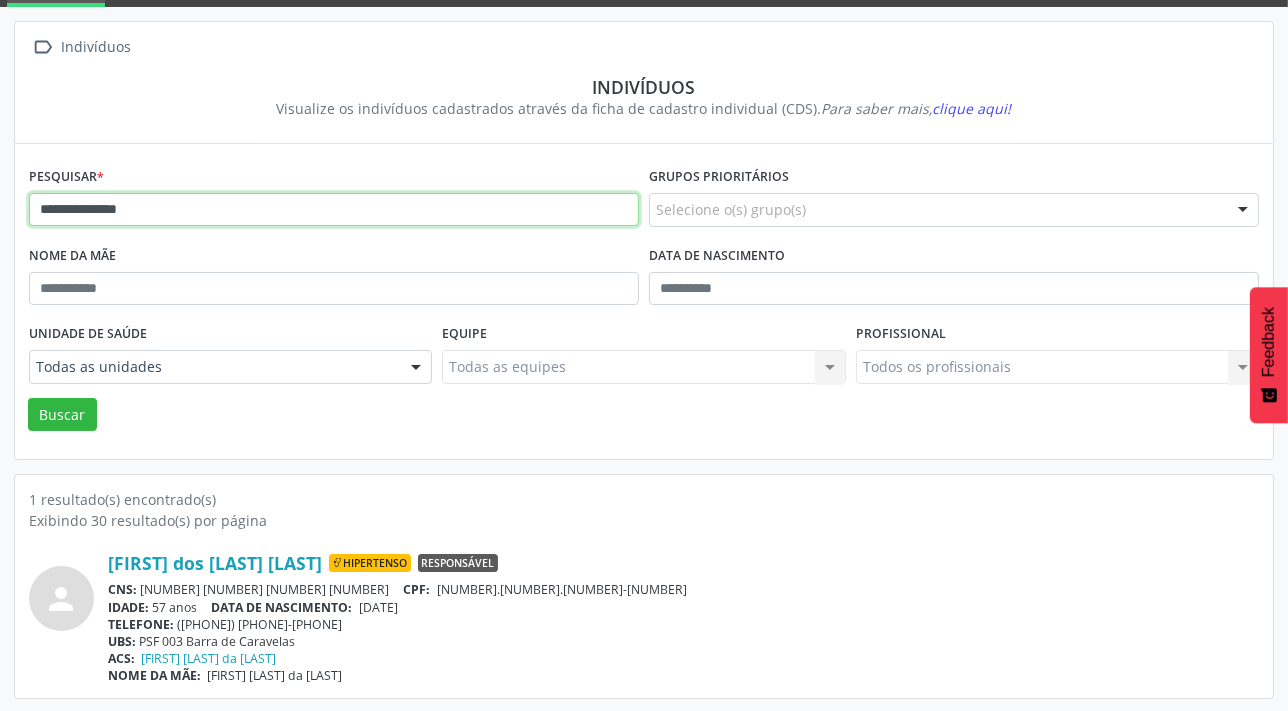 click on "**********" at bounding box center (334, 210) 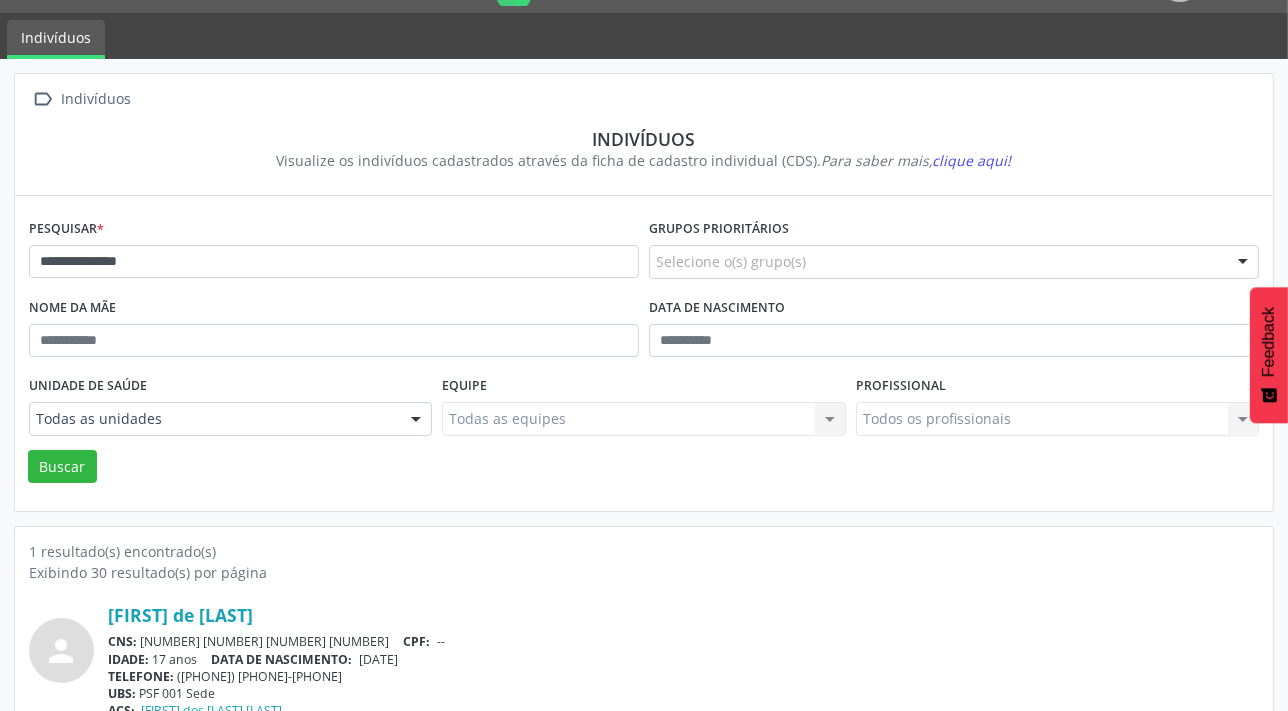 scroll, scrollTop: 103, scrollLeft: 0, axis: vertical 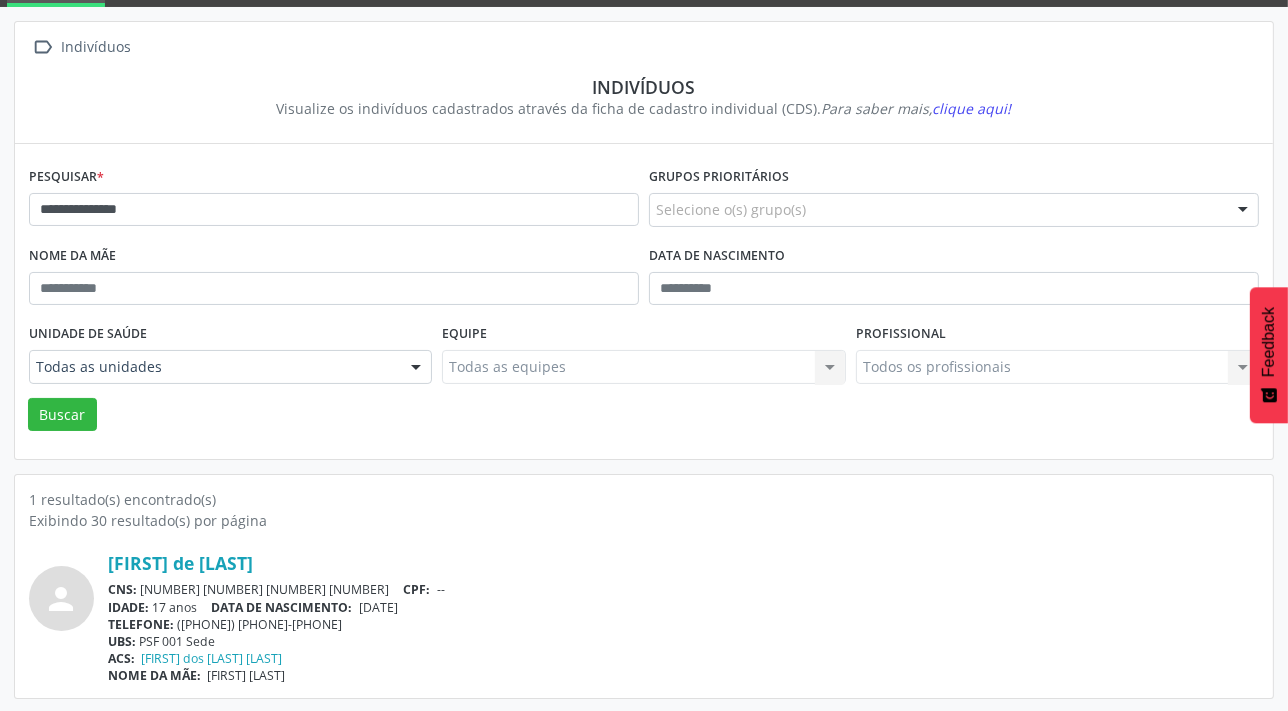 click on "**********" at bounding box center [334, 201] 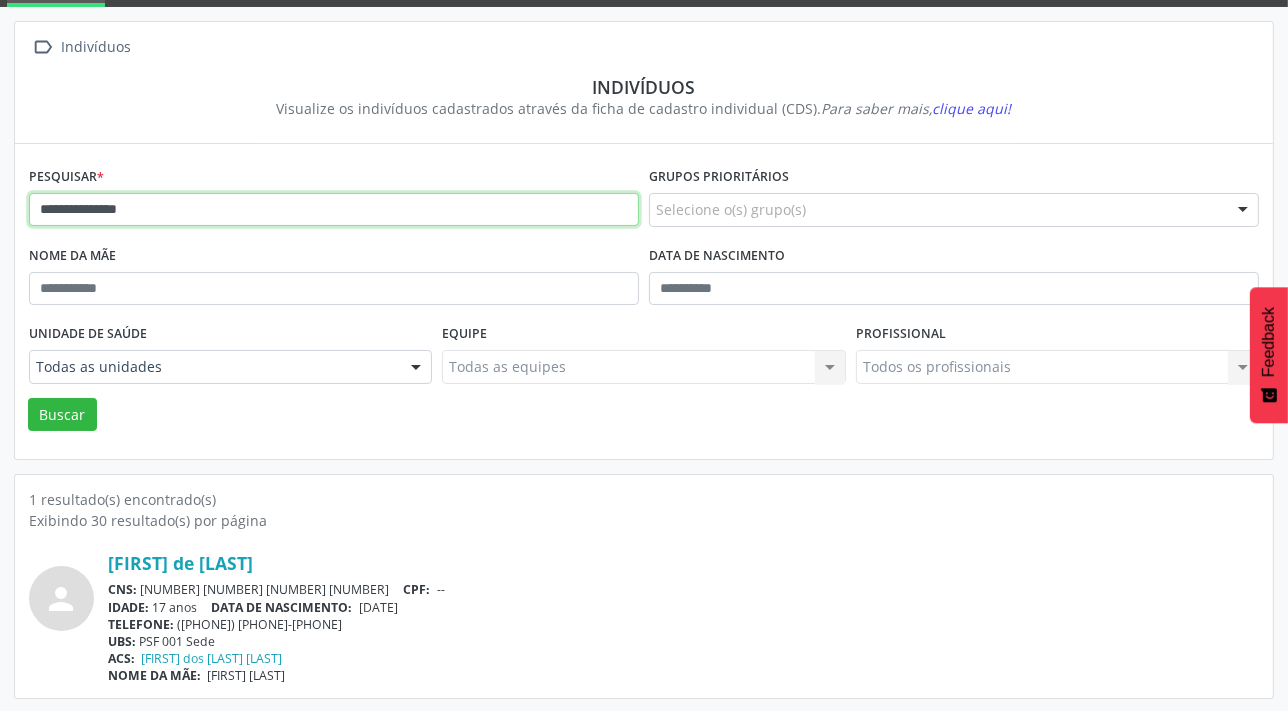 click on "**********" at bounding box center (334, 210) 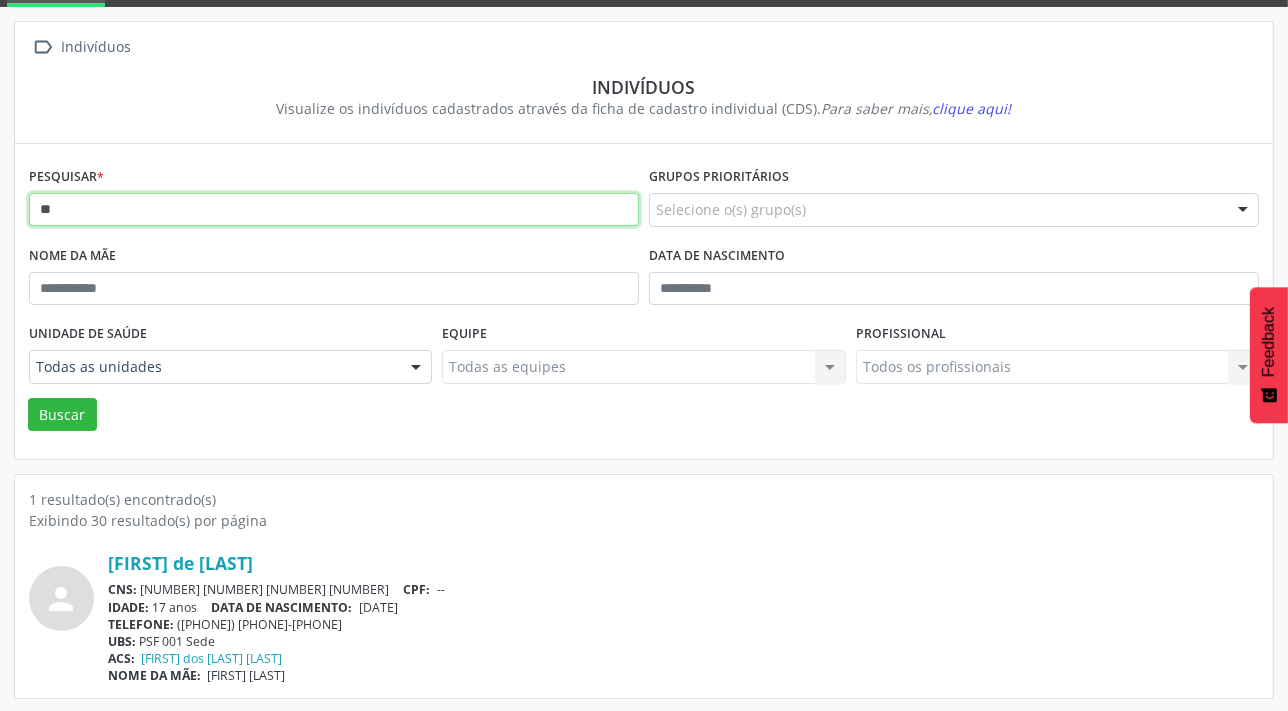 type on "*" 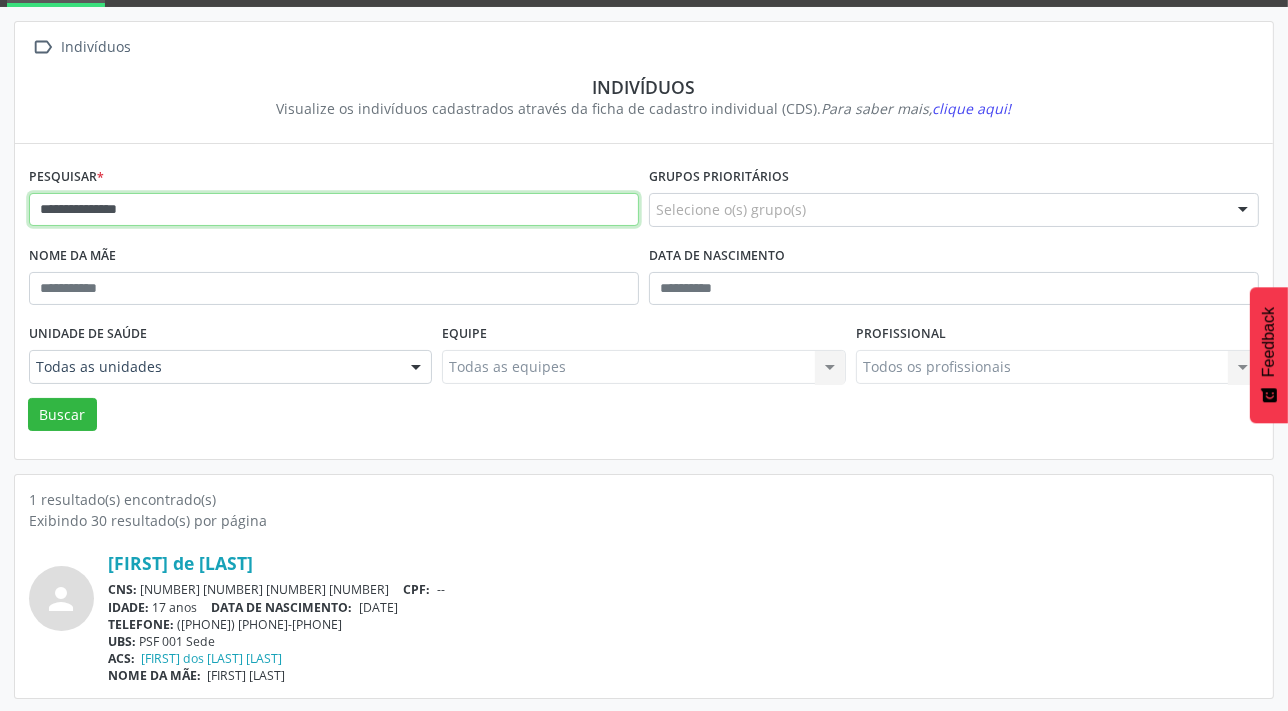 type on "**********" 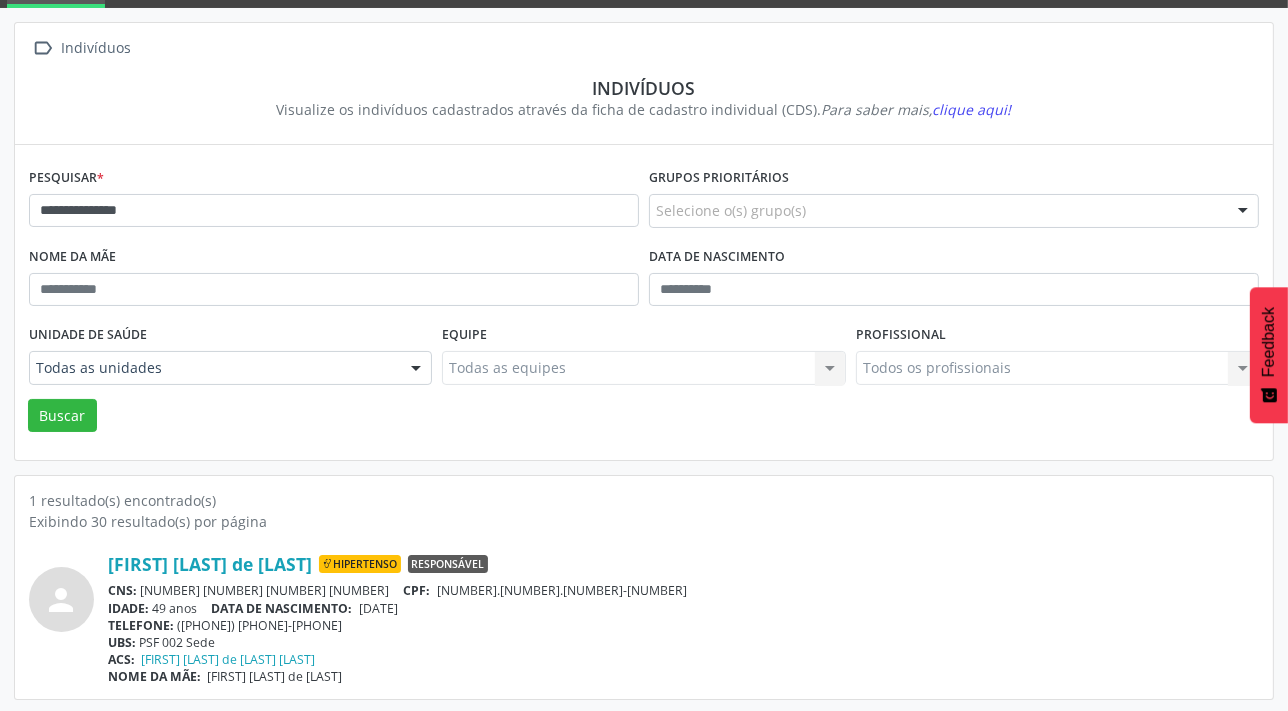 scroll, scrollTop: 103, scrollLeft: 0, axis: vertical 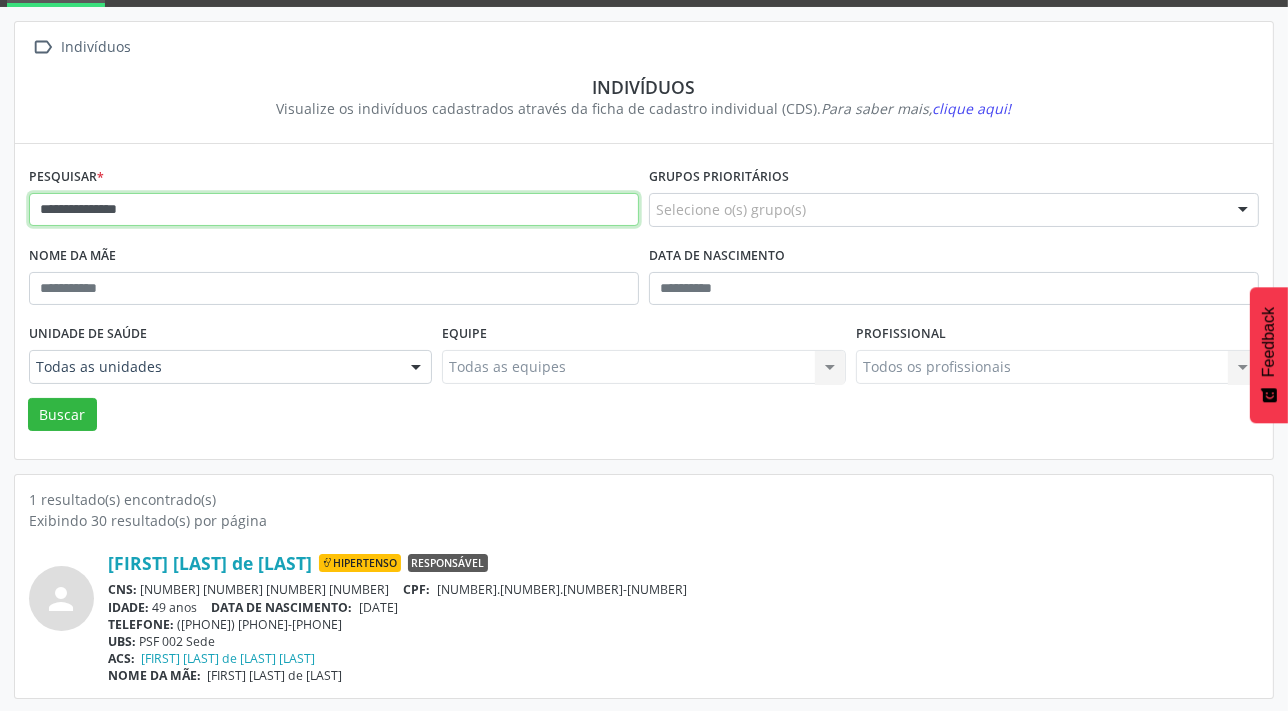 click on "**********" at bounding box center [334, 210] 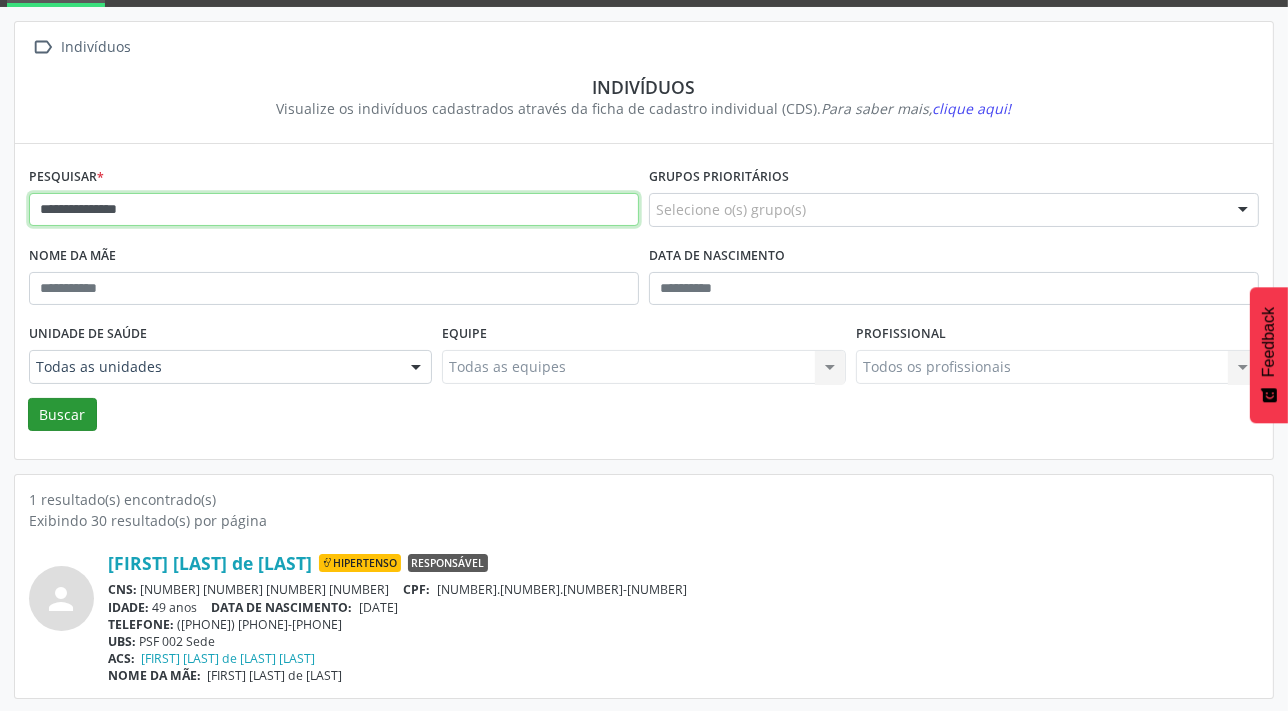 type on "**********" 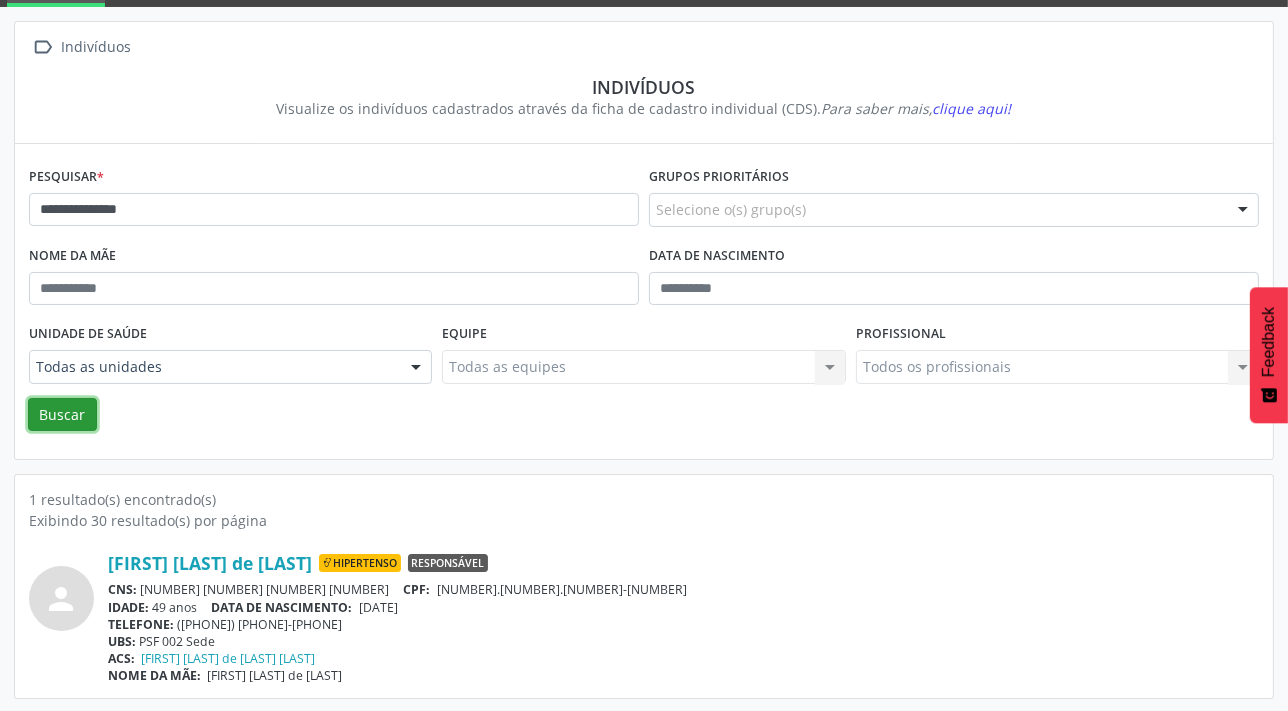 click on "Buscar" at bounding box center [62, 415] 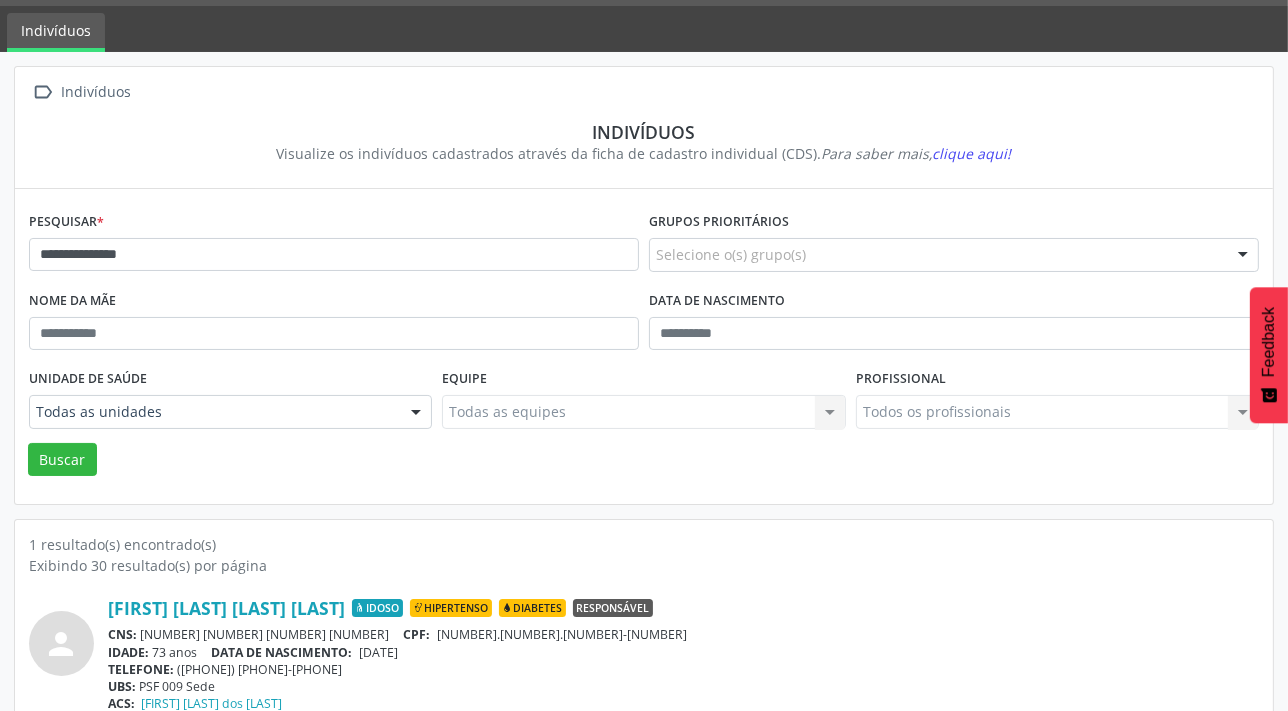 scroll, scrollTop: 0, scrollLeft: 0, axis: both 